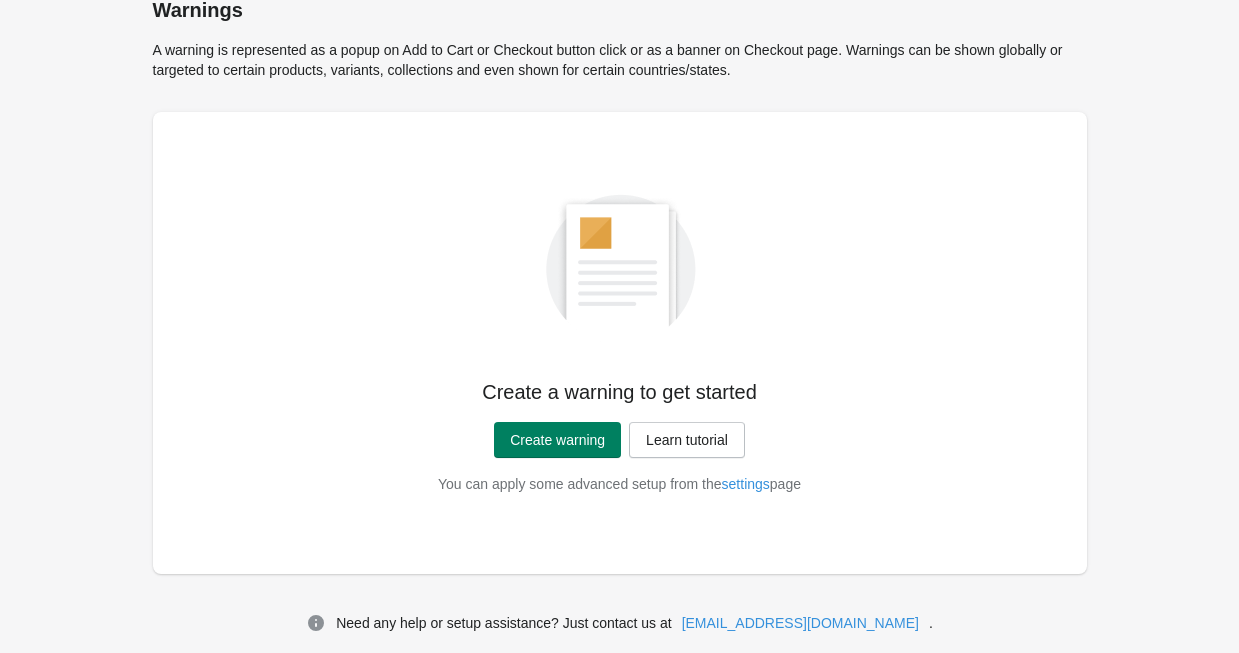scroll, scrollTop: 26, scrollLeft: 0, axis: vertical 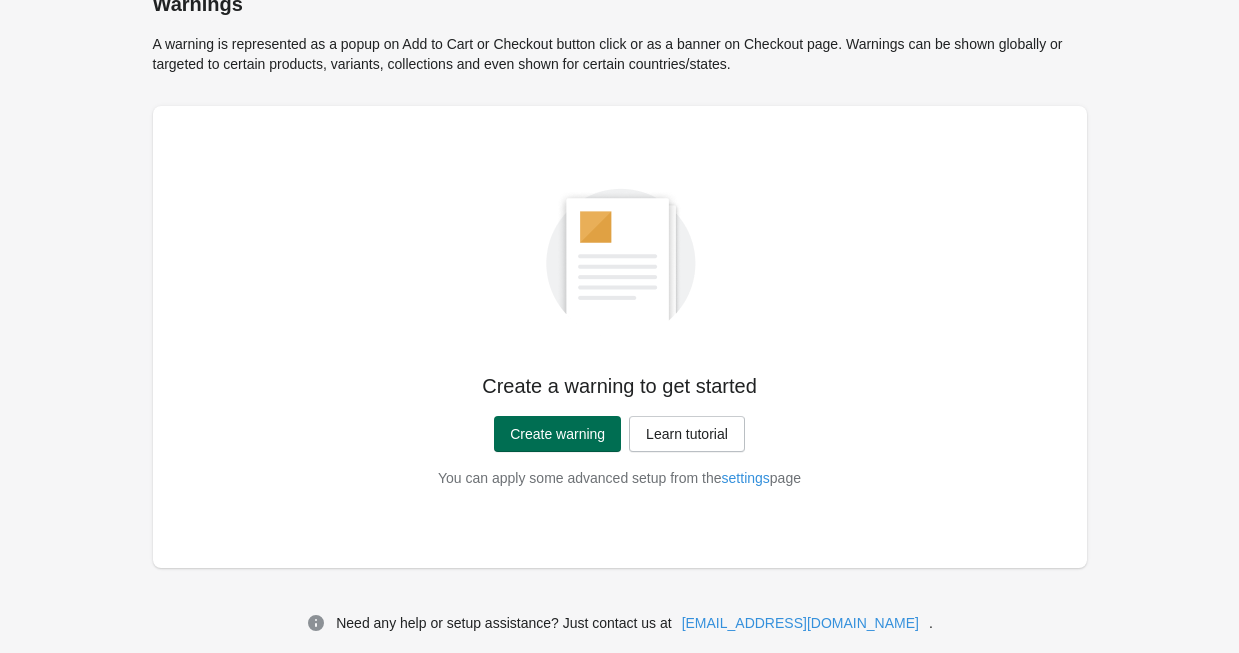 click on "Create warning" at bounding box center (557, 434) 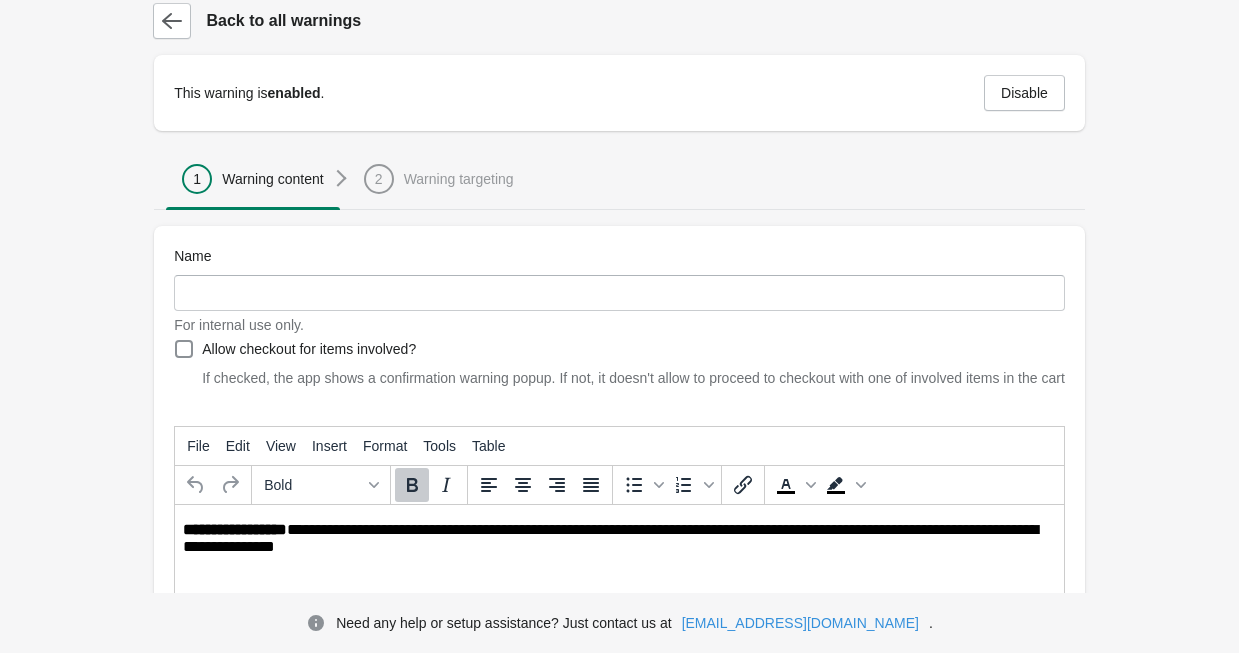 scroll, scrollTop: 100, scrollLeft: 0, axis: vertical 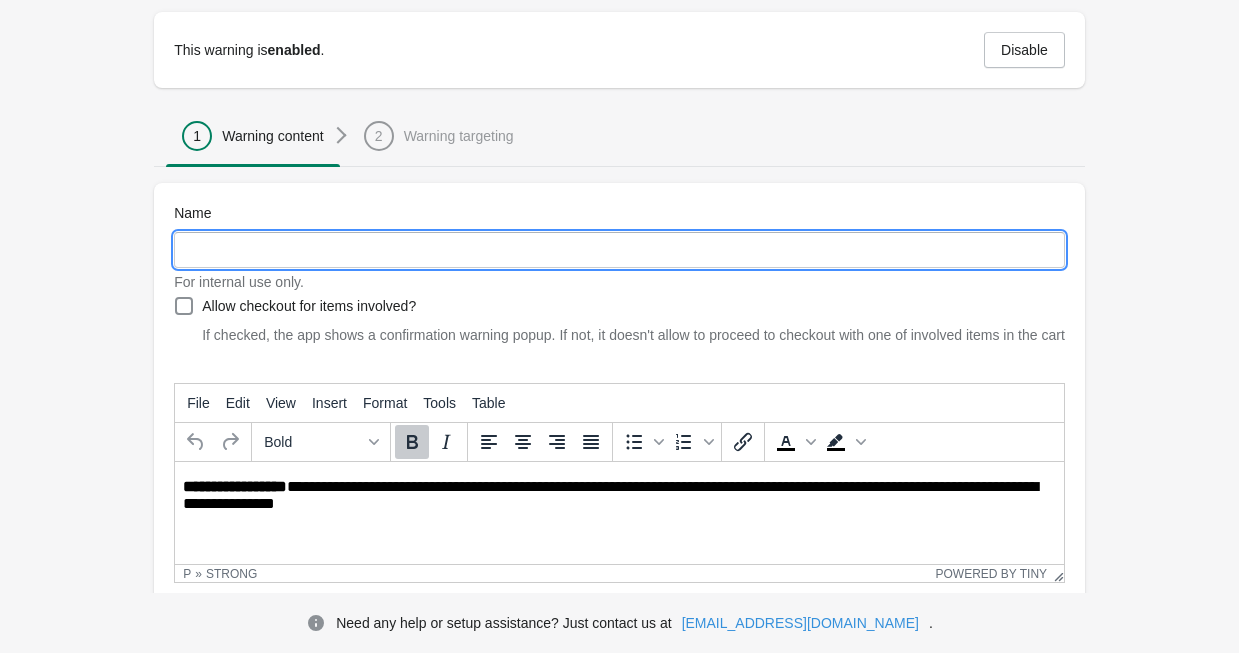 click on "Name" at bounding box center [619, 250] 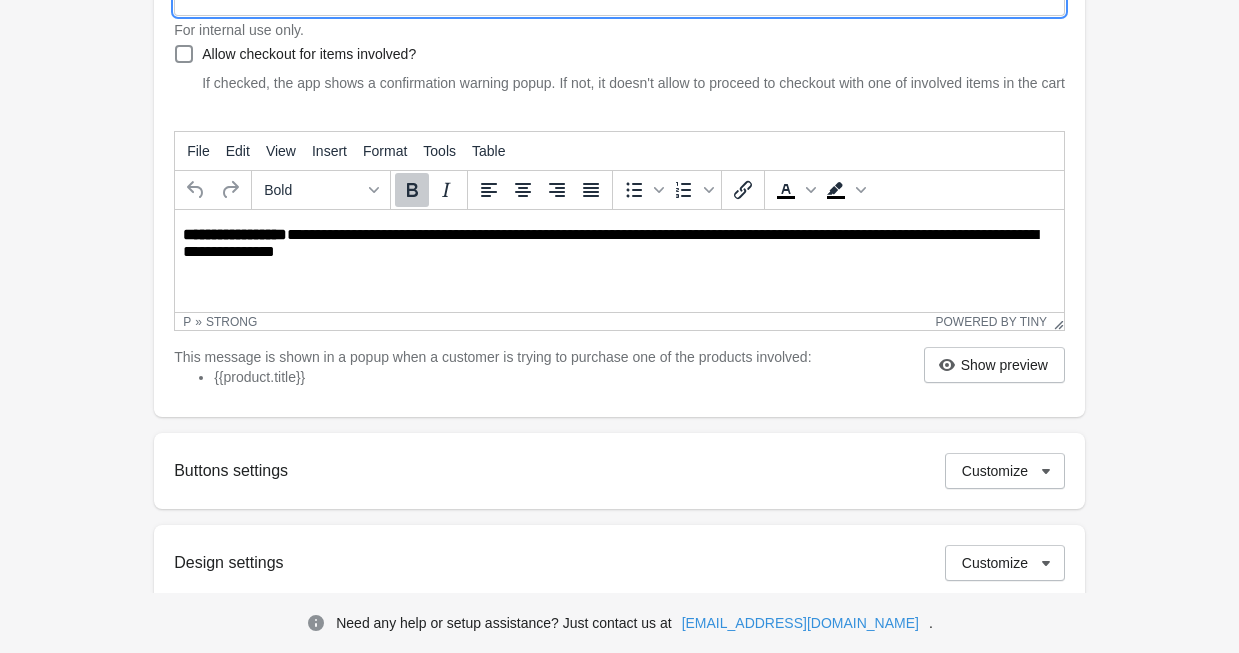 scroll, scrollTop: 194, scrollLeft: 0, axis: vertical 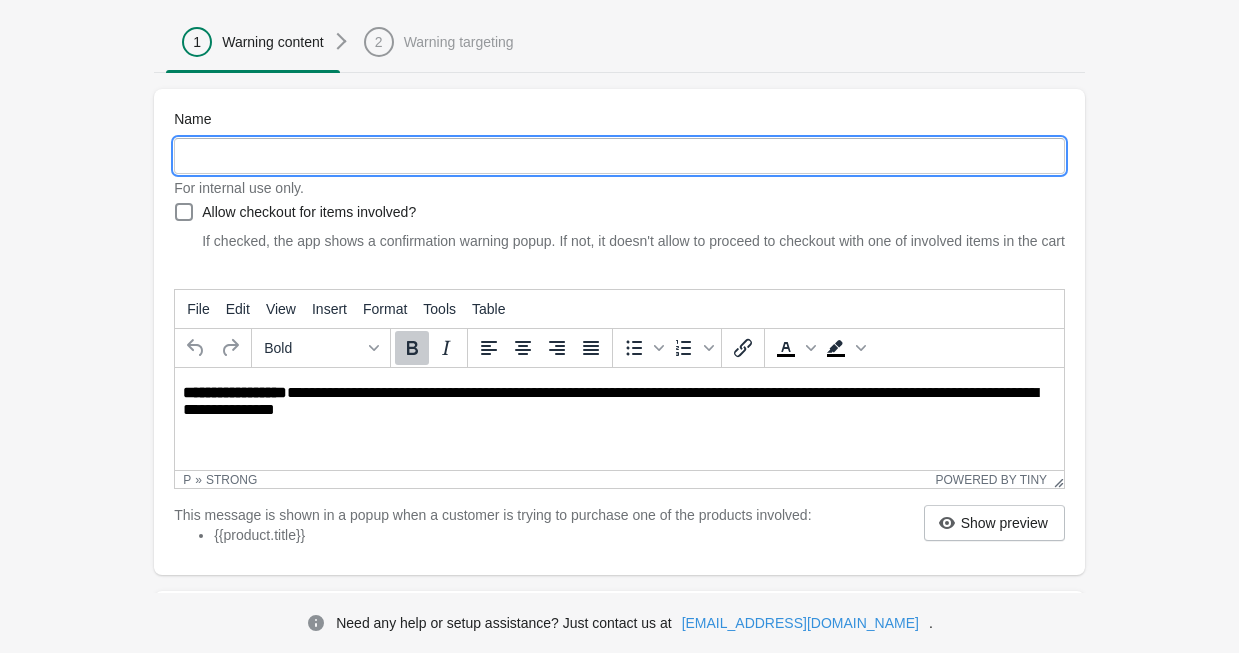 click on "Name" at bounding box center (619, 156) 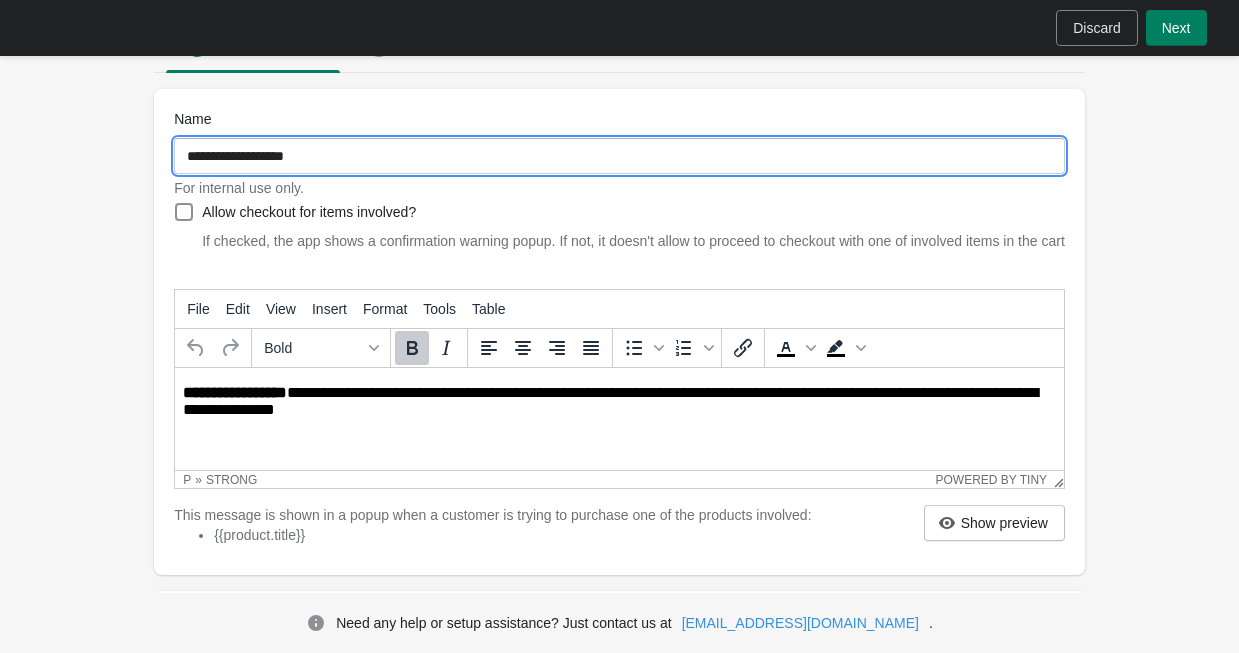 type on "**********" 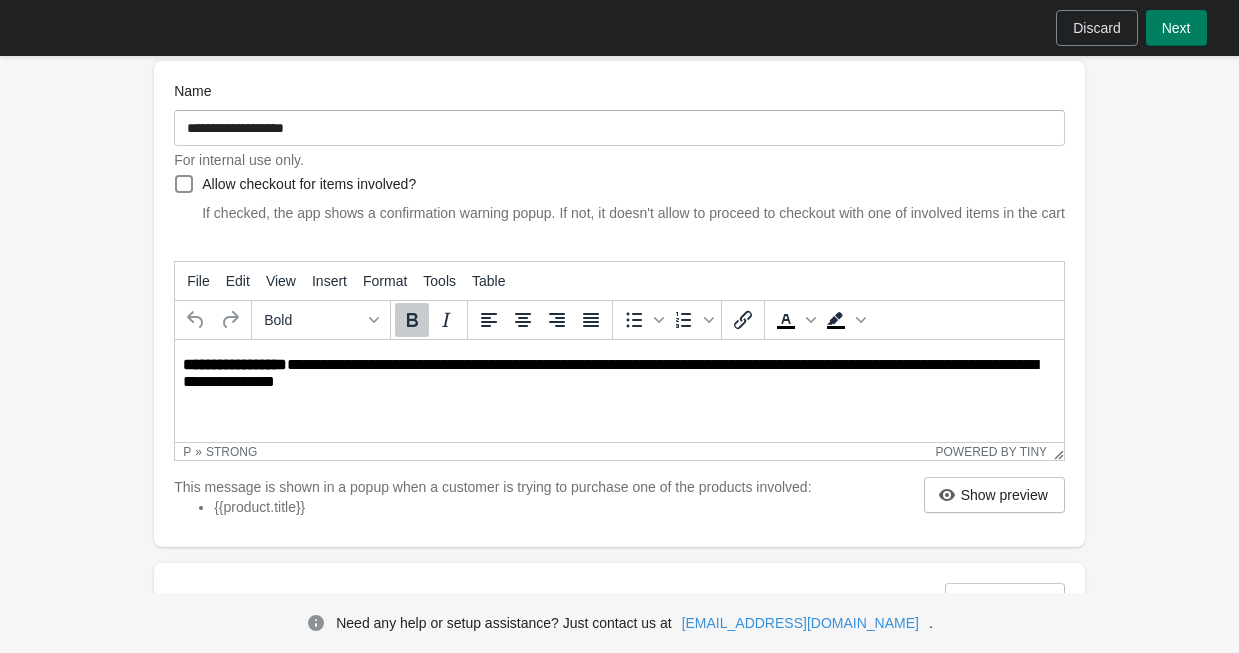 scroll, scrollTop: 294, scrollLeft: 0, axis: vertical 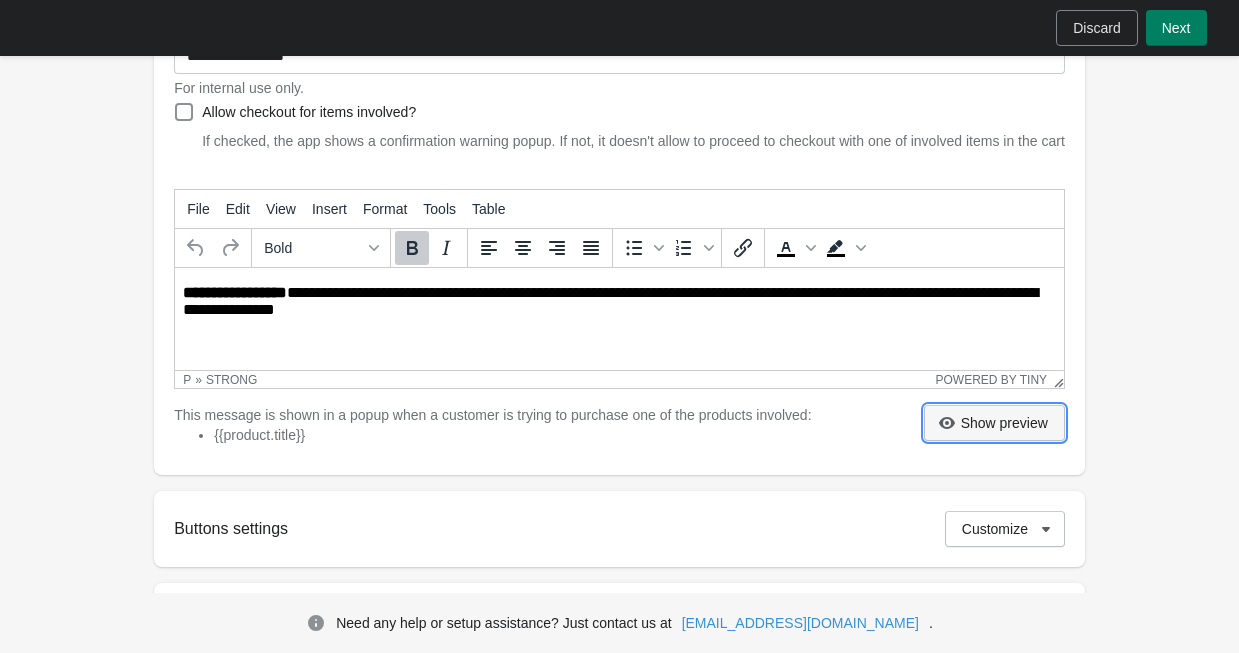 click on "Show preview" at bounding box center [1004, 423] 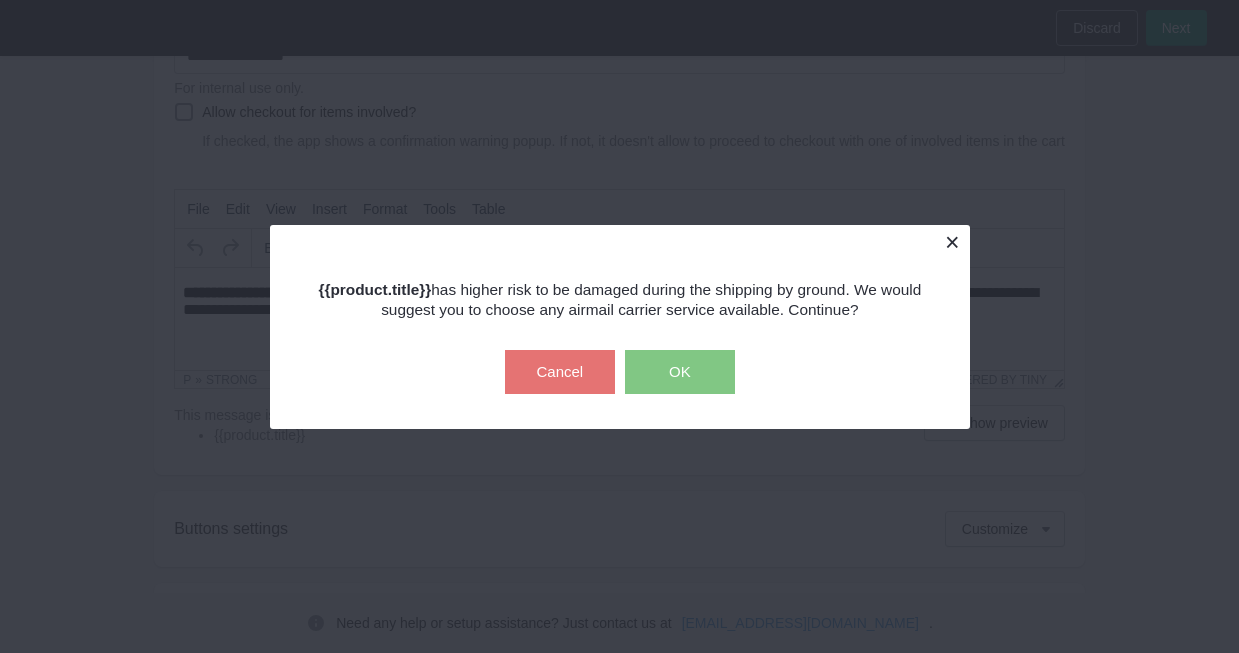 click at bounding box center [952, 242] 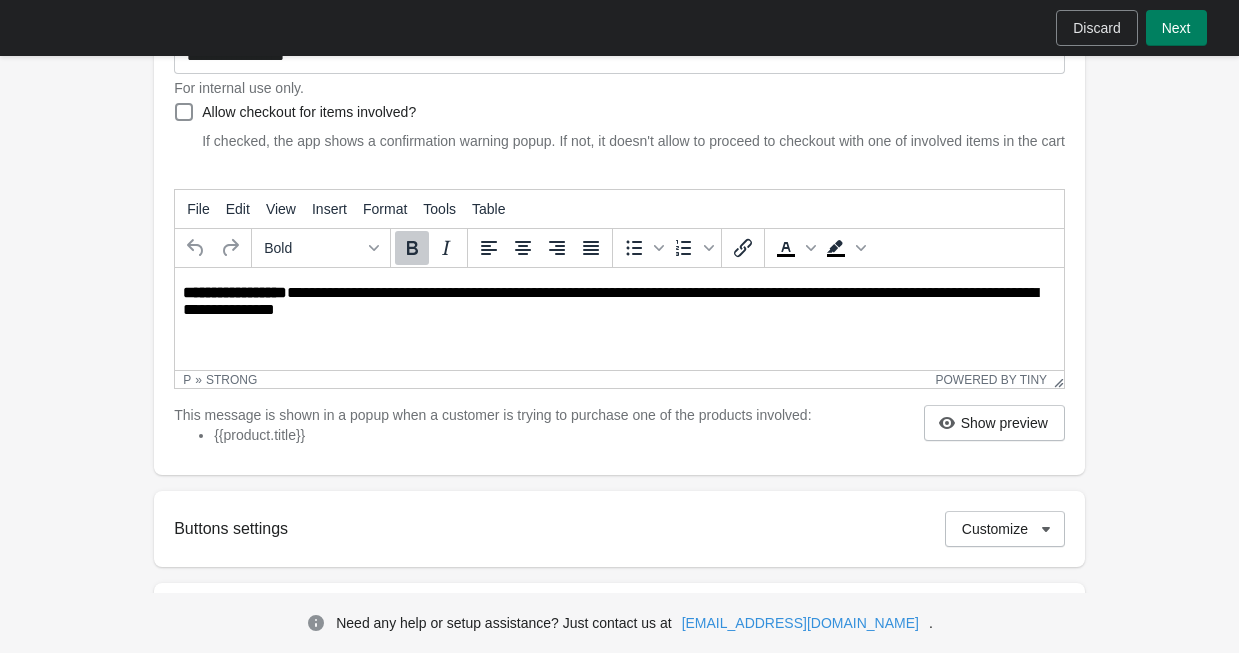 scroll, scrollTop: 494, scrollLeft: 0, axis: vertical 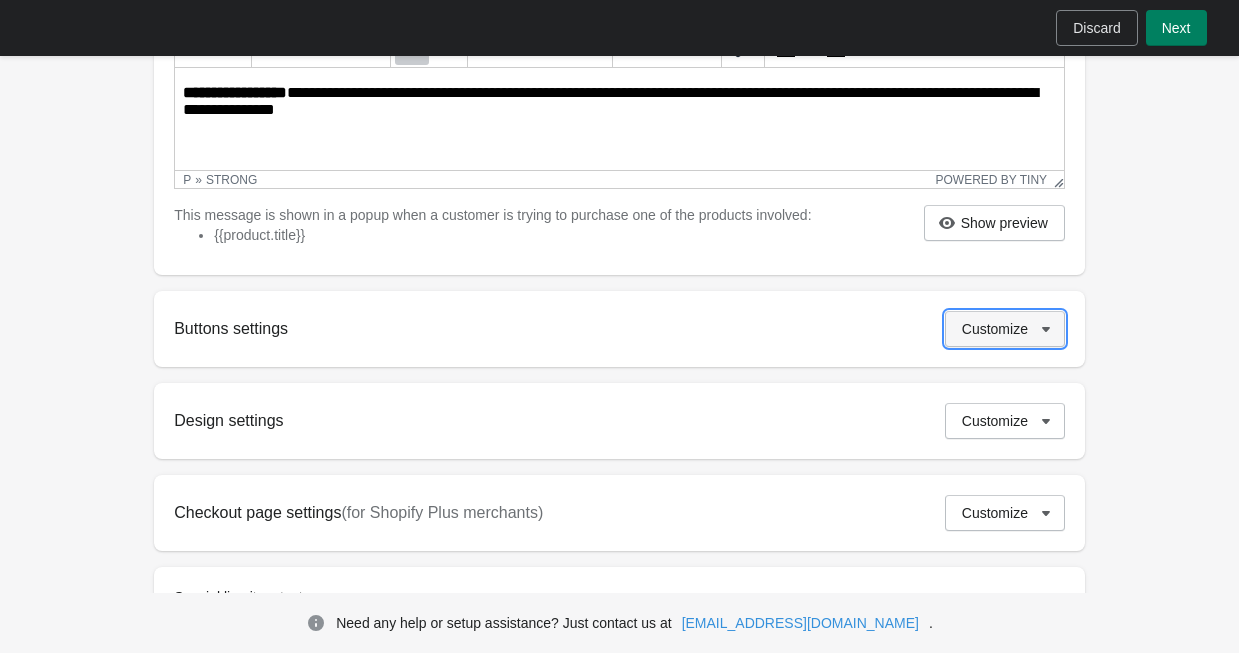 click on "Customize" at bounding box center [995, 329] 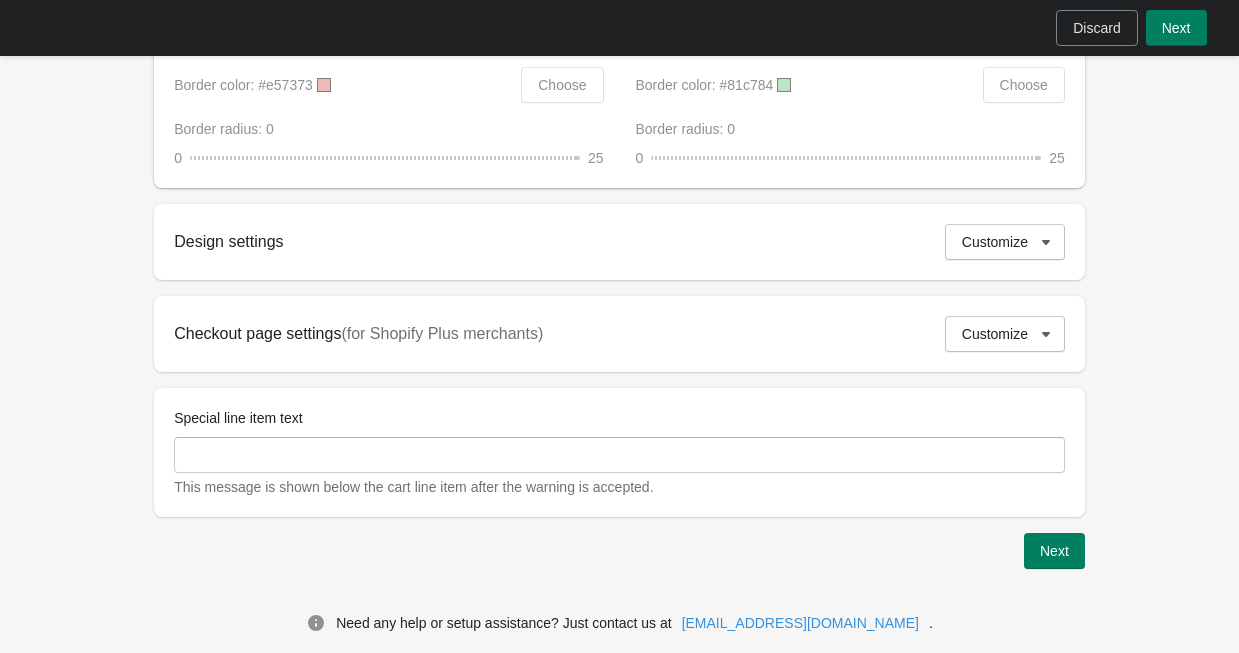 scroll, scrollTop: 1296, scrollLeft: 0, axis: vertical 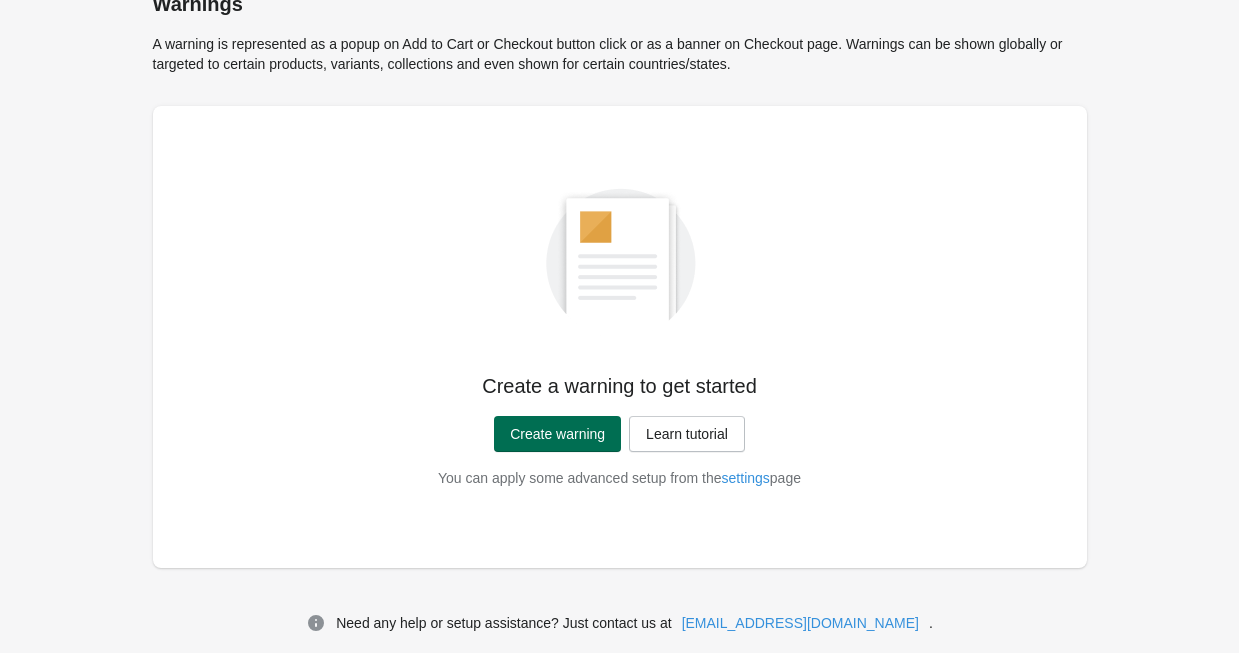 click on "Create warning" at bounding box center [557, 434] 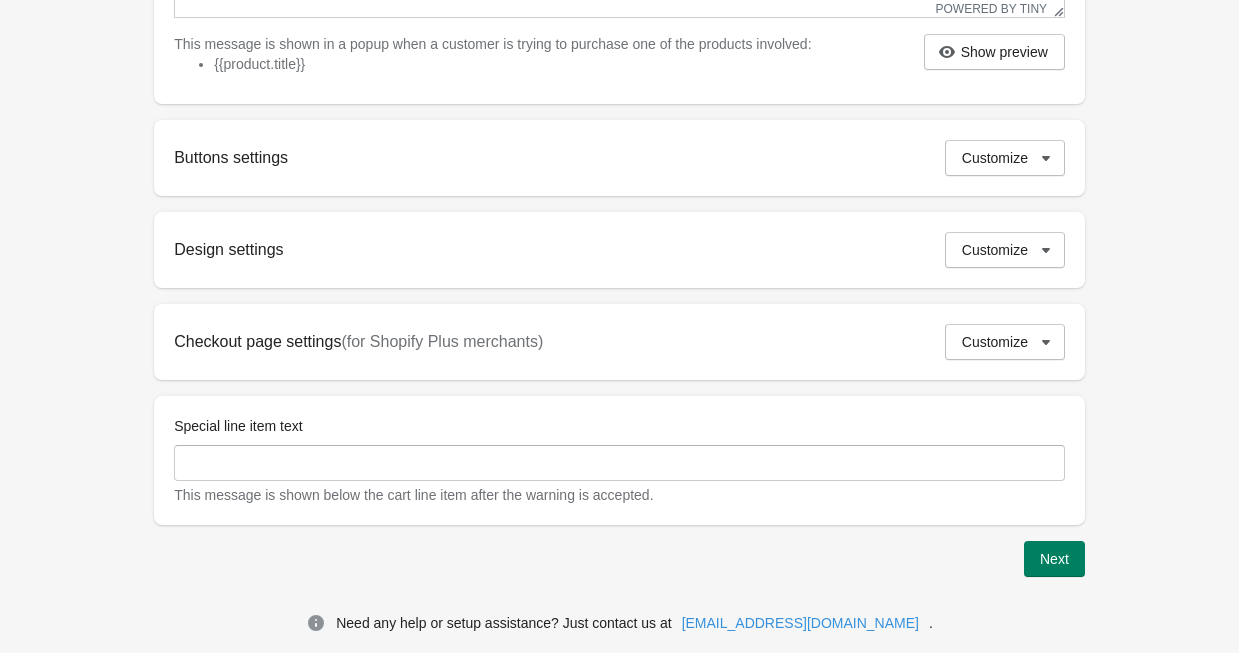 scroll, scrollTop: 694, scrollLeft: 0, axis: vertical 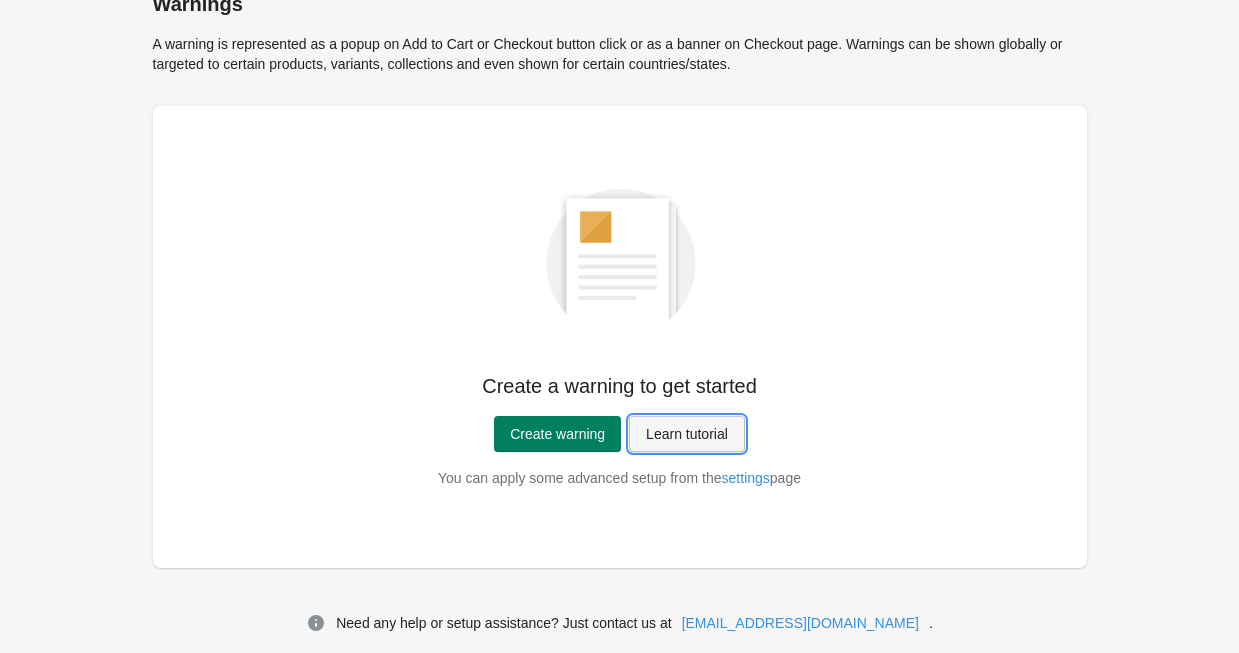 click on "Learn tutorial" at bounding box center (687, 434) 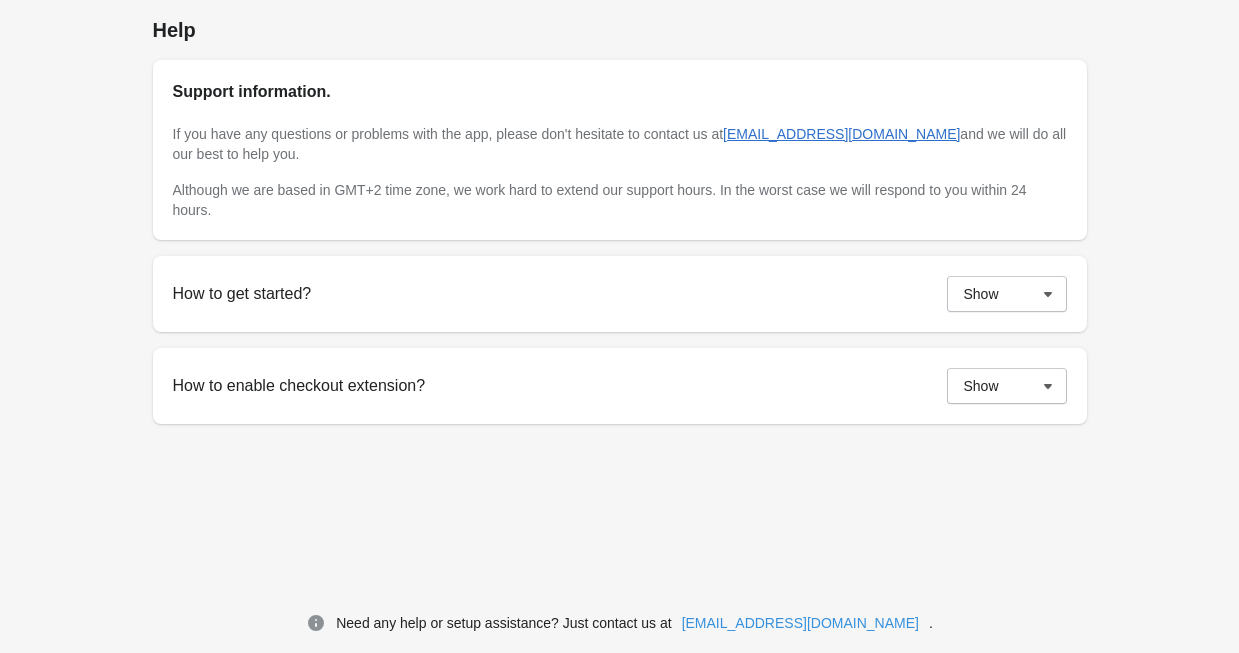 scroll, scrollTop: 0, scrollLeft: 0, axis: both 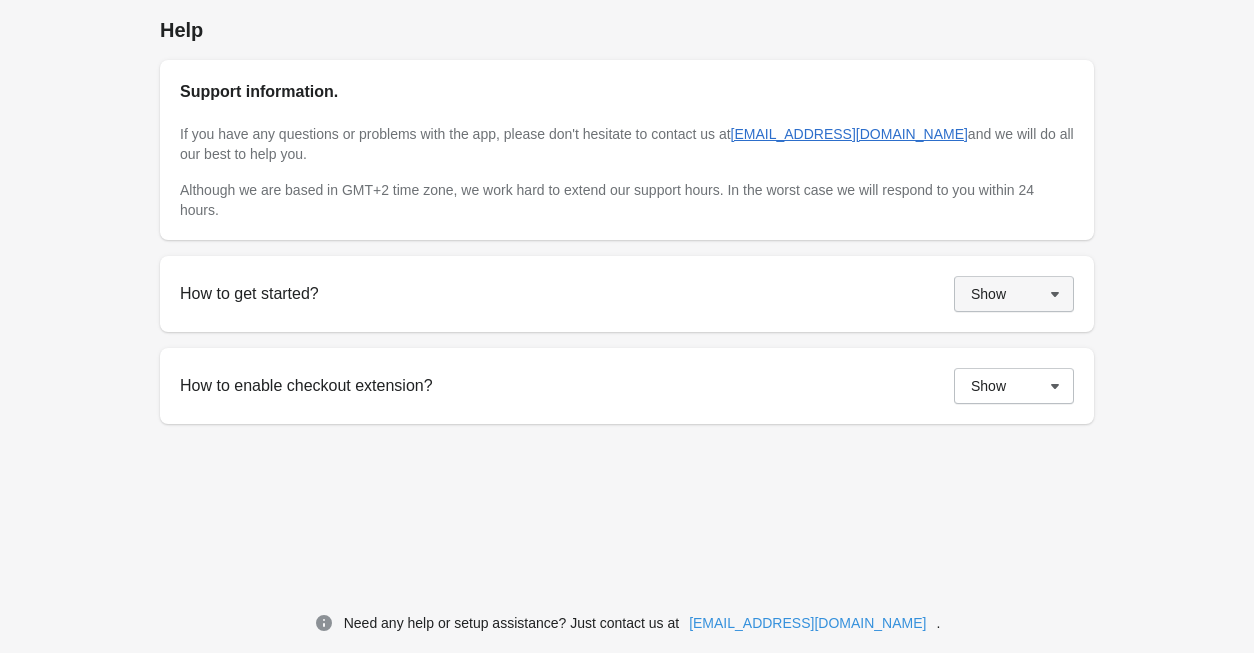 click on "Show" at bounding box center (988, 294) 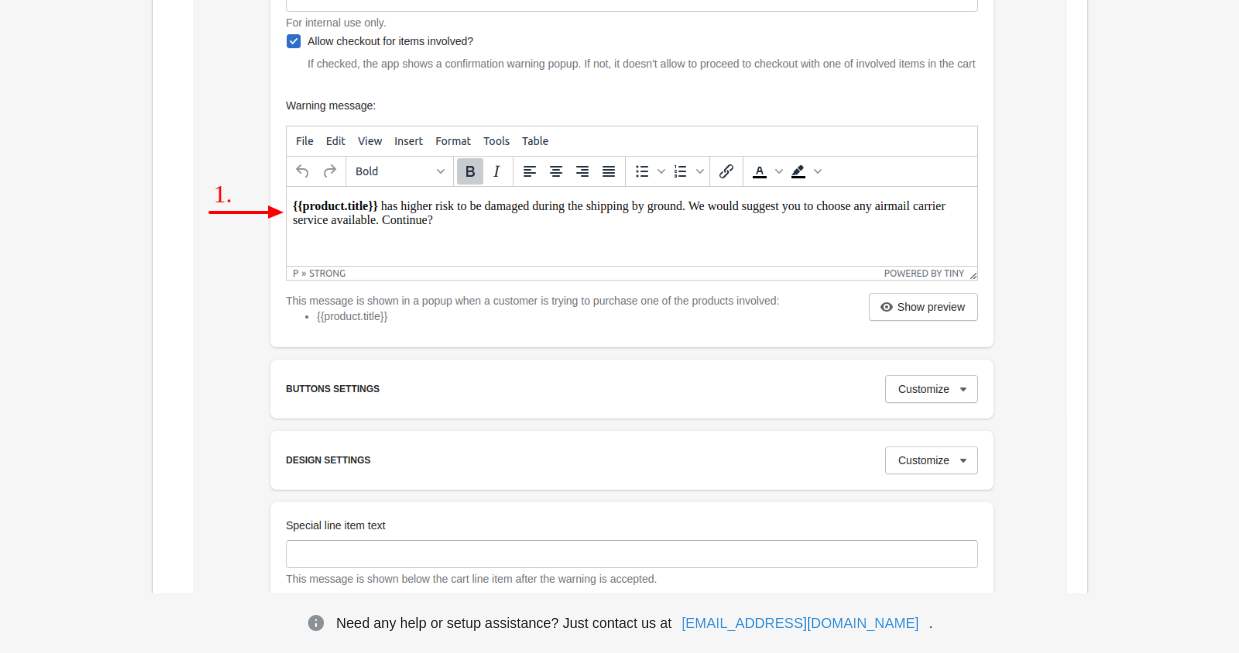 scroll, scrollTop: 1000, scrollLeft: 0, axis: vertical 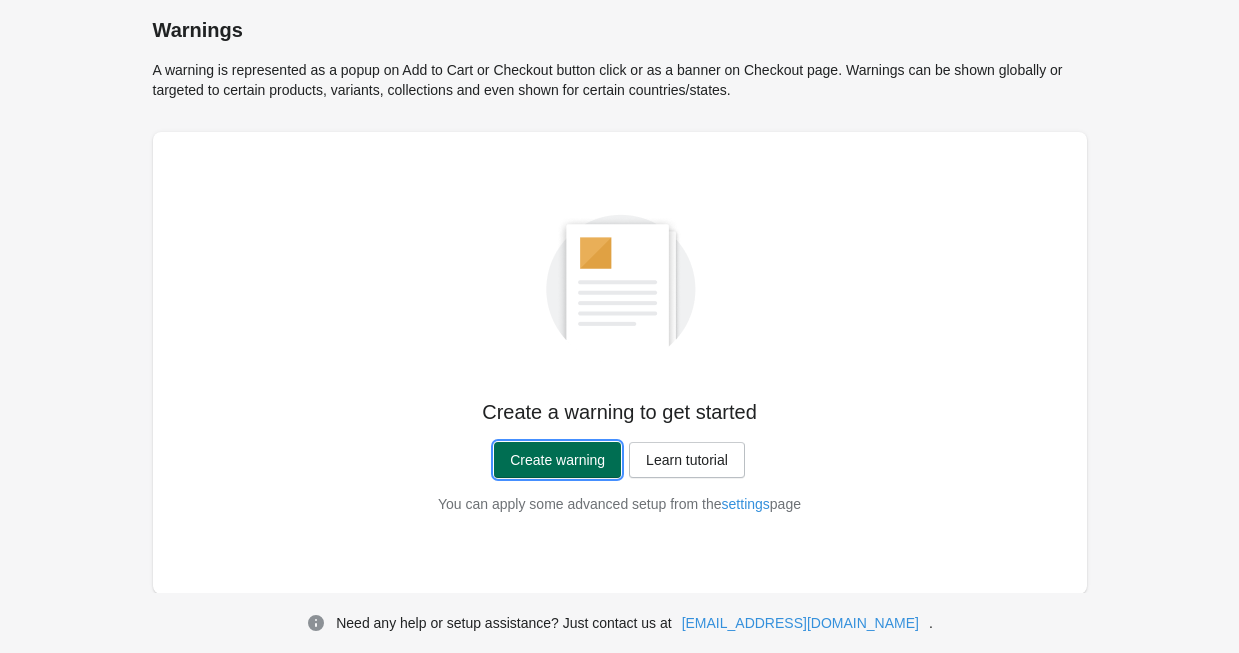 click on "Create warning" at bounding box center (557, 460) 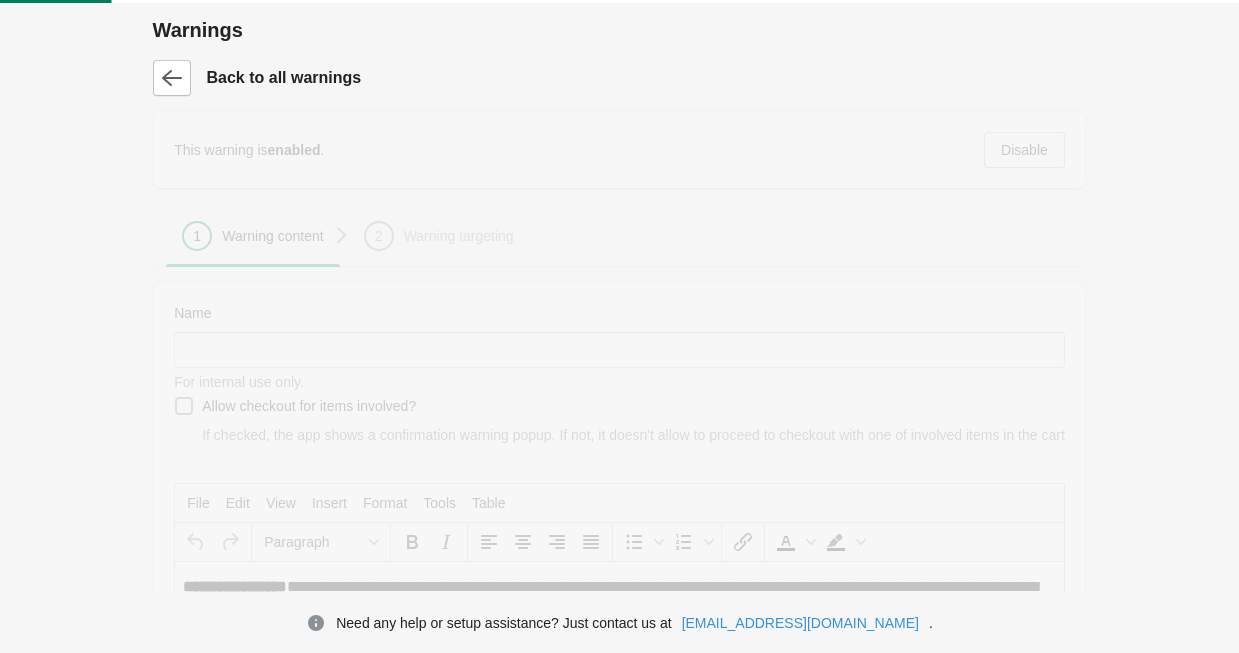 scroll, scrollTop: 0, scrollLeft: 0, axis: both 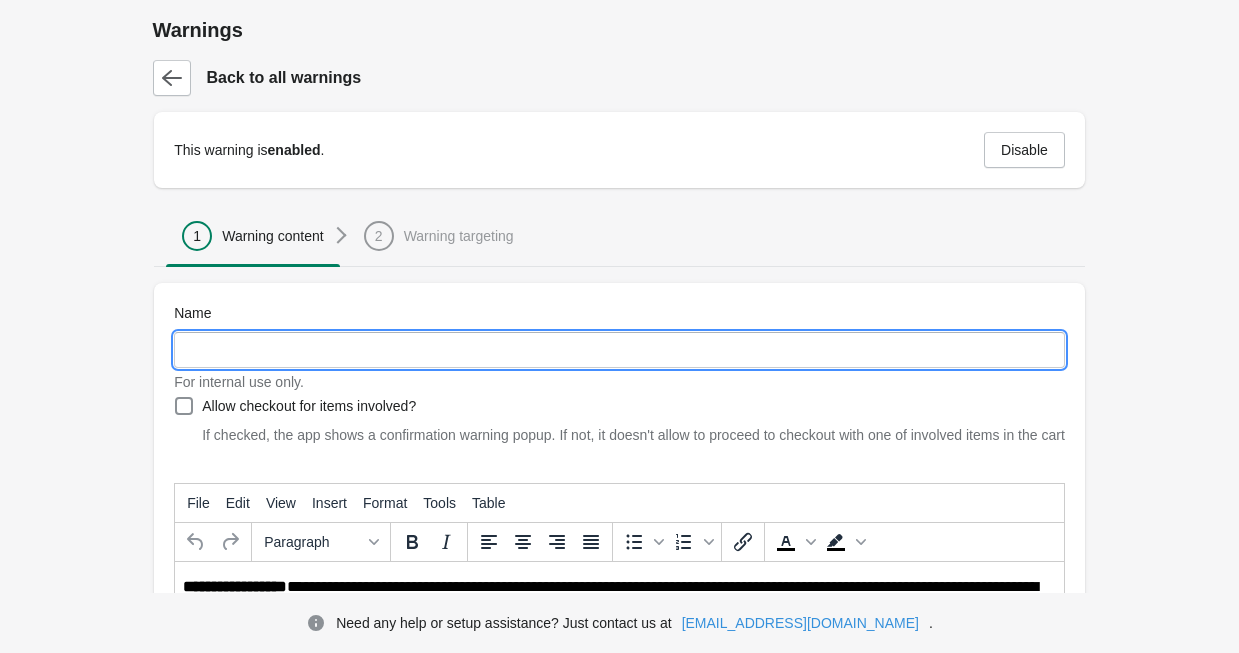 click on "Name" at bounding box center [619, 350] 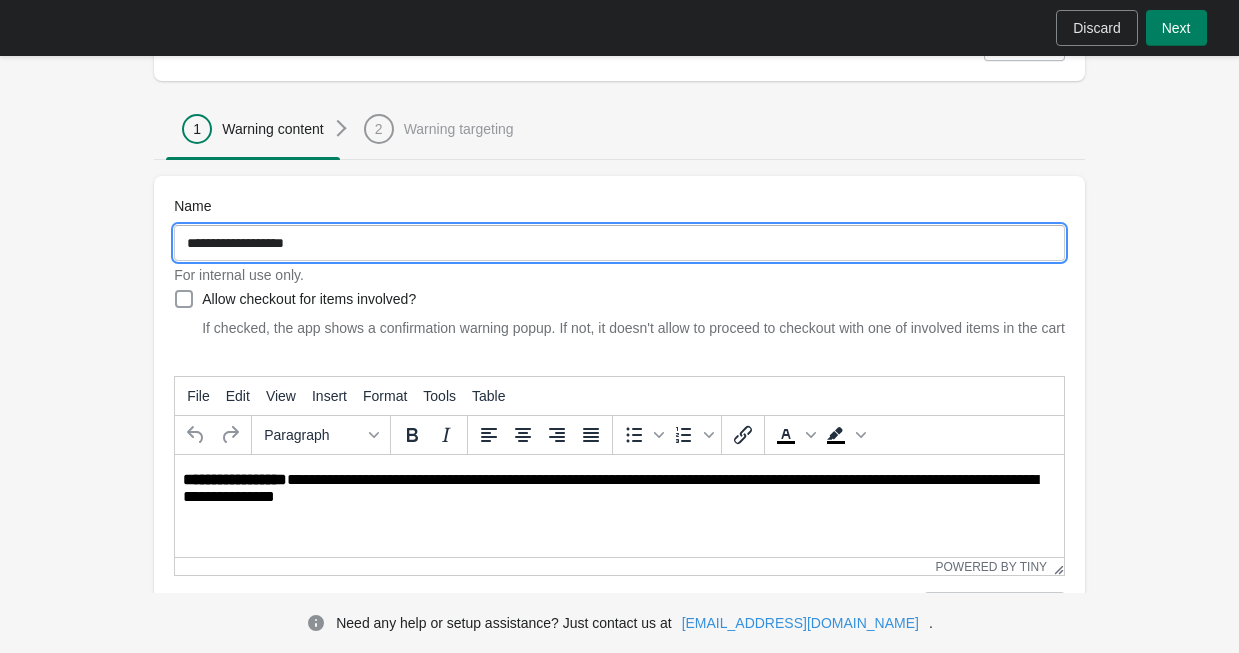 scroll, scrollTop: 300, scrollLeft: 0, axis: vertical 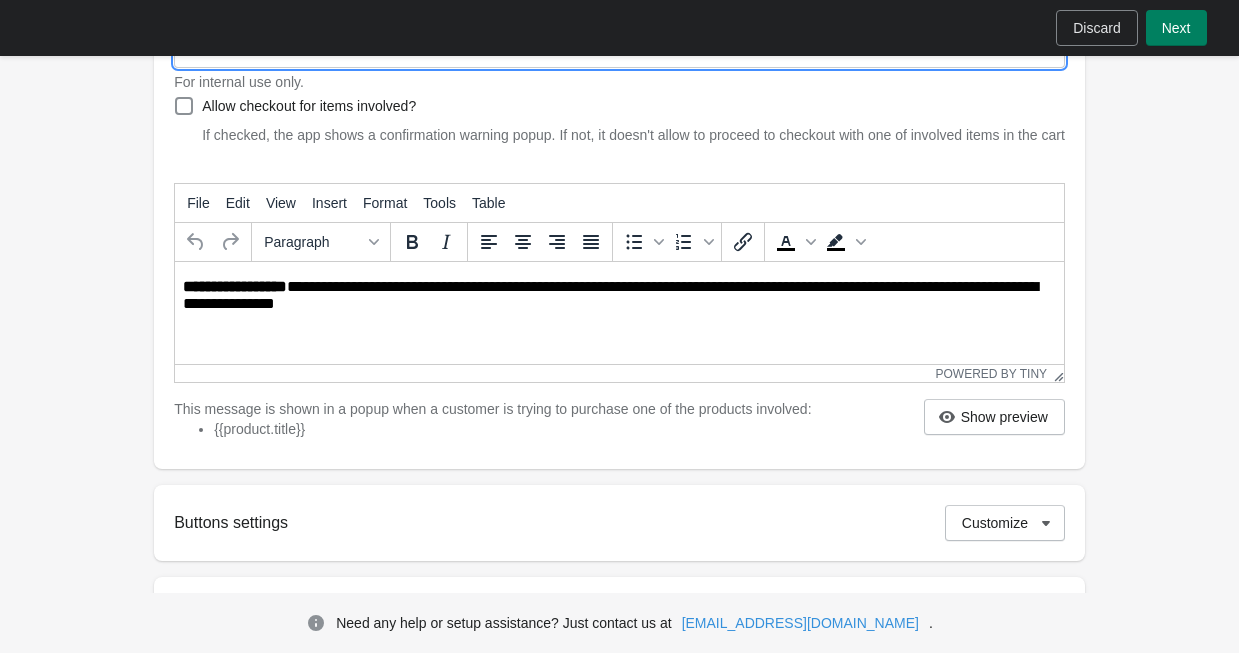 type on "**********" 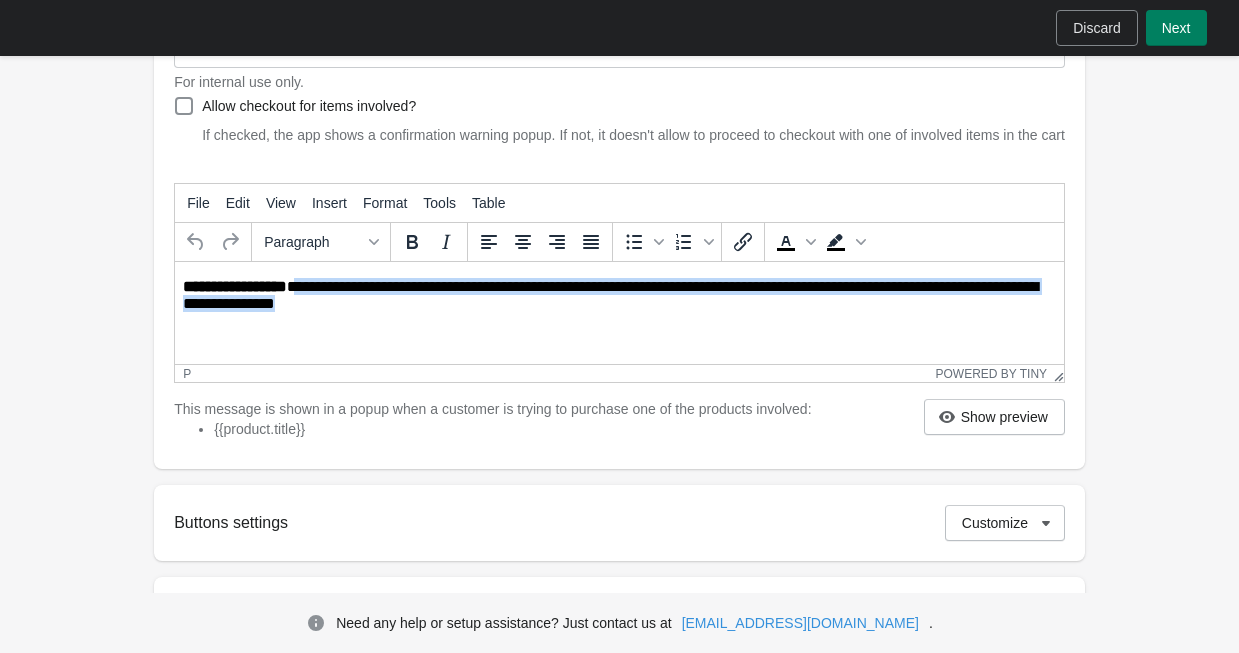drag, startPoint x: 313, startPoint y: 288, endPoint x: 498, endPoint y: 315, distance: 186.95988 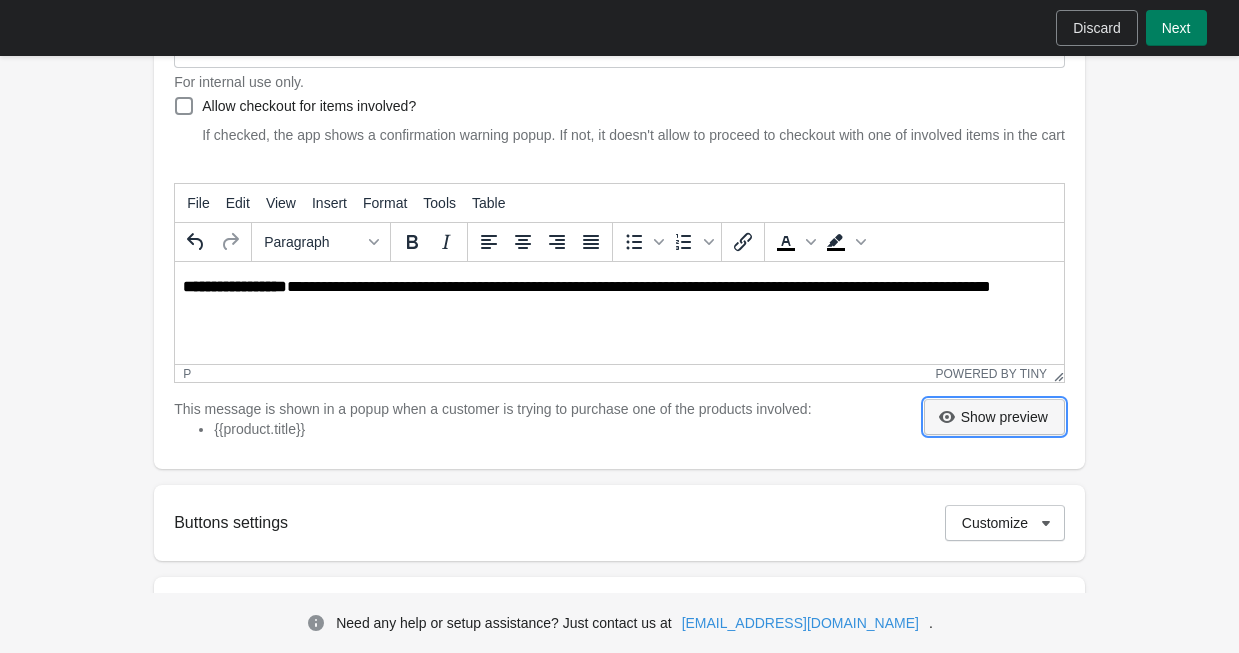 click on "Show preview" at bounding box center (1004, 417) 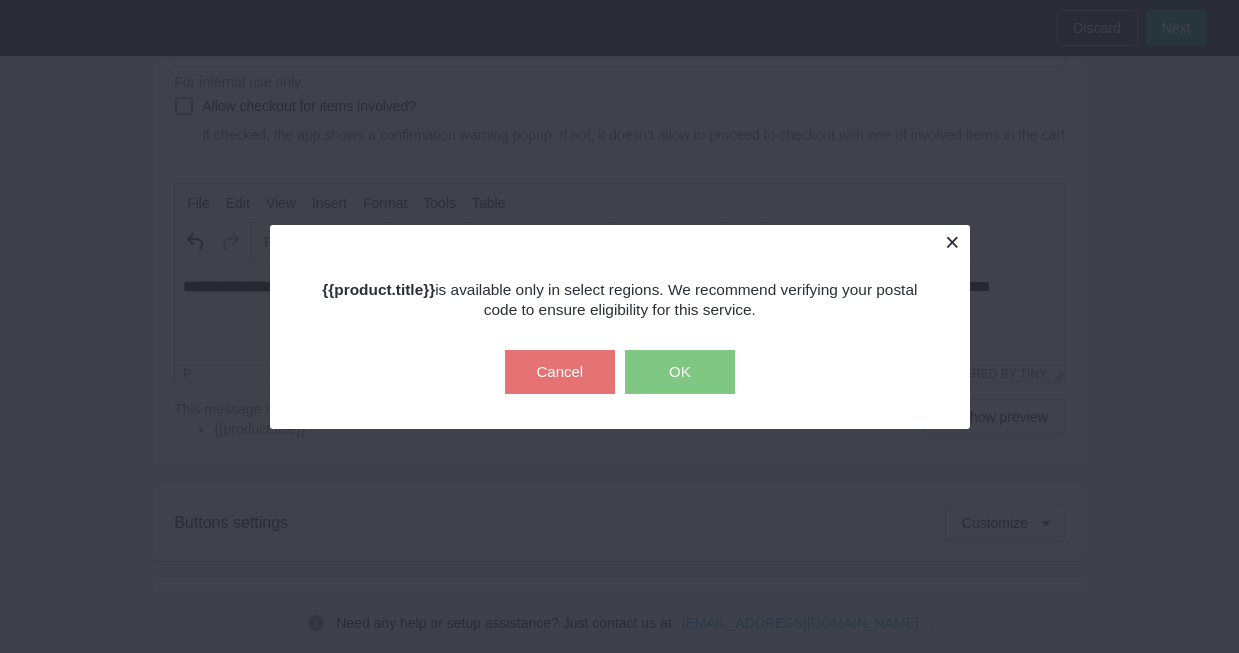 click at bounding box center (952, 242) 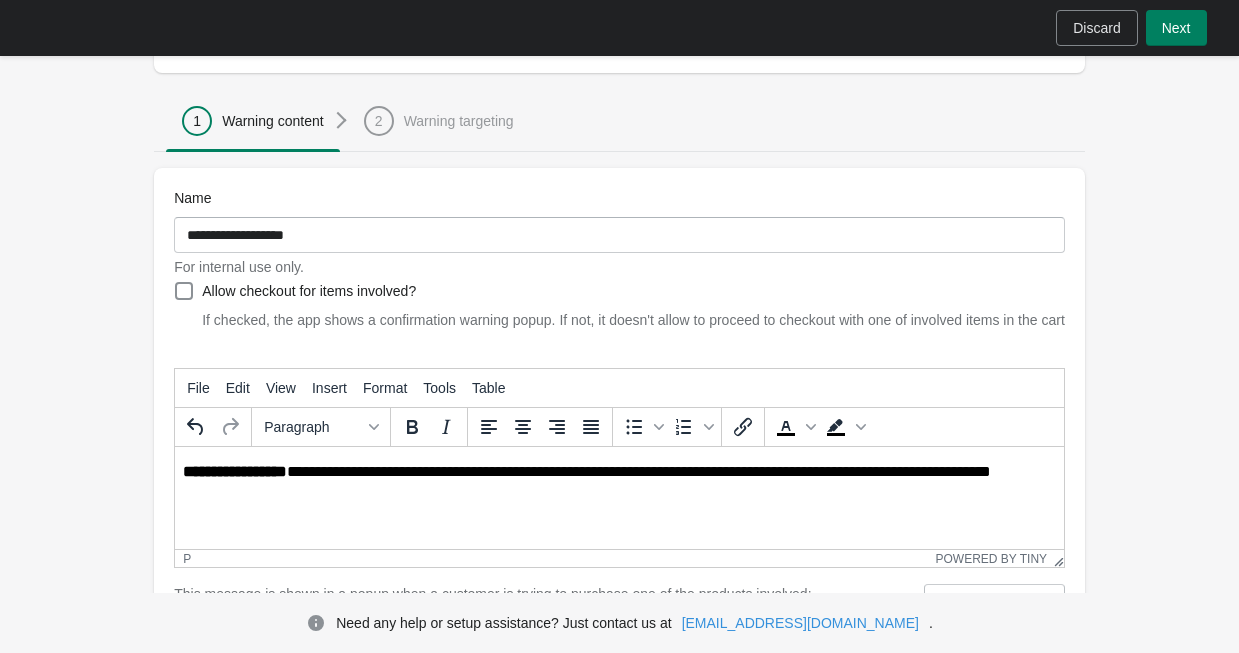scroll, scrollTop: 100, scrollLeft: 0, axis: vertical 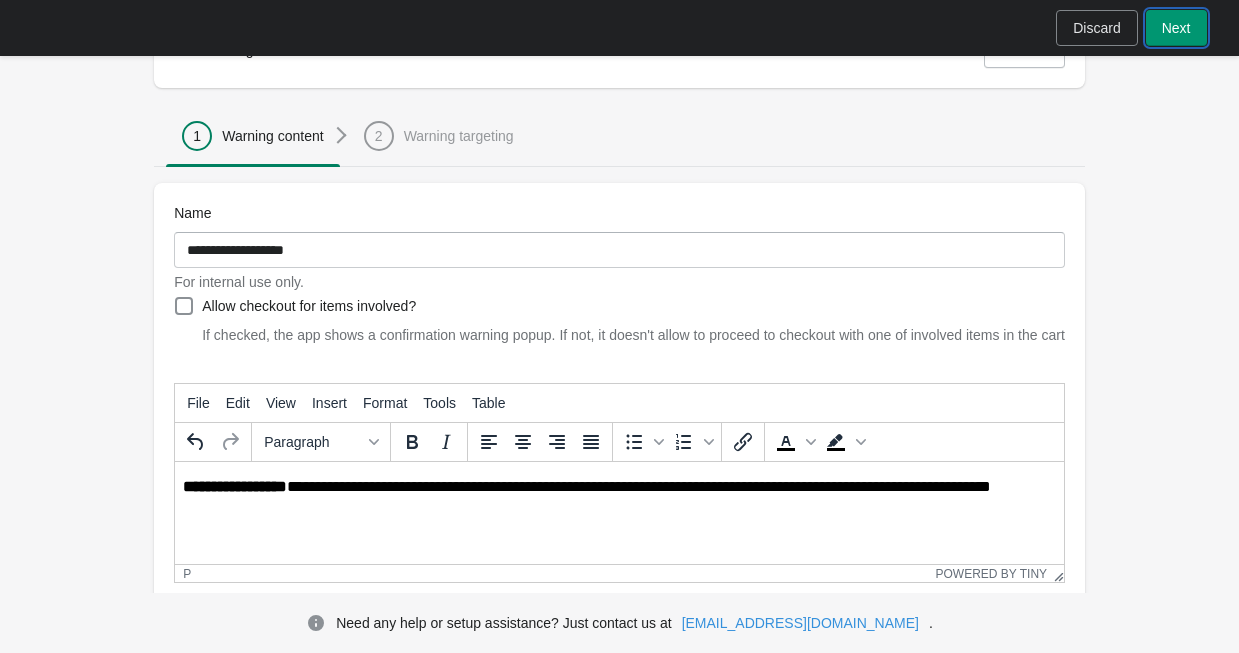 click on "Next" at bounding box center [1176, 28] 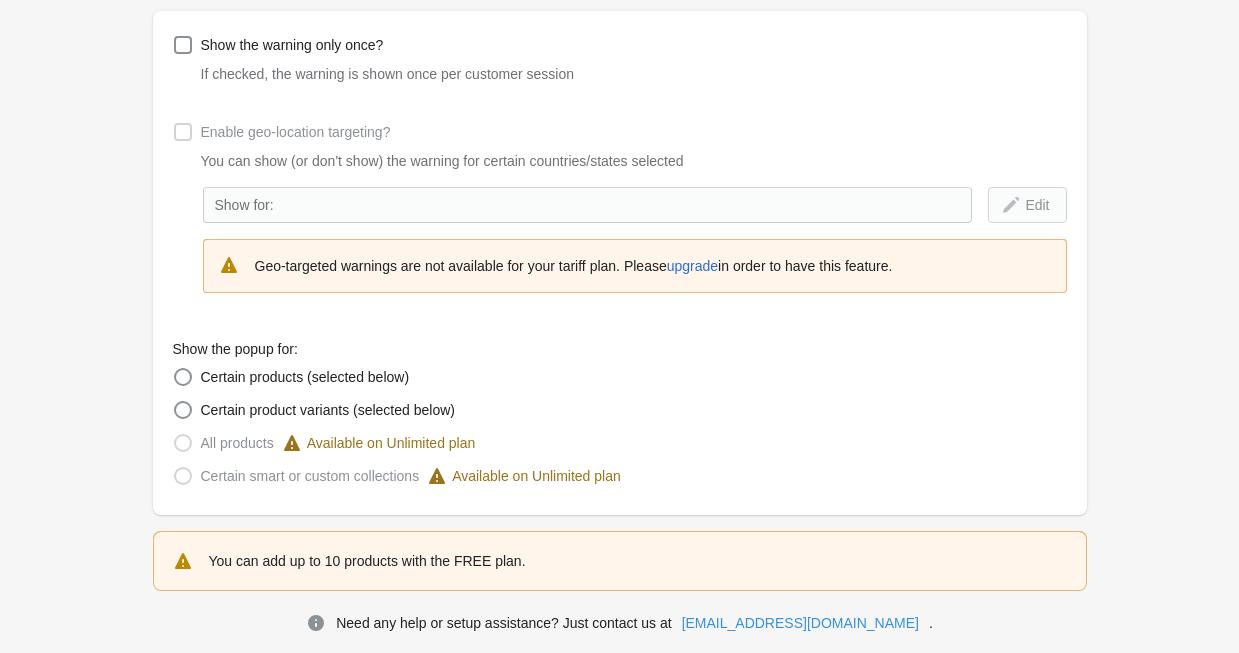 scroll, scrollTop: 300, scrollLeft: 0, axis: vertical 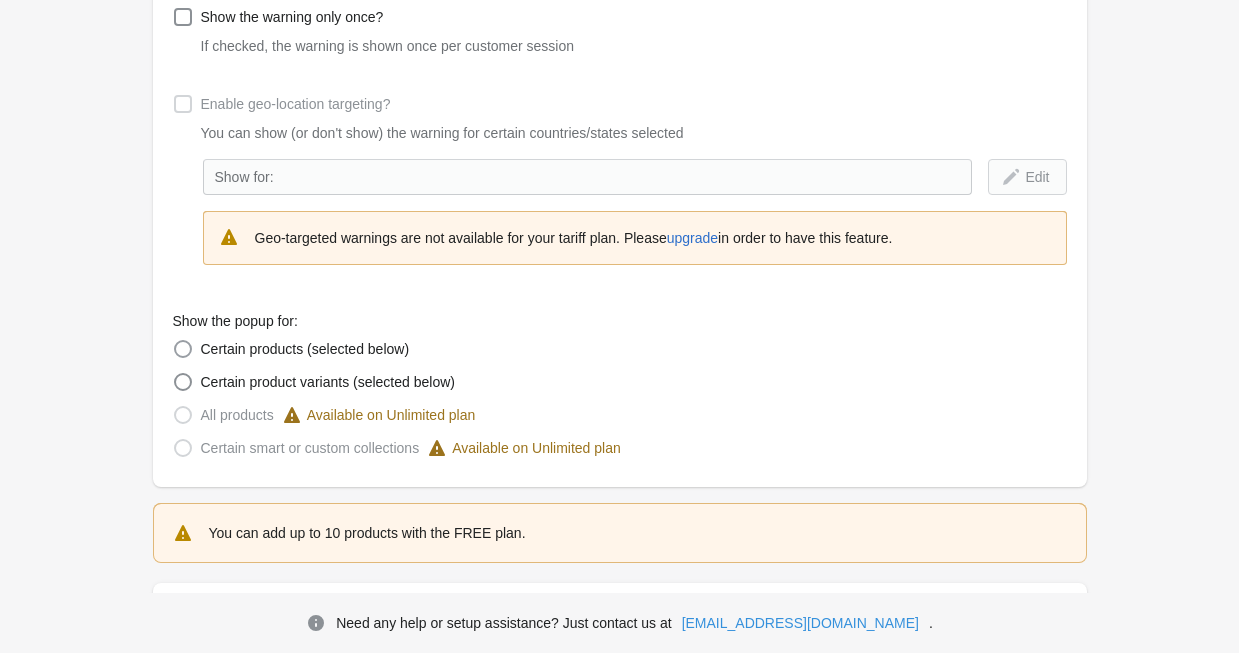 click on "Certain products (selected below)" at bounding box center [305, 349] 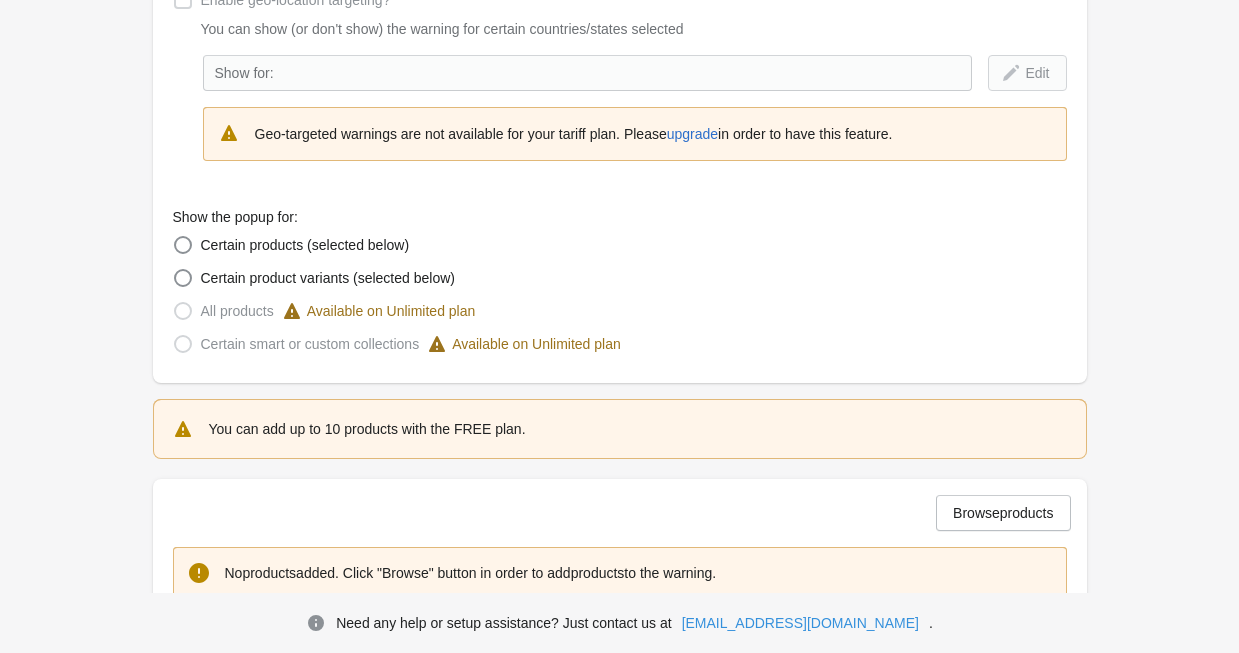 scroll, scrollTop: 500, scrollLeft: 0, axis: vertical 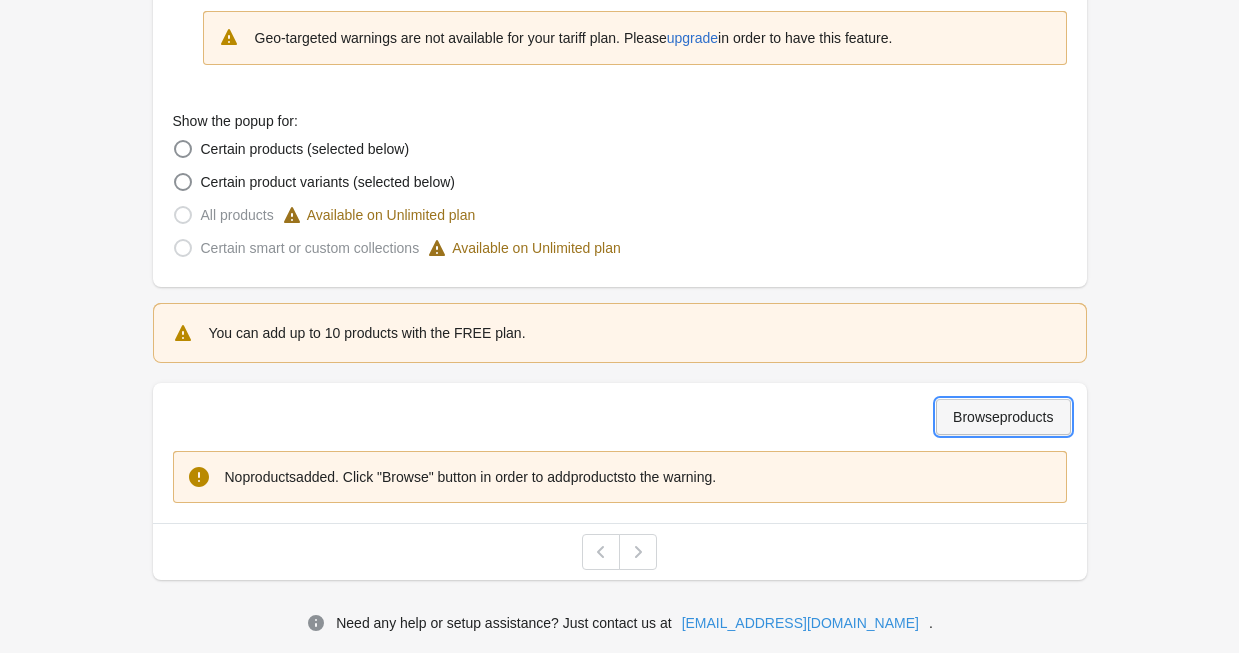 click on "Browse  products" at bounding box center [1003, 417] 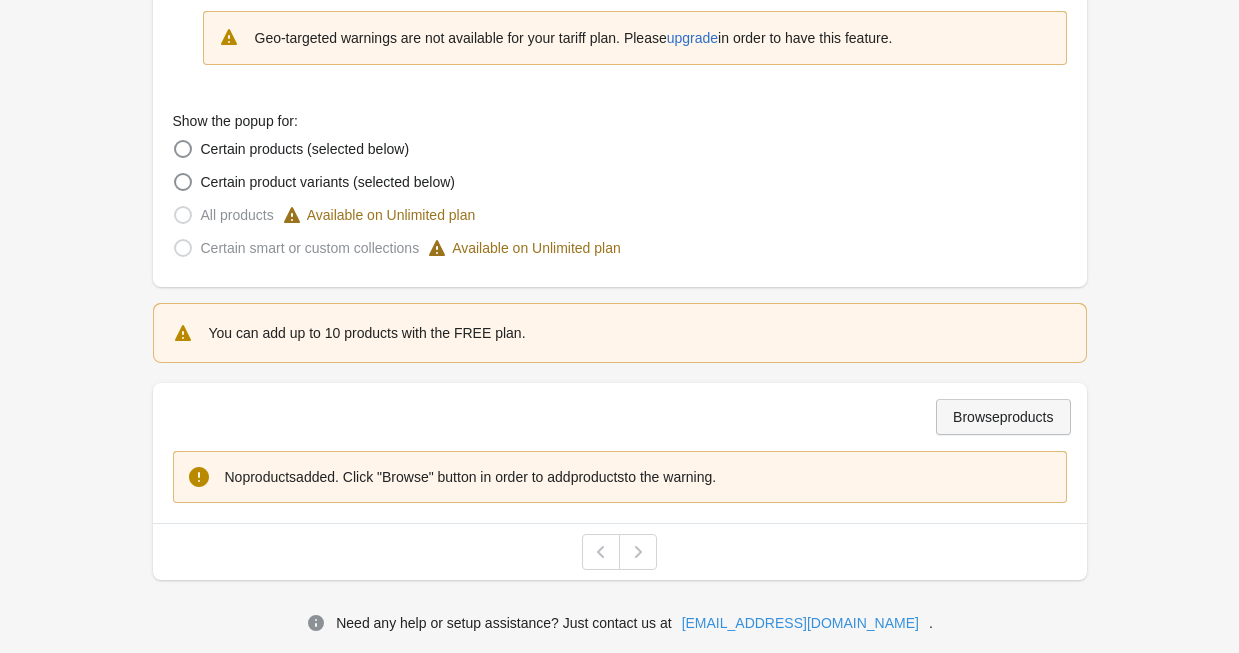 scroll, scrollTop: 500, scrollLeft: 0, axis: vertical 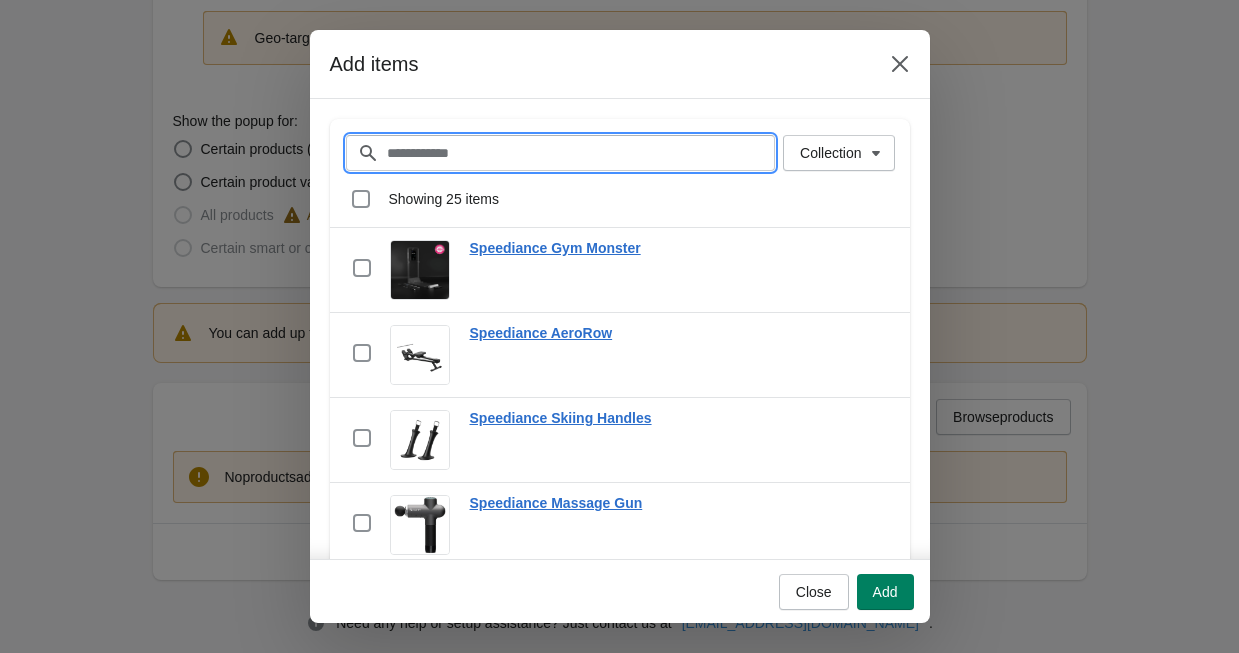 click on "Filter items" at bounding box center (581, 153) 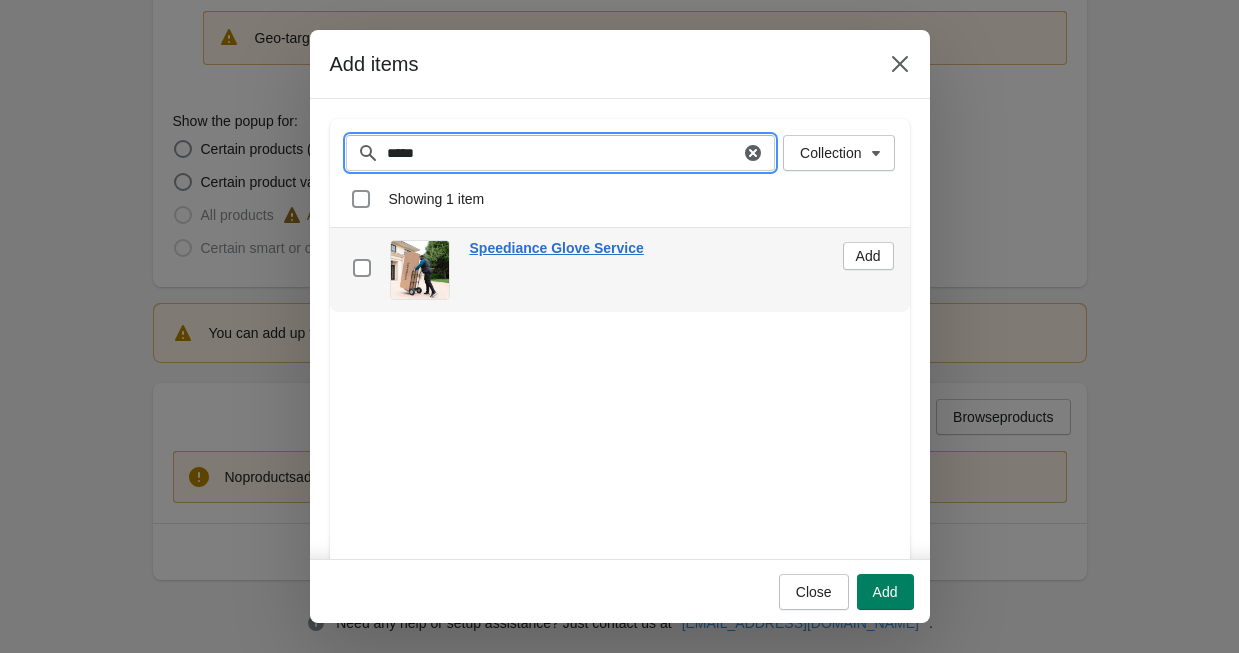 type on "*****" 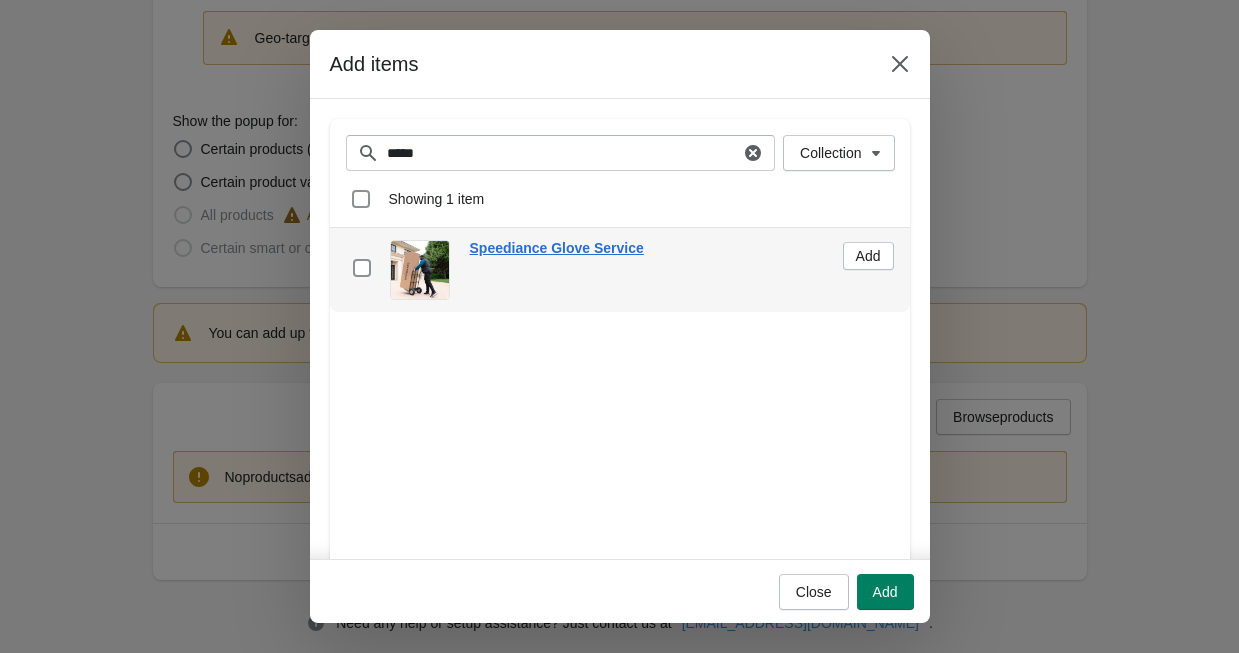 click on "checkbox" at bounding box center [362, 270] 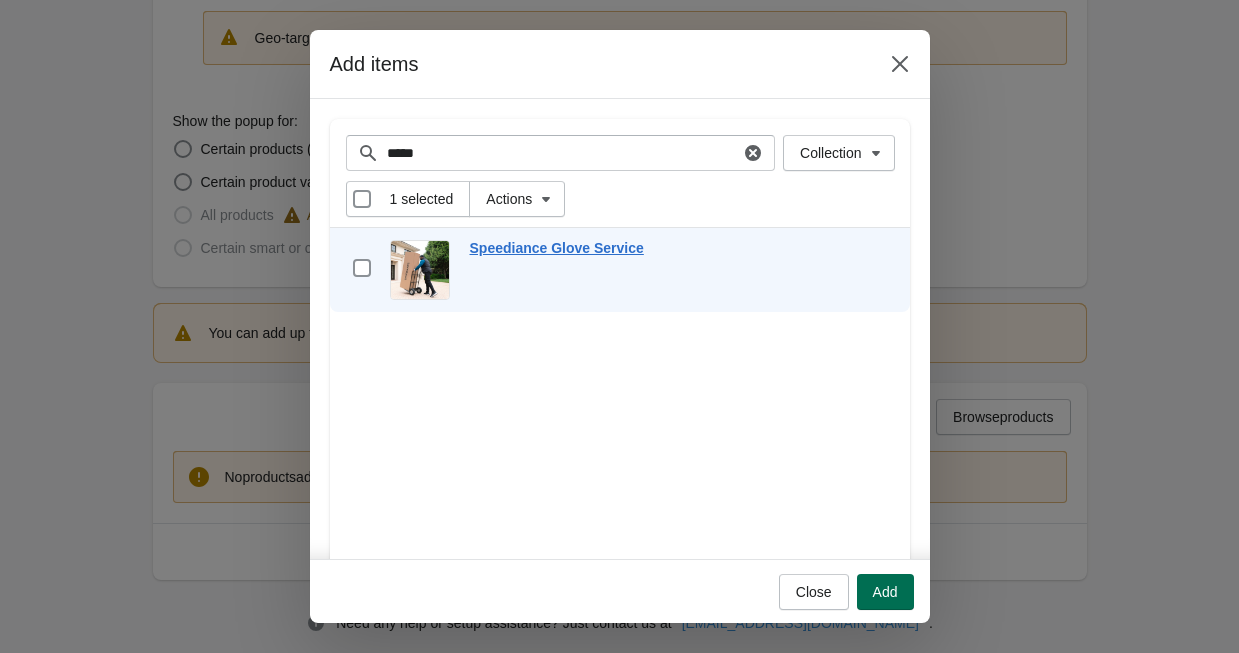 click on "Add" at bounding box center [885, 592] 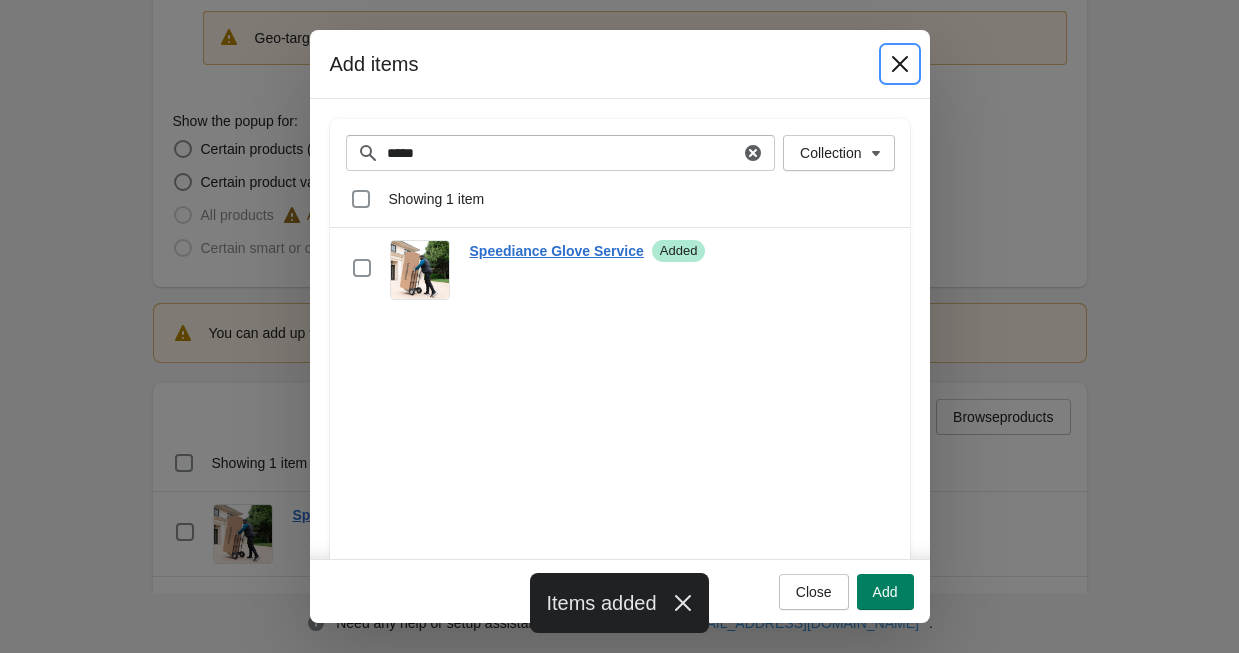 click 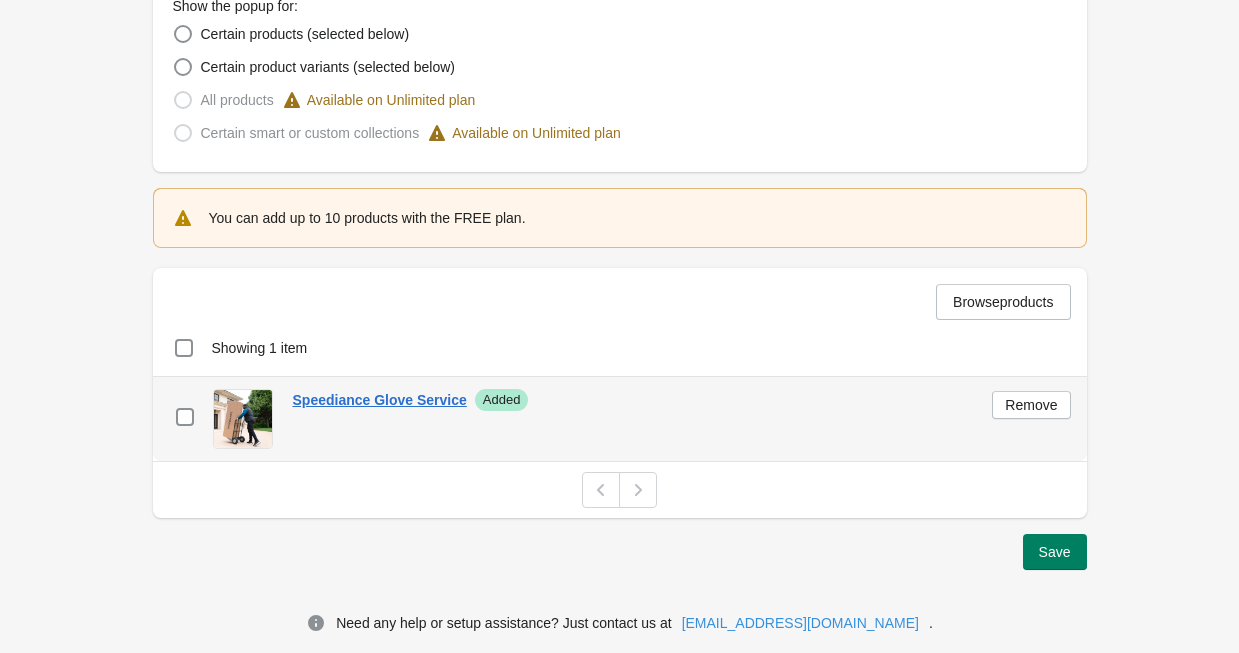 scroll, scrollTop: 616, scrollLeft: 0, axis: vertical 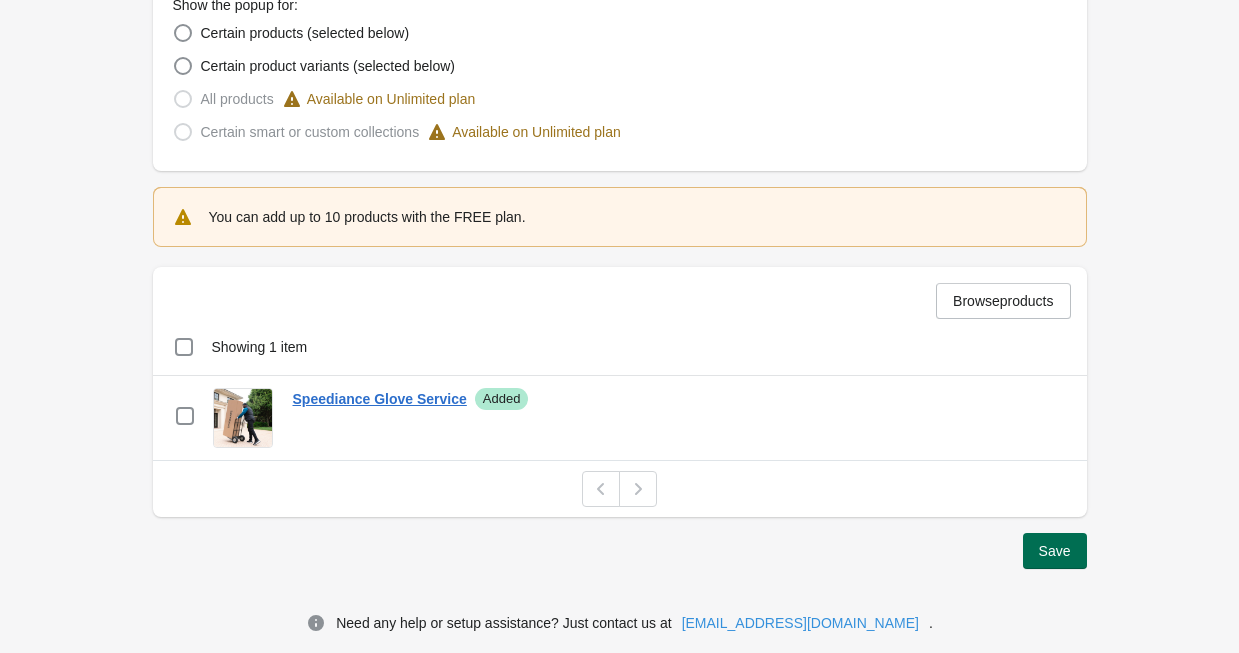 click on "Save" at bounding box center [1055, 551] 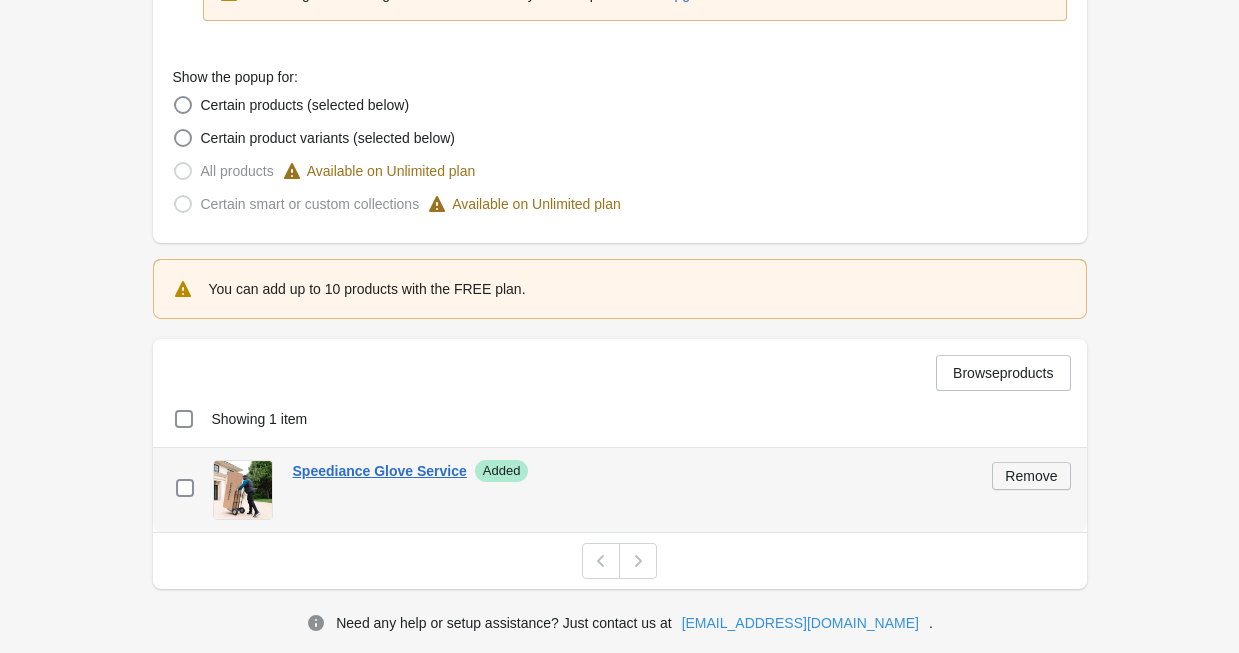 scroll, scrollTop: 616, scrollLeft: 0, axis: vertical 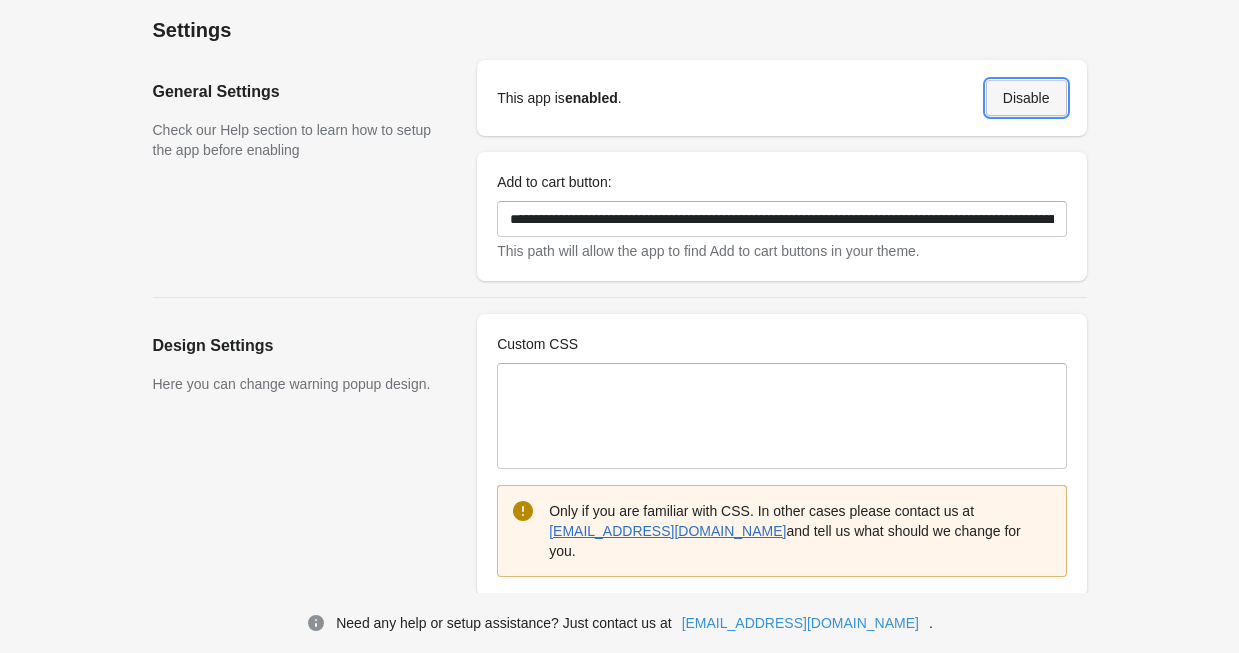 click on "Disable" at bounding box center [1026, 98] 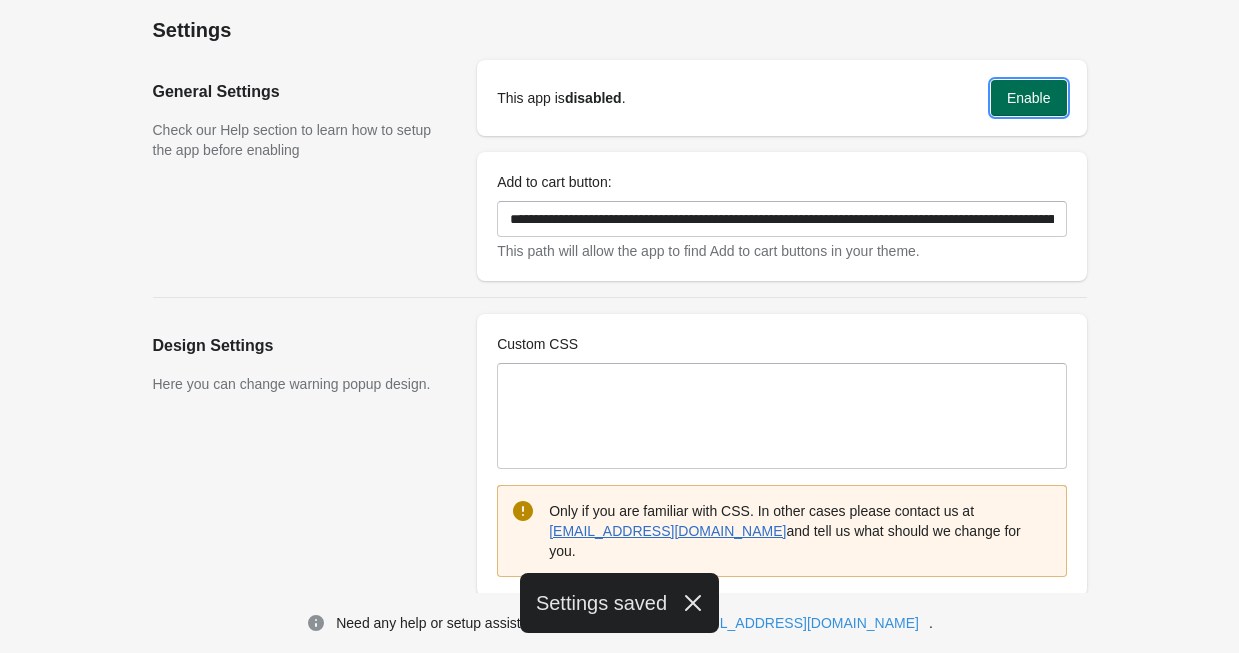 click on "Enable" at bounding box center (1029, 98) 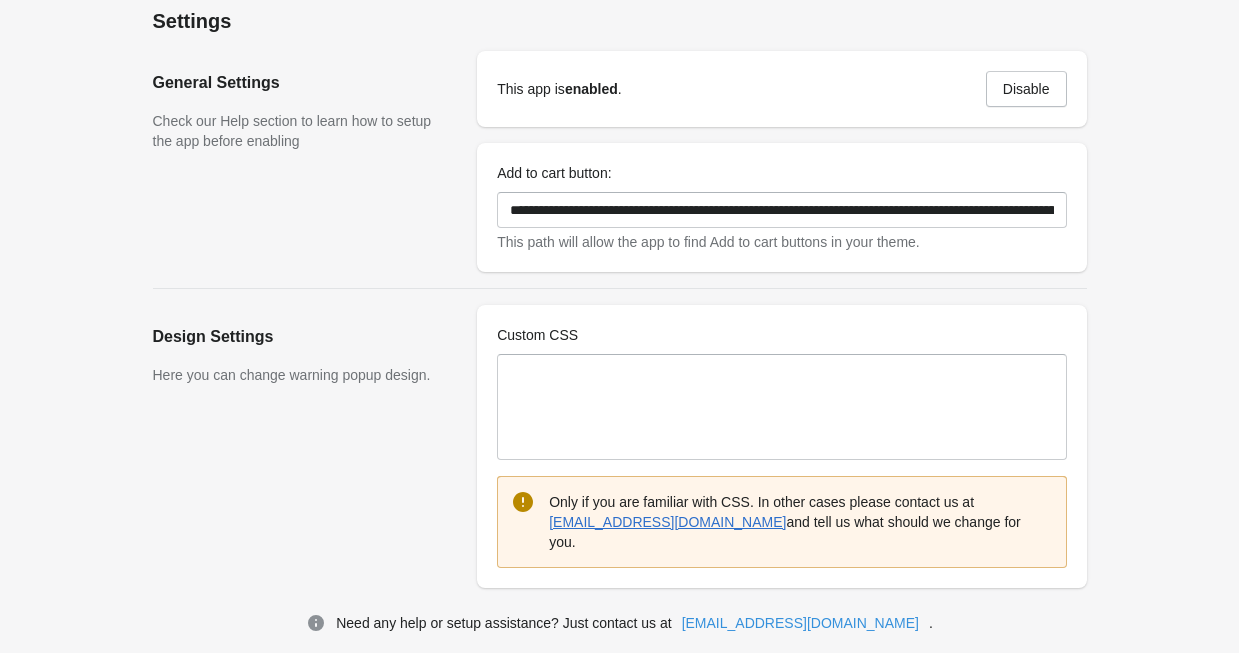 scroll, scrollTop: 0, scrollLeft: 0, axis: both 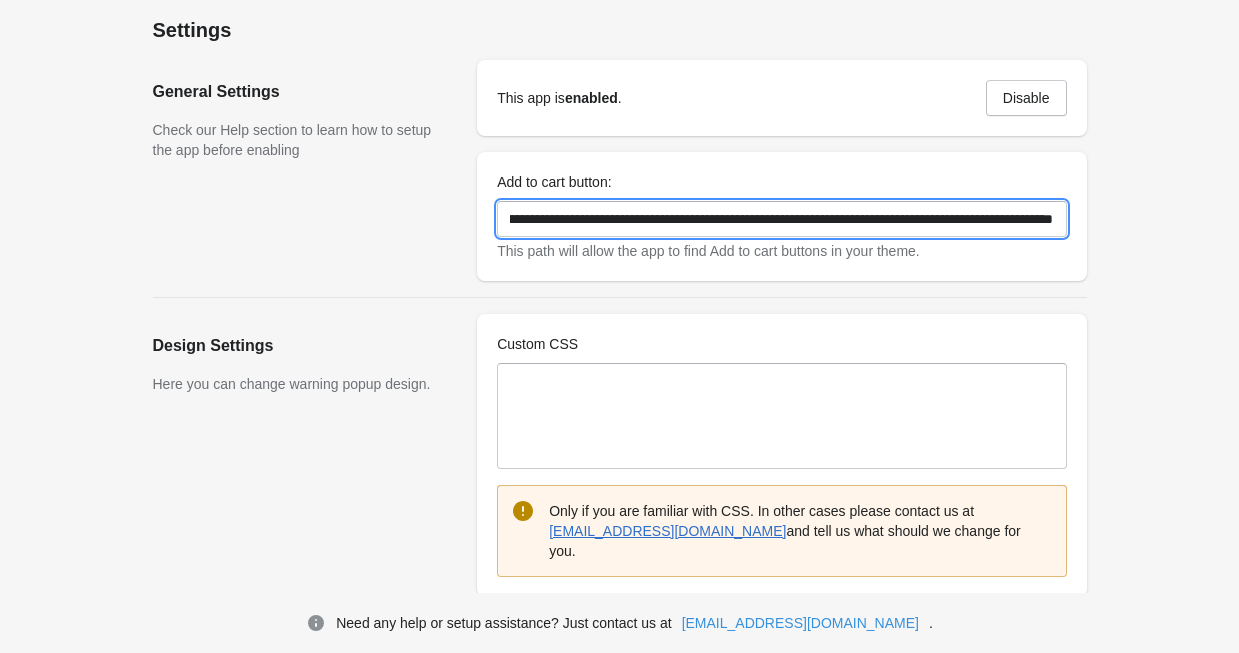 drag, startPoint x: 692, startPoint y: 219, endPoint x: 1124, endPoint y: 219, distance: 432 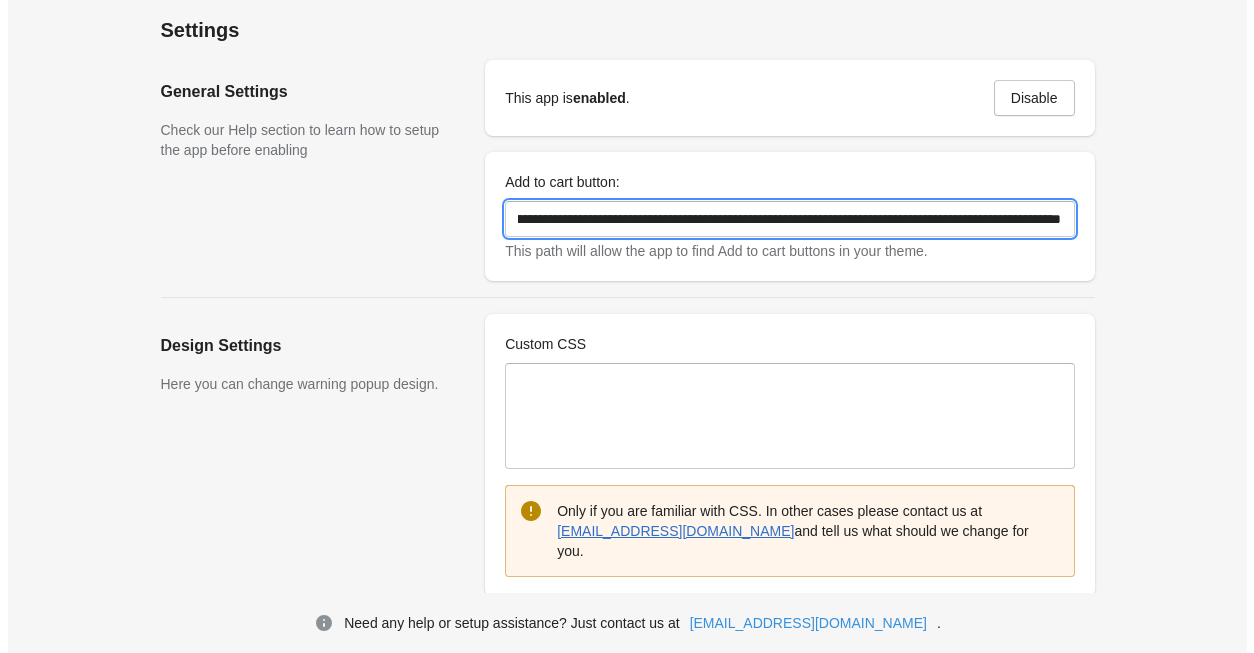 scroll, scrollTop: 0, scrollLeft: 0, axis: both 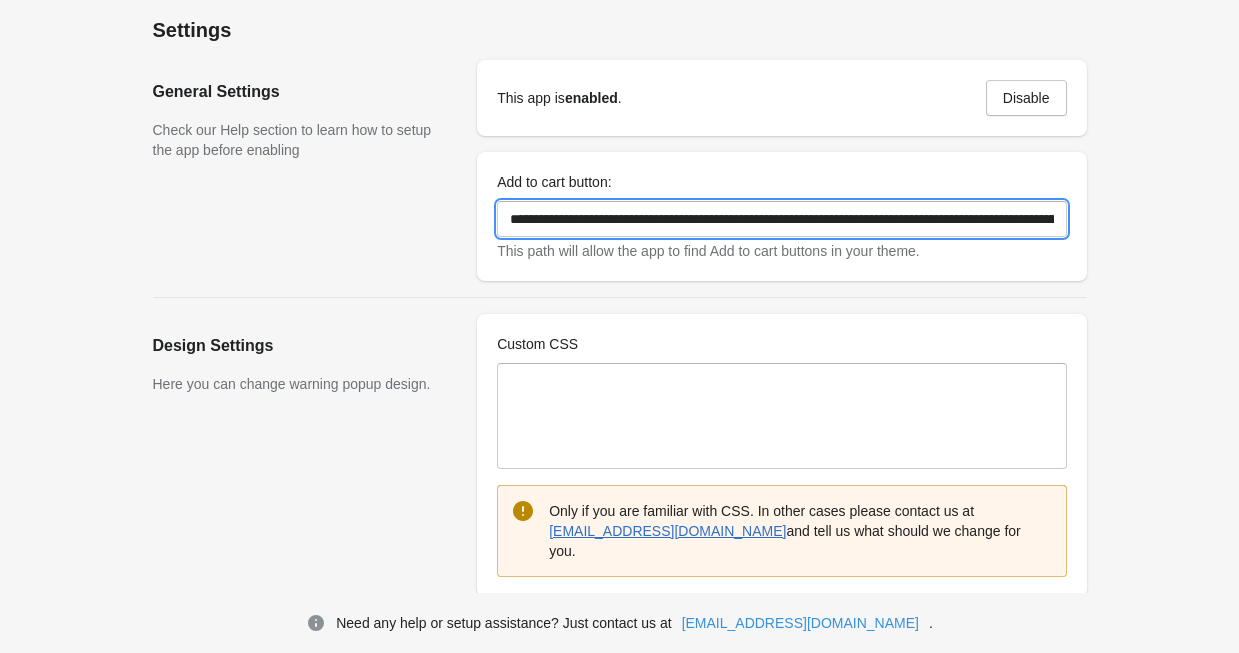 drag, startPoint x: 609, startPoint y: 224, endPoint x: 452, endPoint y: 227, distance: 157.02866 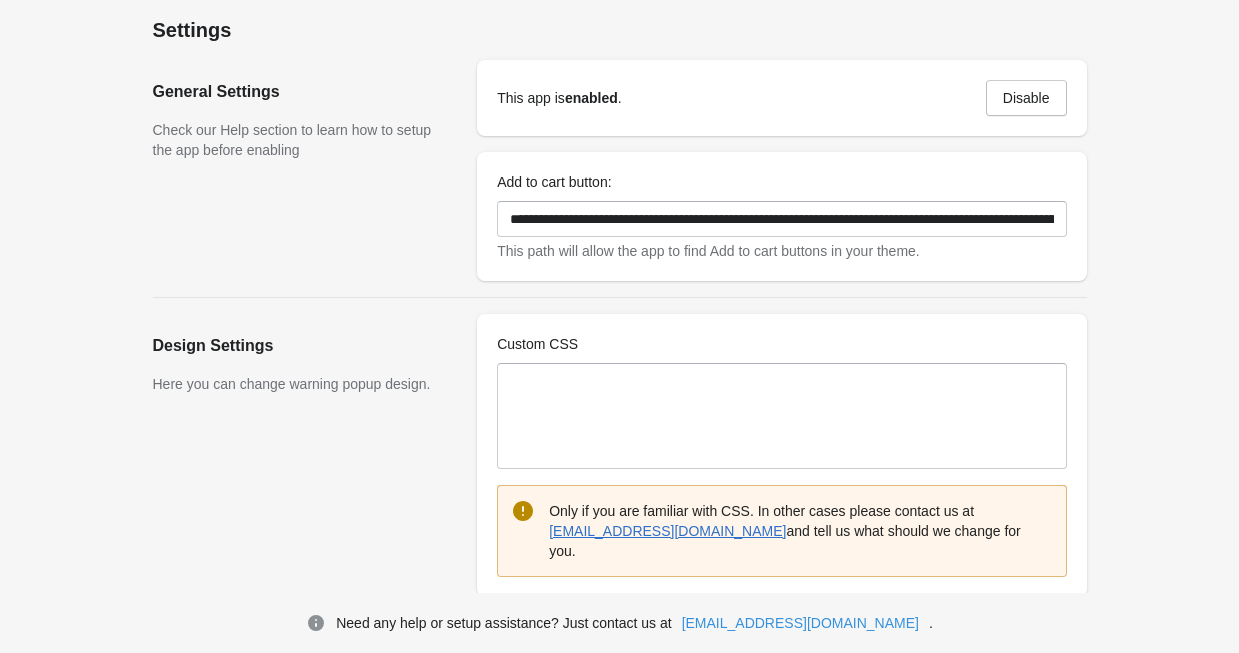 click on "General Settings Check our Help section to learn how to setup the app before enabling" at bounding box center [305, 170] 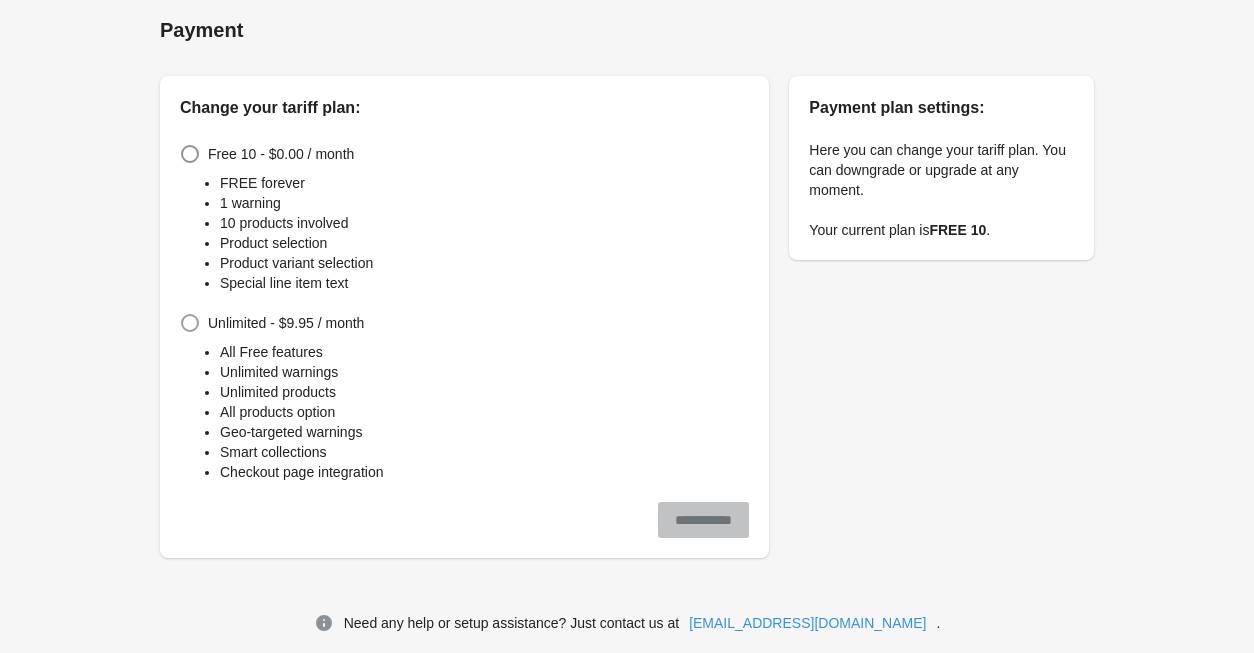 click on "Unlimited - $9.95 / month" at bounding box center [286, 323] 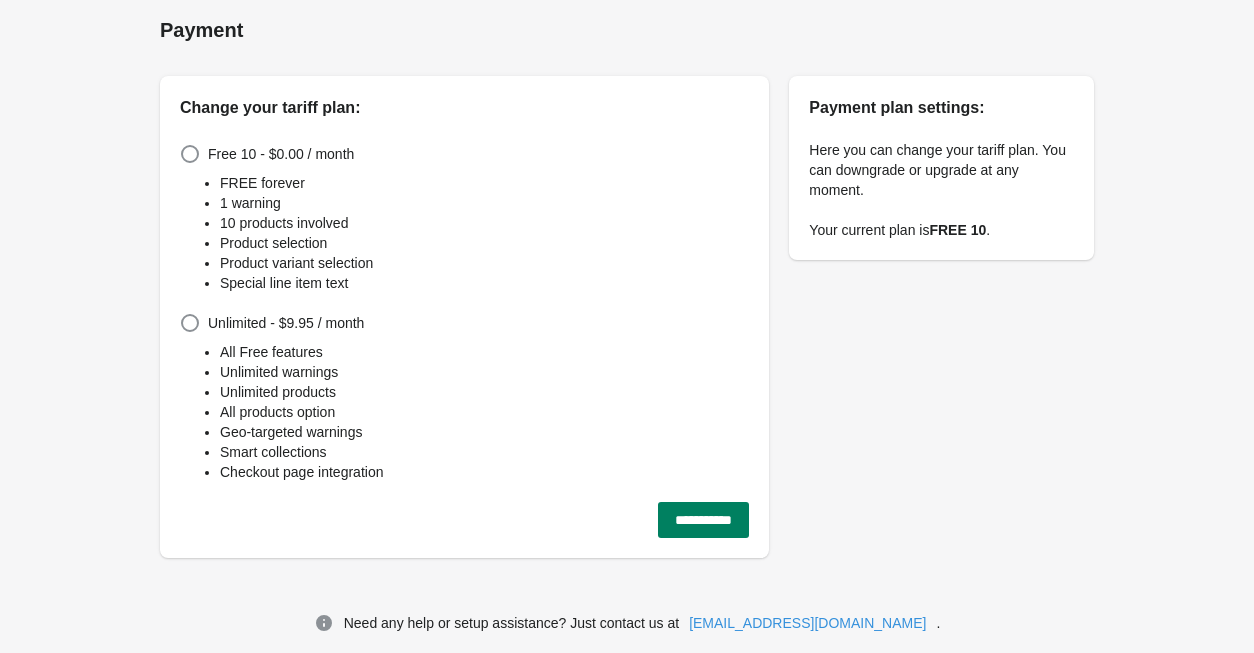 click on "**********" at bounding box center (703, 520) 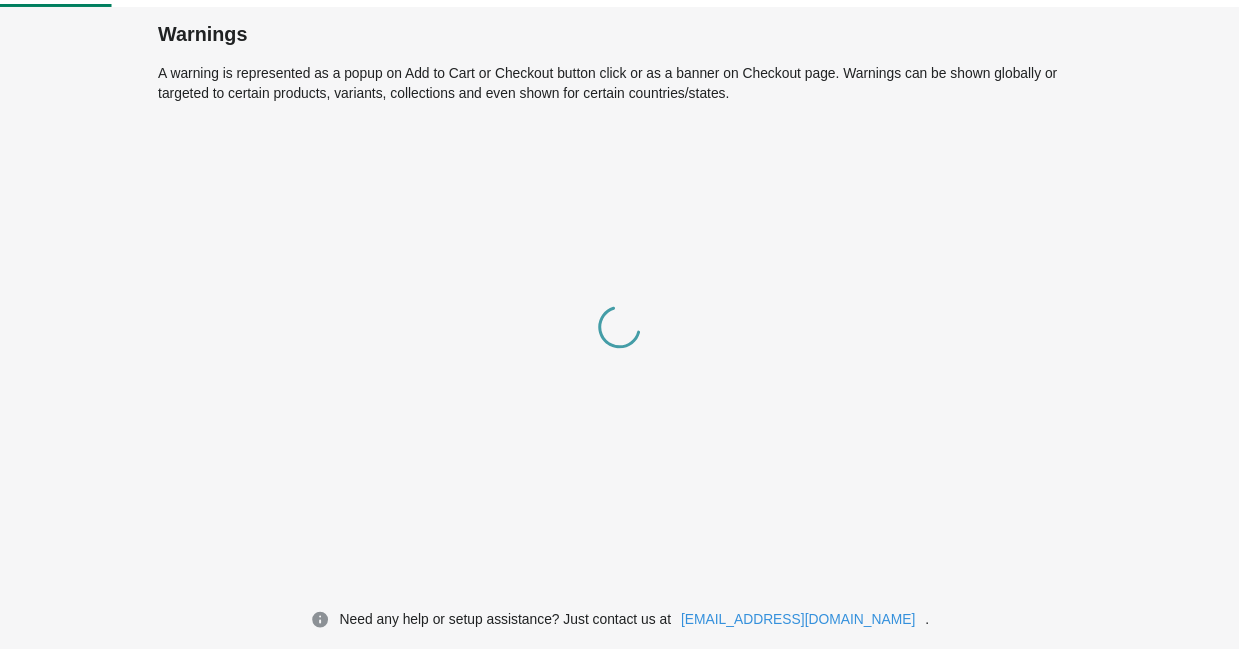 scroll, scrollTop: 0, scrollLeft: 0, axis: both 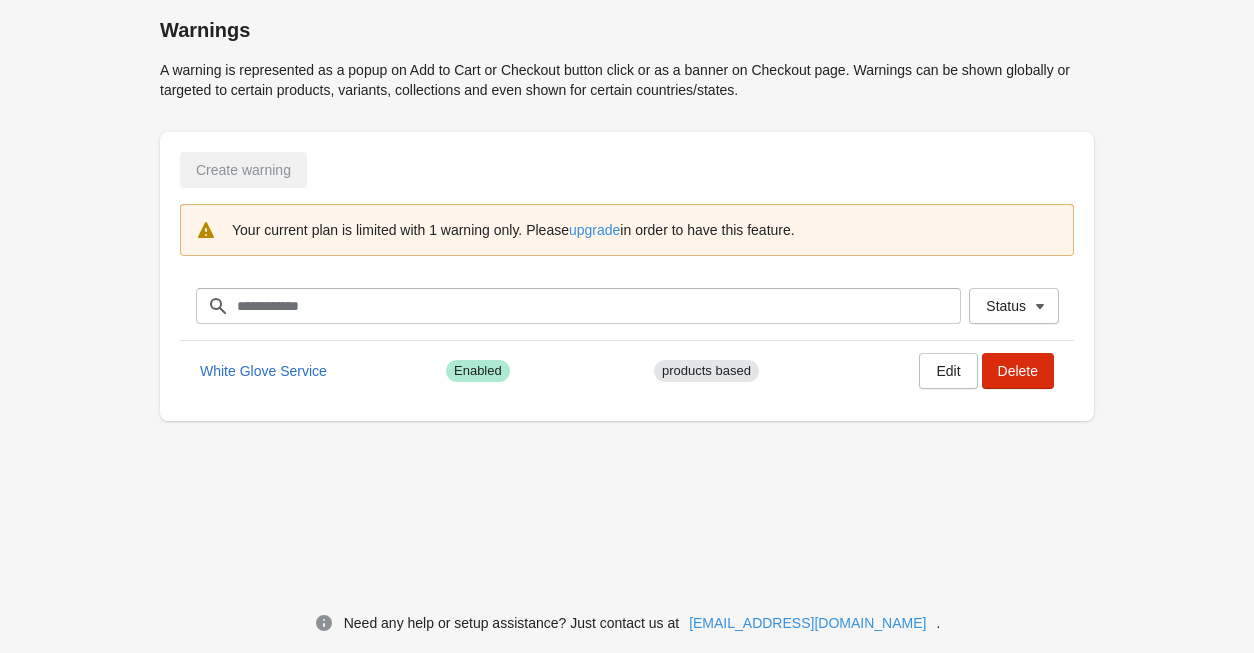 click on "Warnings A warning is represented as a popup on Add to Cart or Checkout button click or as a banner on Checkout page. Warnings can be shown globally or targeted to certain products, variants, collections and even shown for certain countries/states. Create warning Your current plan is limited with 1 warning only. Please  upgrade  in order to have this feature. Status Filter items Clear Status White Glove Service Success  Enabled products based Edit Delete Need any help or setup assistance? Just contact us at  [EMAIL_ADDRESS][DOMAIN_NAME] ." at bounding box center (627, 291) 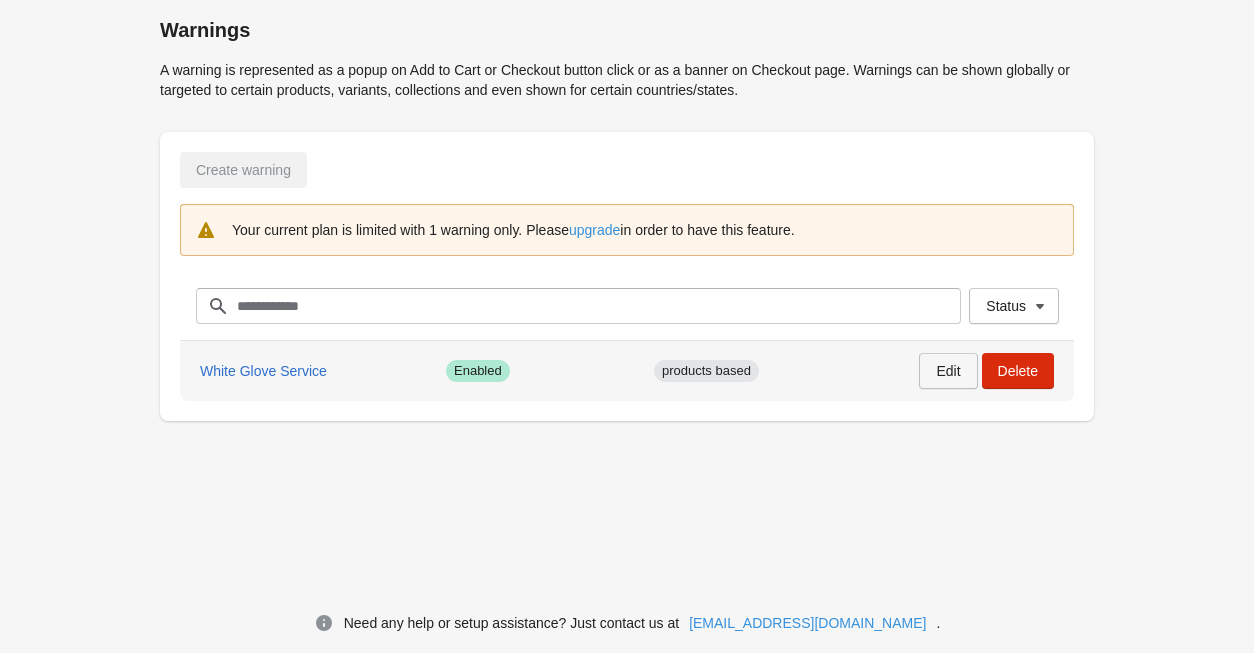 click on "Edit" at bounding box center (948, 371) 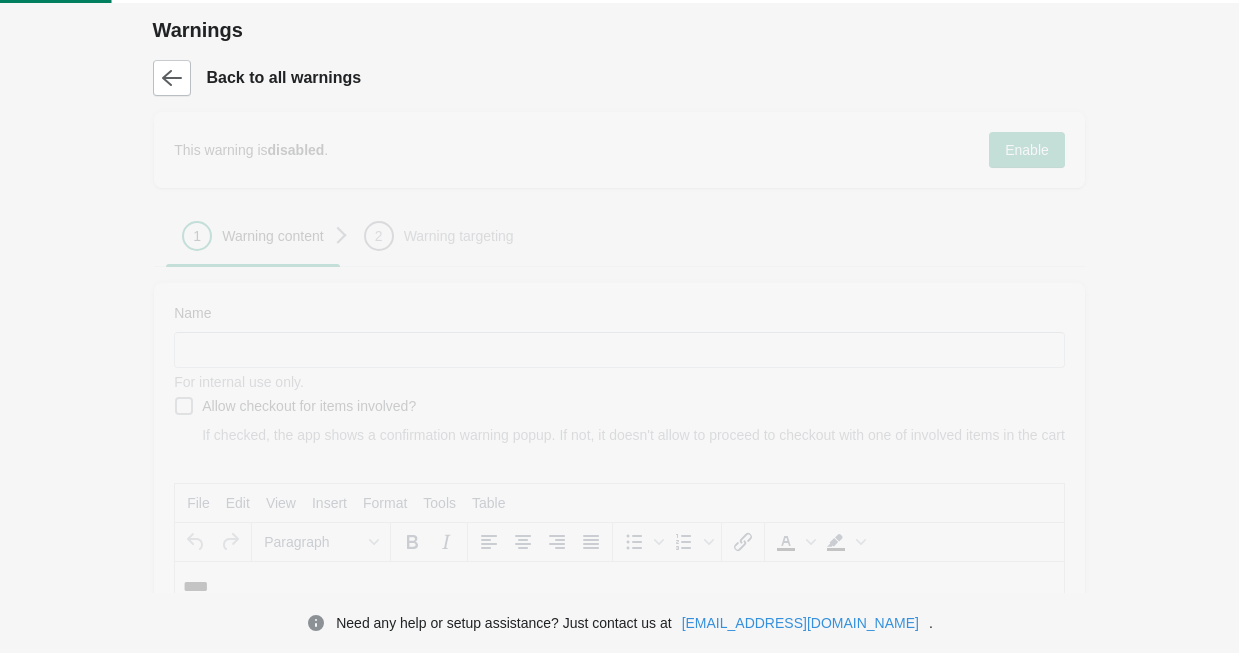 scroll, scrollTop: 0, scrollLeft: 0, axis: both 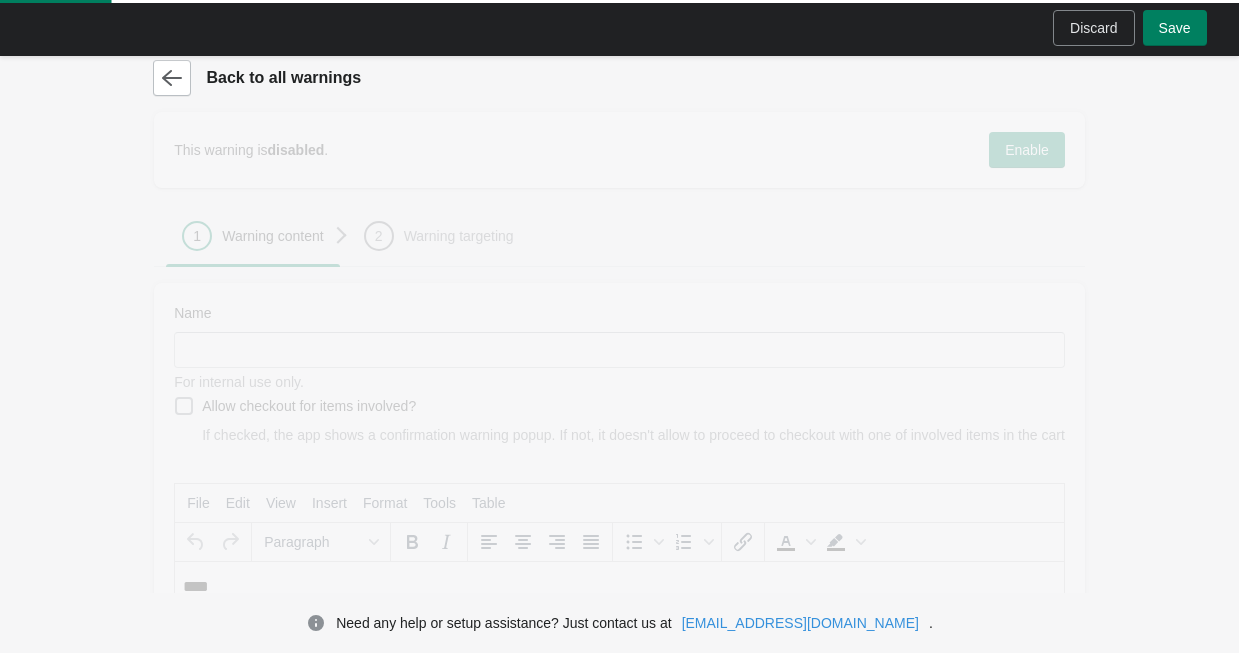 type on "**********" 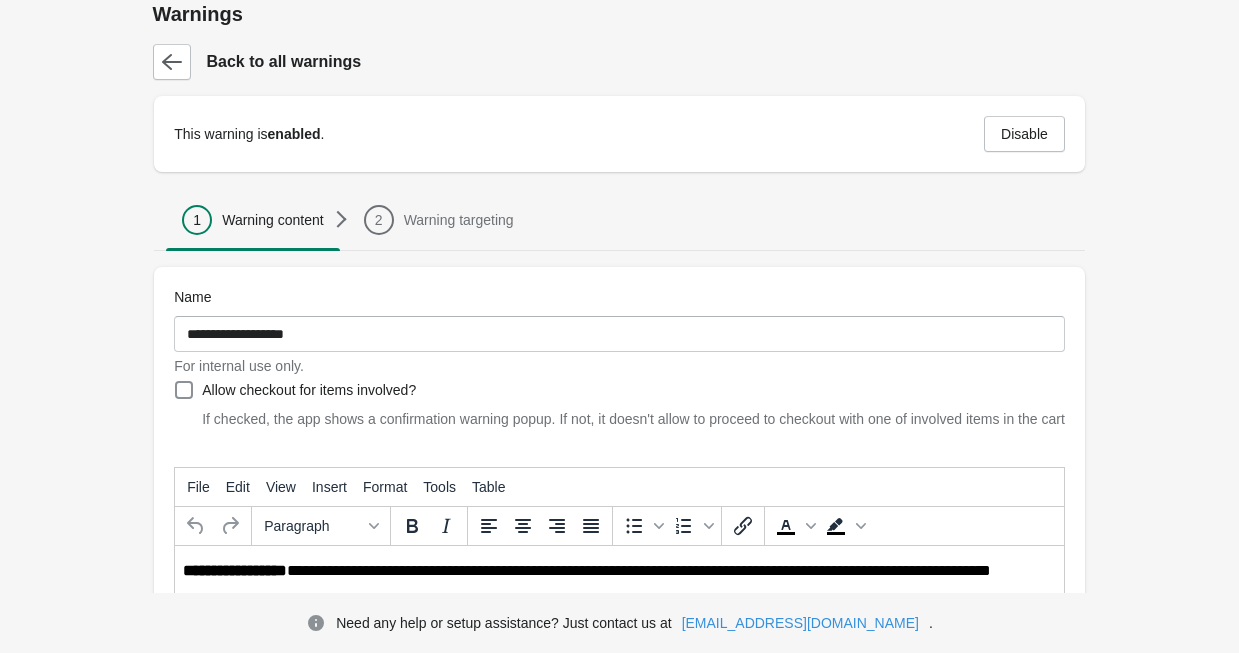scroll, scrollTop: 0, scrollLeft: 0, axis: both 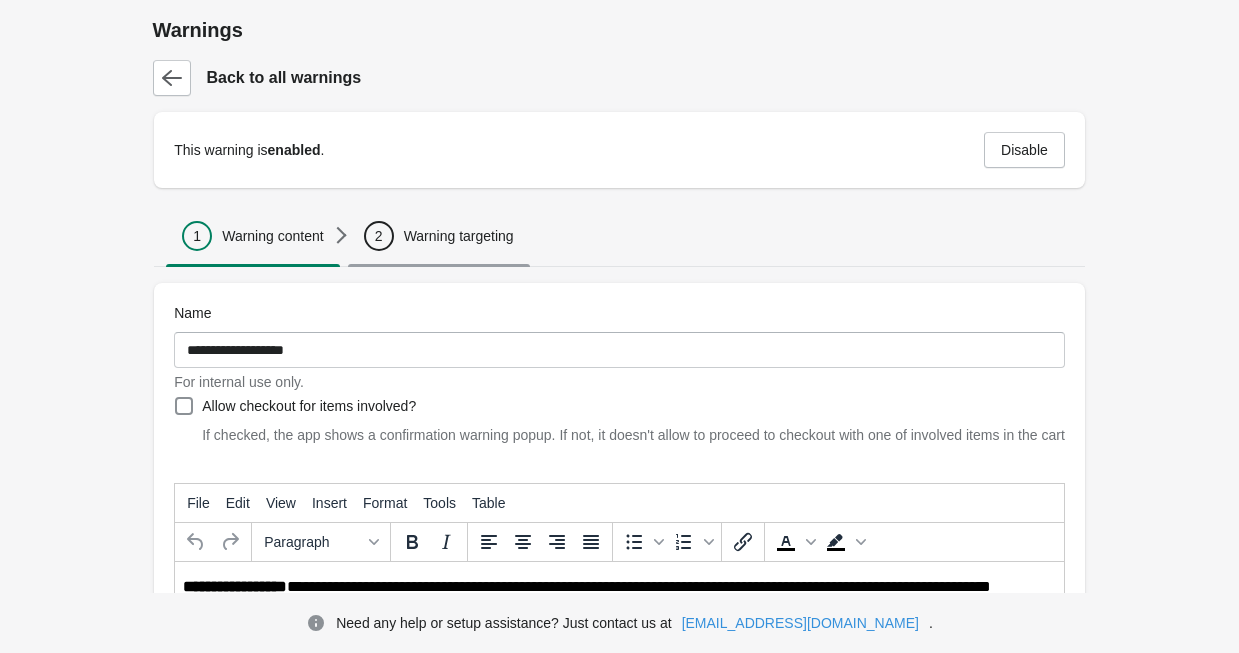 click on "2 Warning targeting" at bounding box center (439, 236) 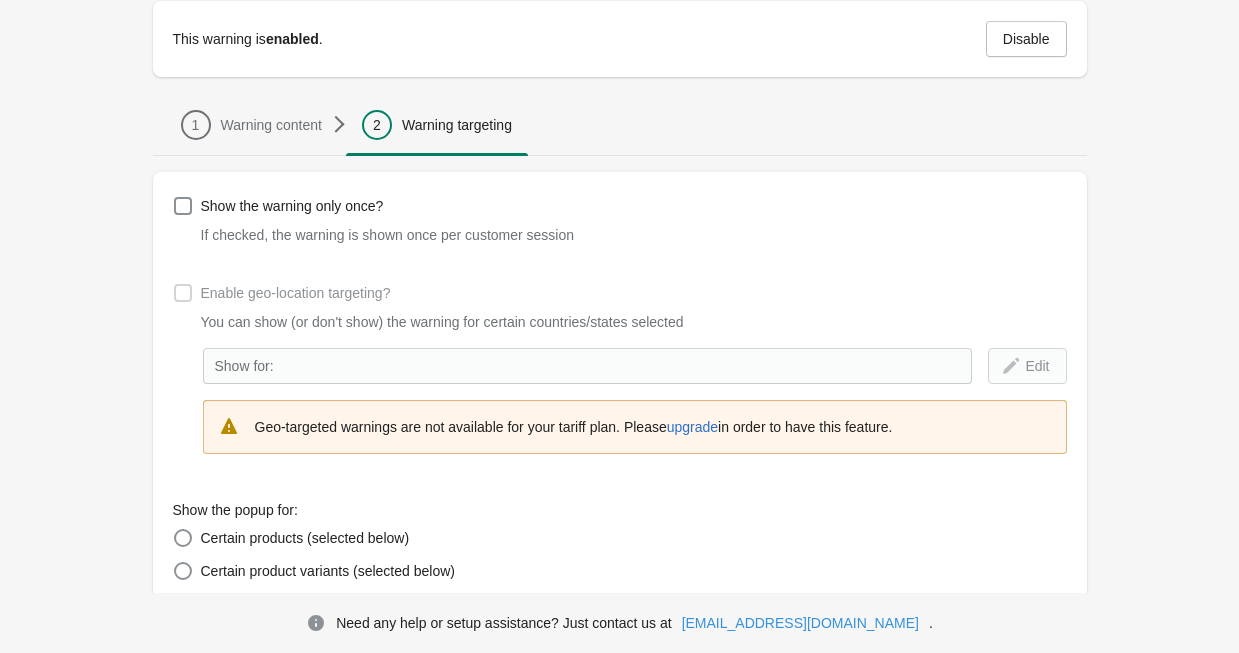 scroll, scrollTop: 200, scrollLeft: 0, axis: vertical 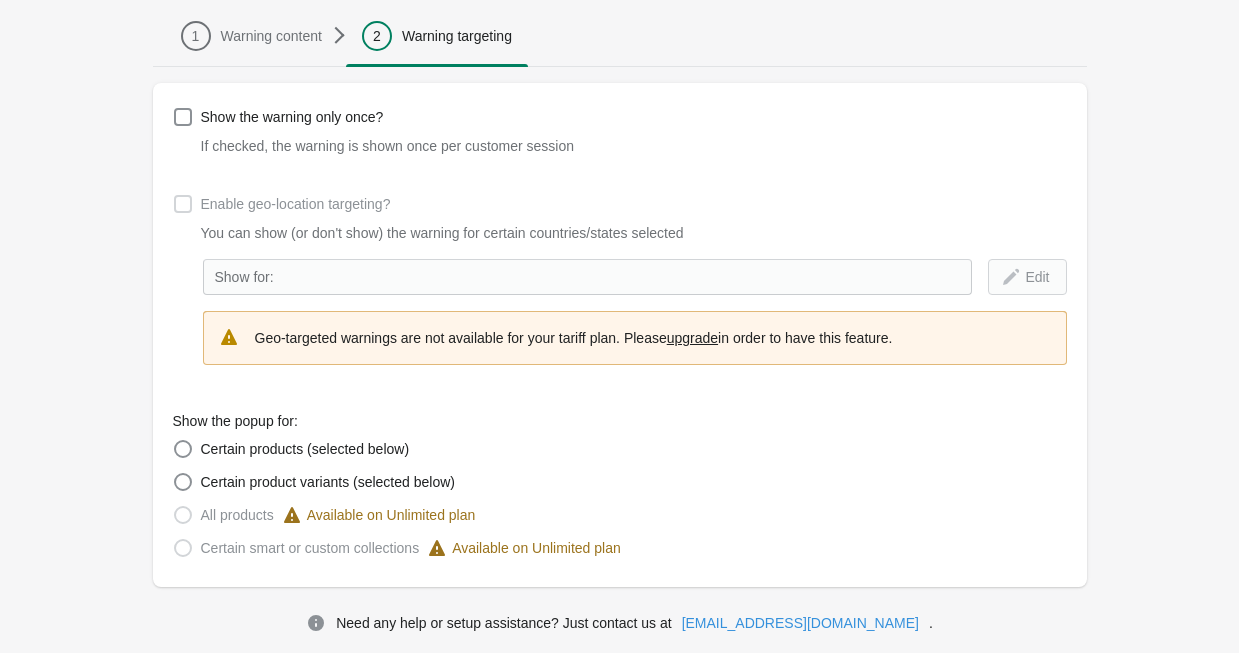 click on "upgrade" at bounding box center (692, 338) 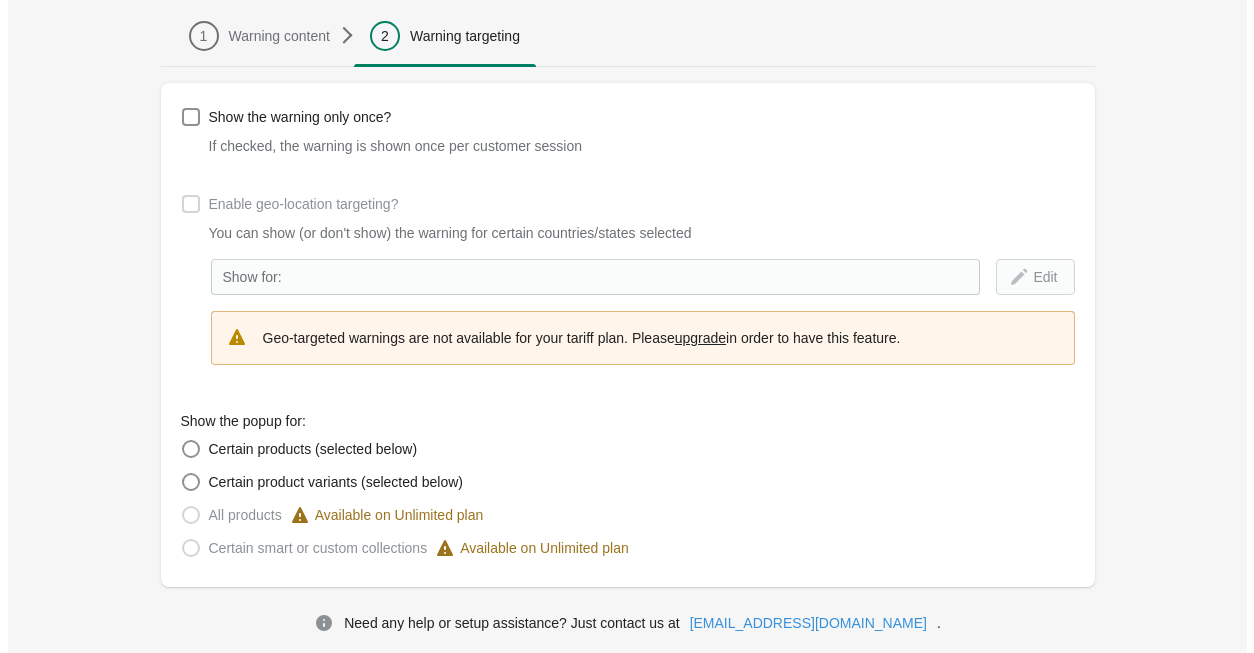 scroll, scrollTop: 0, scrollLeft: 0, axis: both 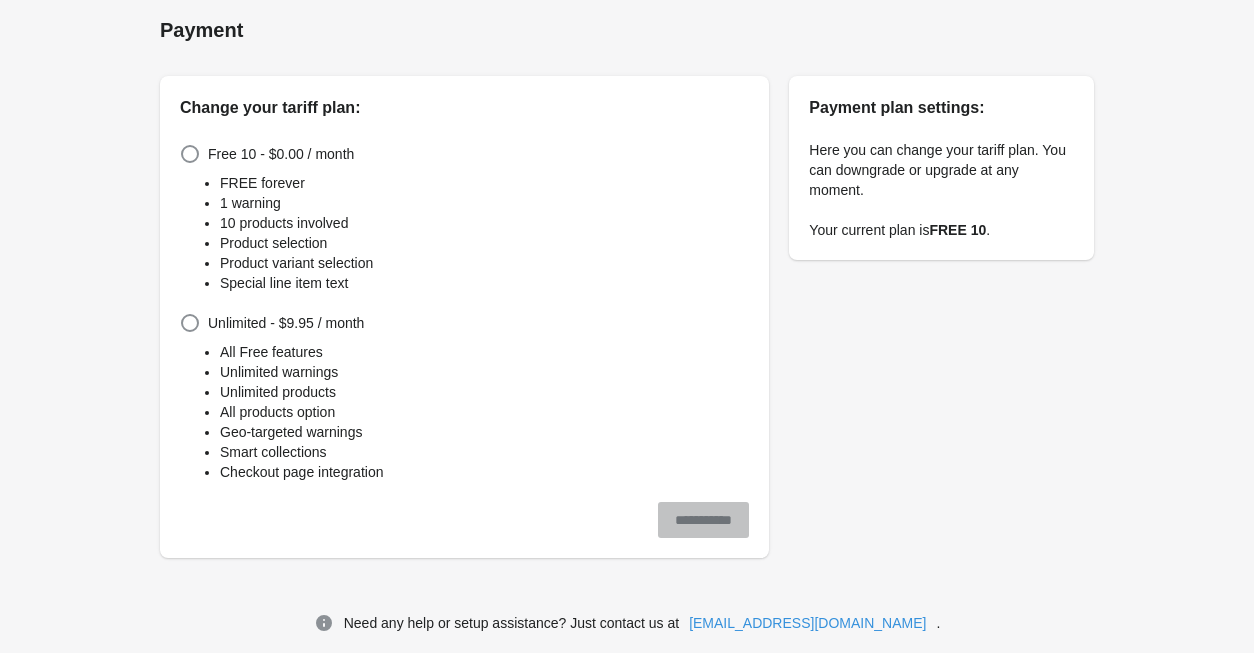 click on "Unlimited - $9.95 / month All Free features Unlimited warnings Unlimited products All products option Geo-targeted warnings Smart collections Checkout page integration" at bounding box center (464, 395) 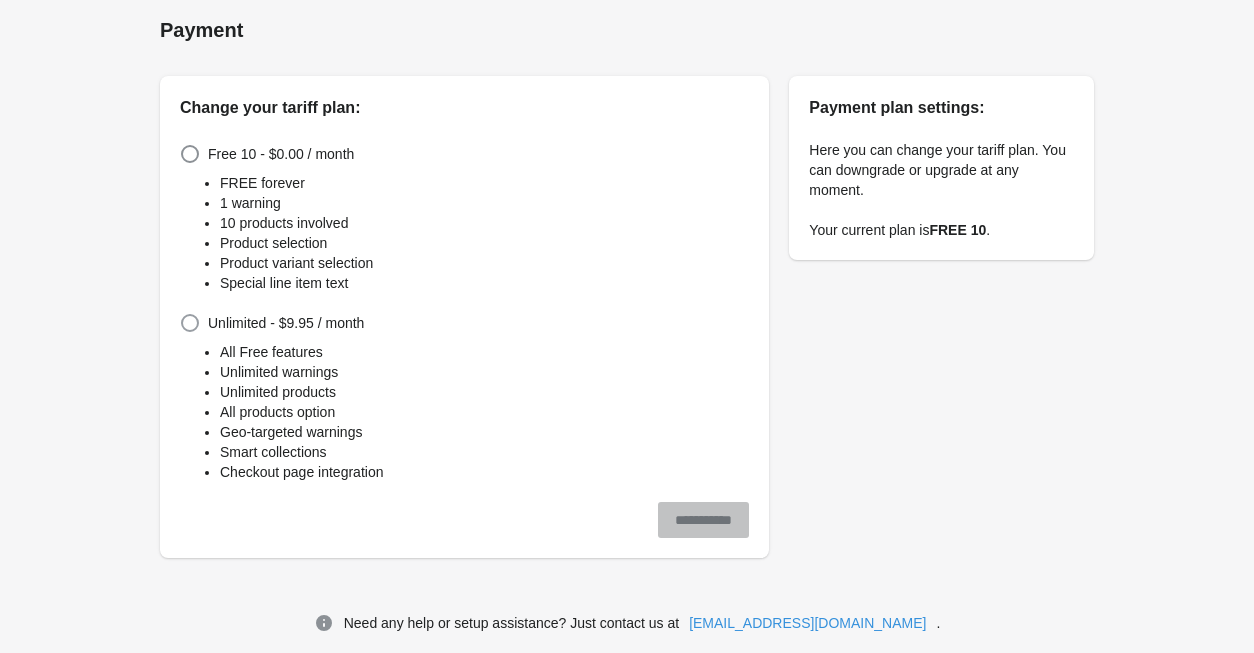 click on "Unlimited - $9.95 / month" at bounding box center (286, 323) 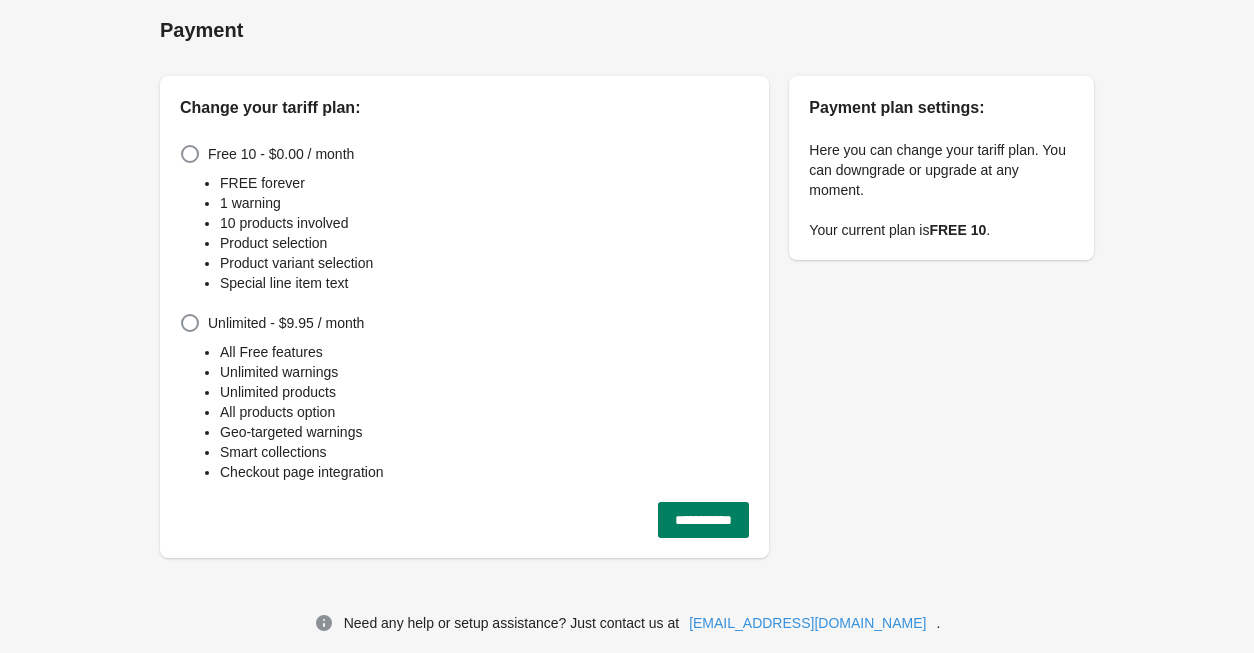 click on "**********" at bounding box center (703, 520) 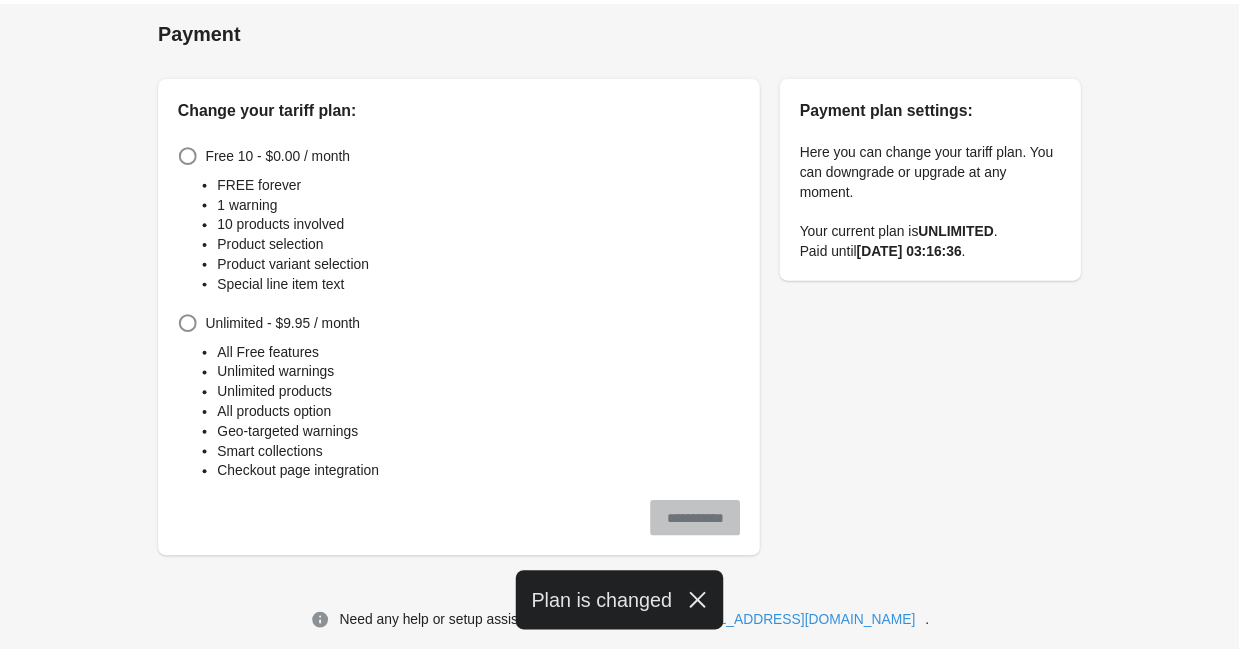 scroll, scrollTop: 0, scrollLeft: 0, axis: both 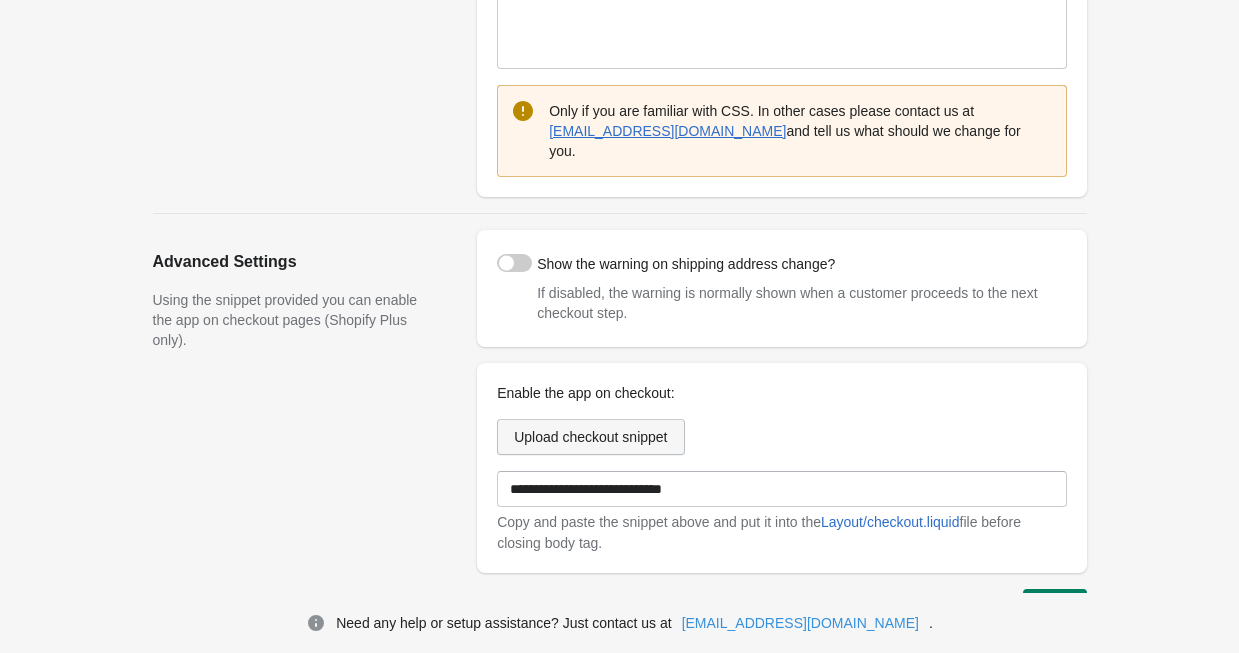 click on "Upload checkout snippet" at bounding box center [590, 437] 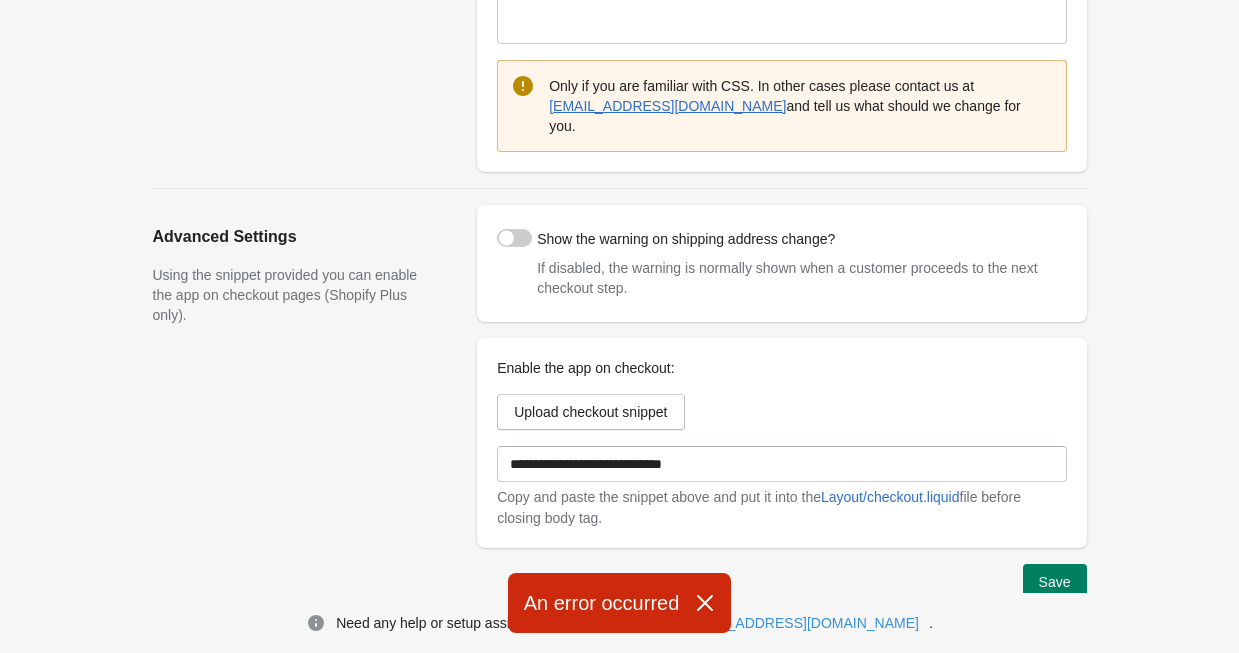 scroll, scrollTop: 437, scrollLeft: 0, axis: vertical 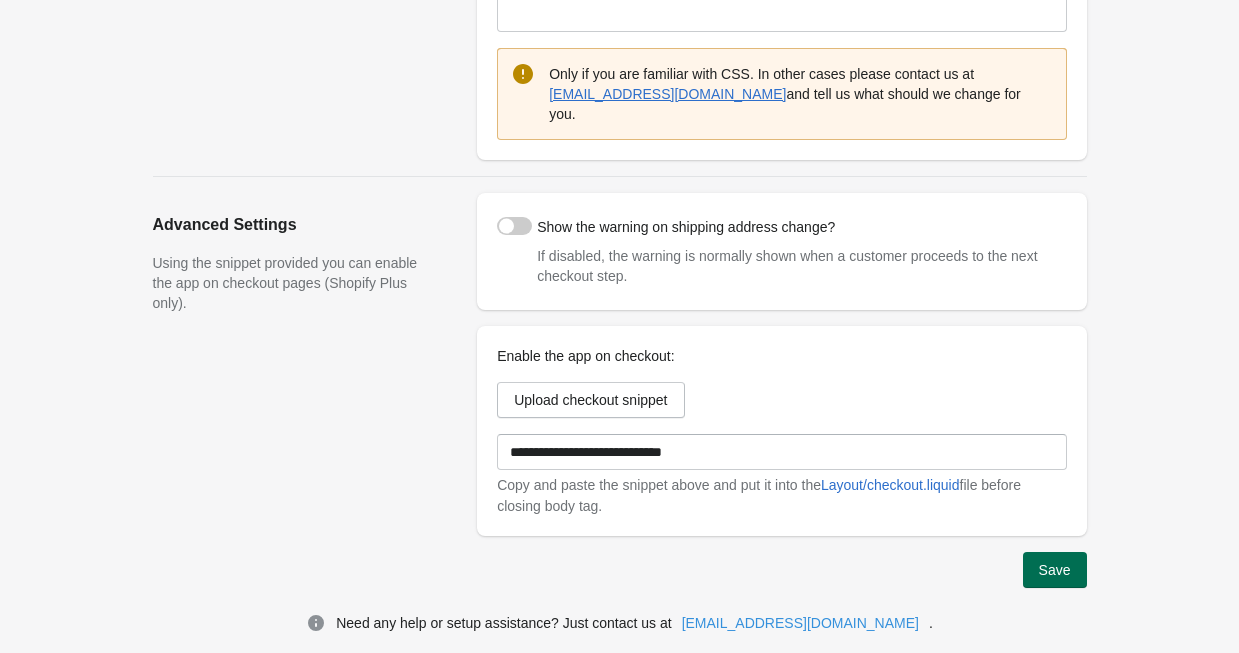 click on "Save" at bounding box center [1055, 570] 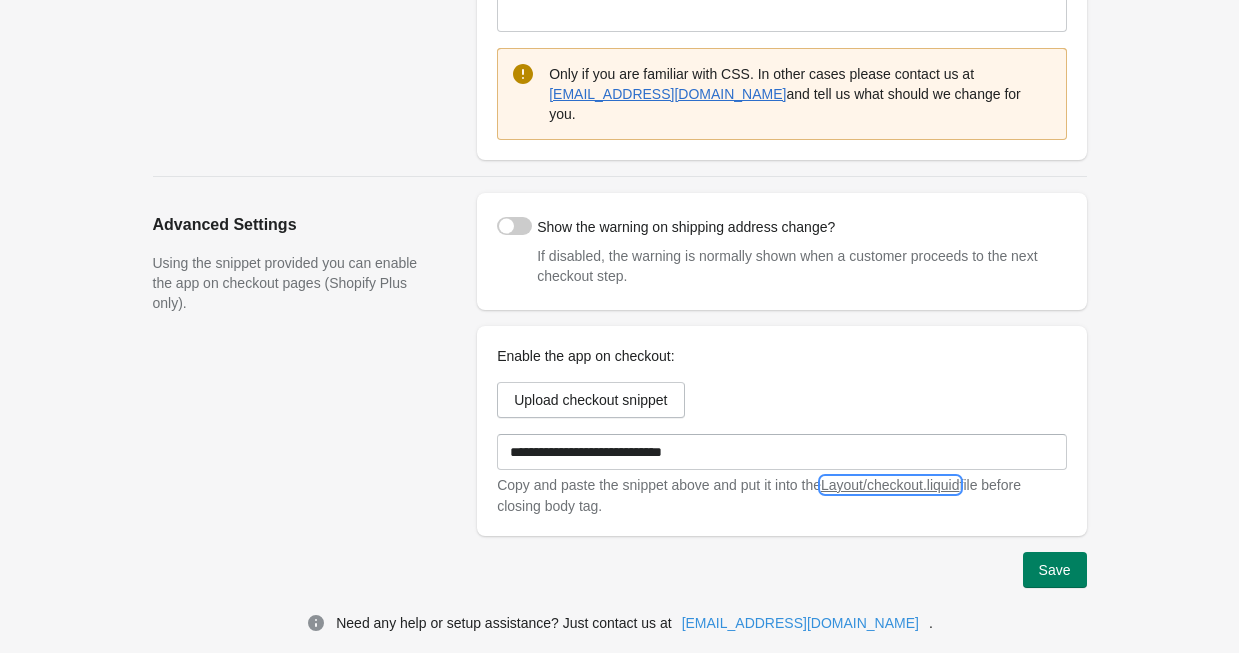 click on "Layout/checkout.liquid" at bounding box center (890, 485) 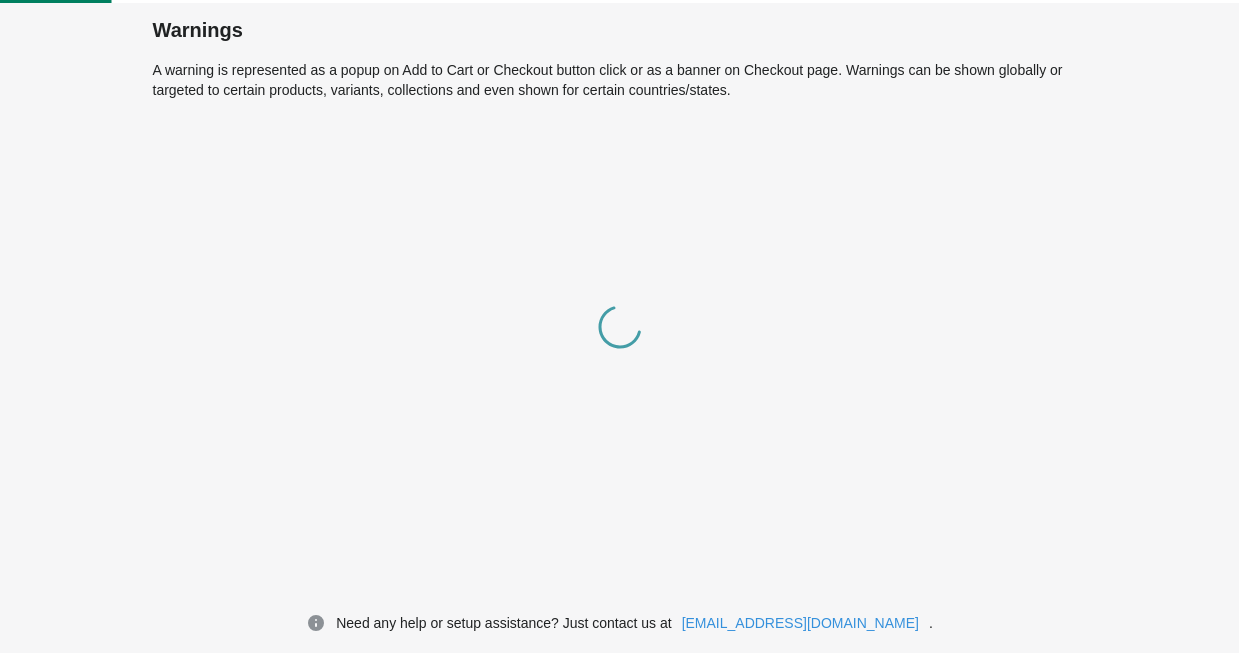 scroll, scrollTop: 0, scrollLeft: 0, axis: both 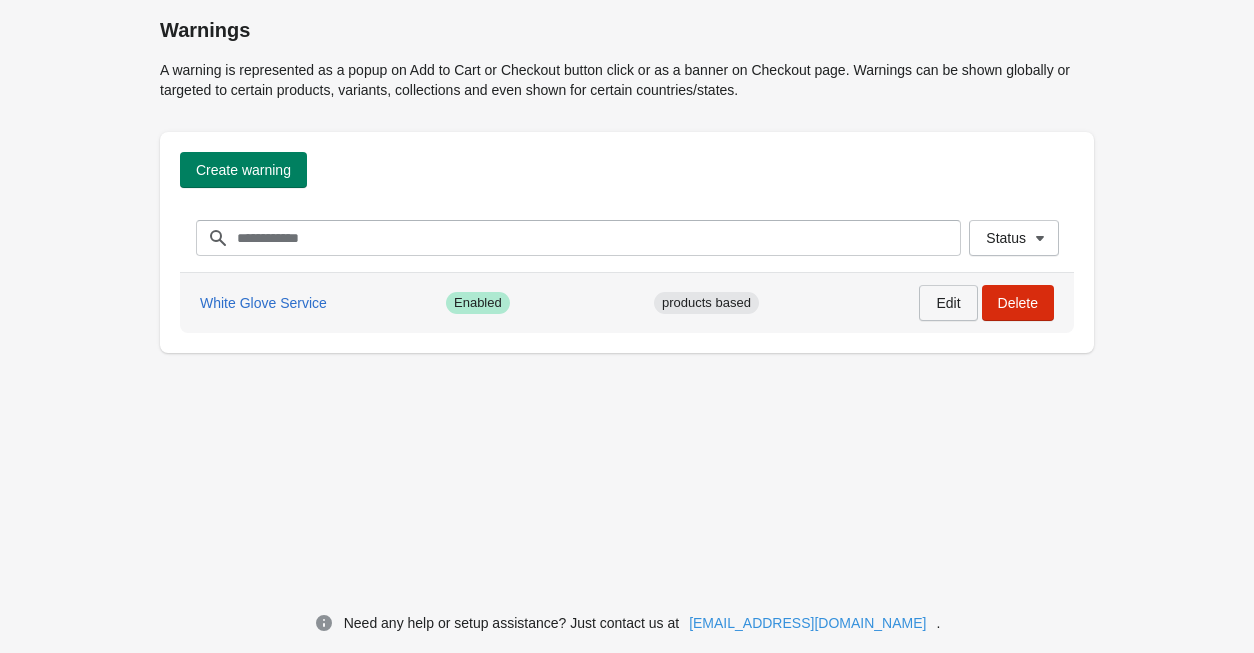 click on "Edit" at bounding box center (948, 303) 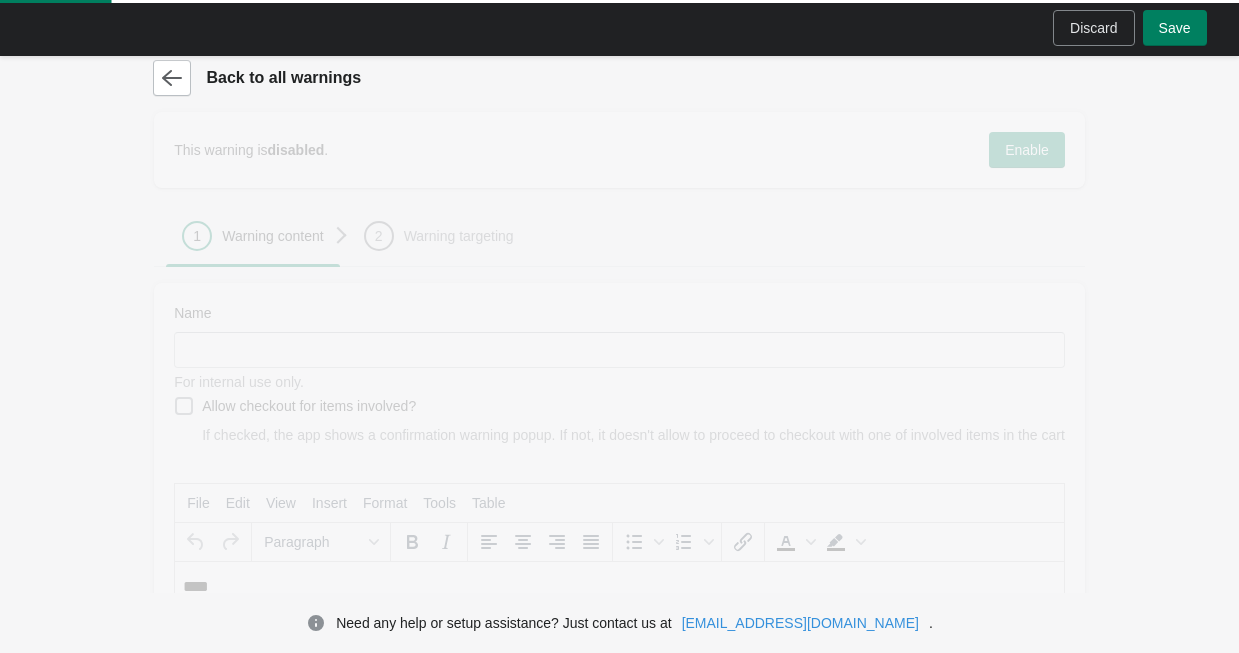 scroll, scrollTop: 0, scrollLeft: 0, axis: both 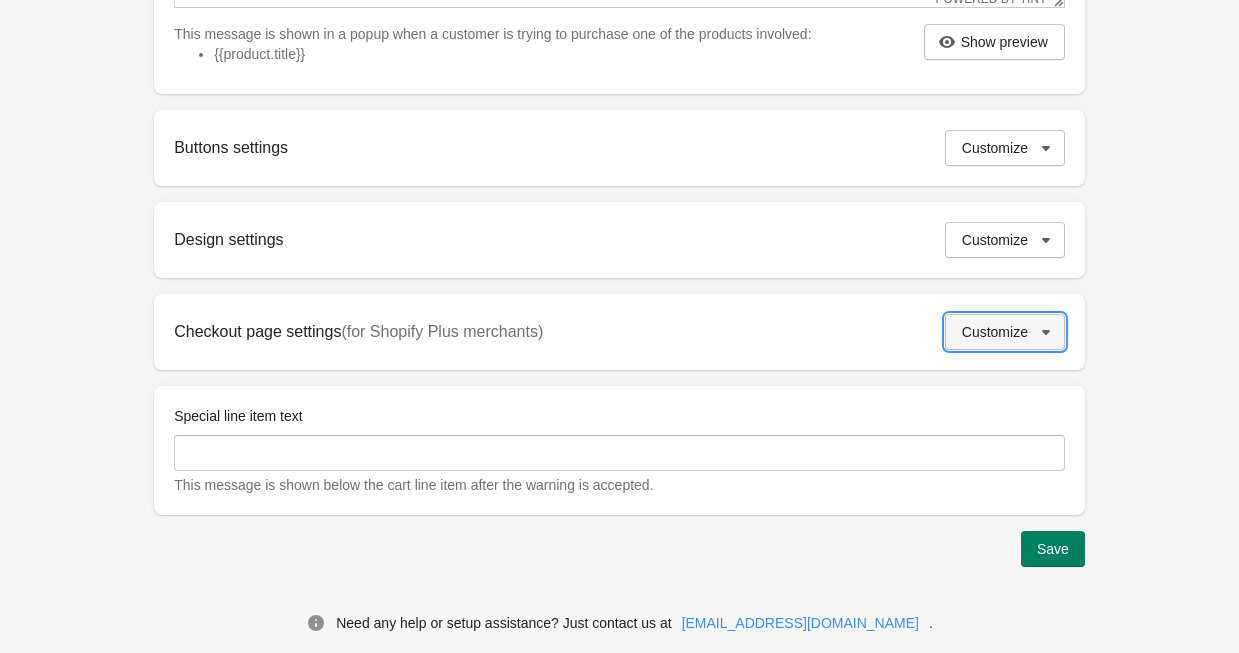 click on "Customize" at bounding box center [995, 332] 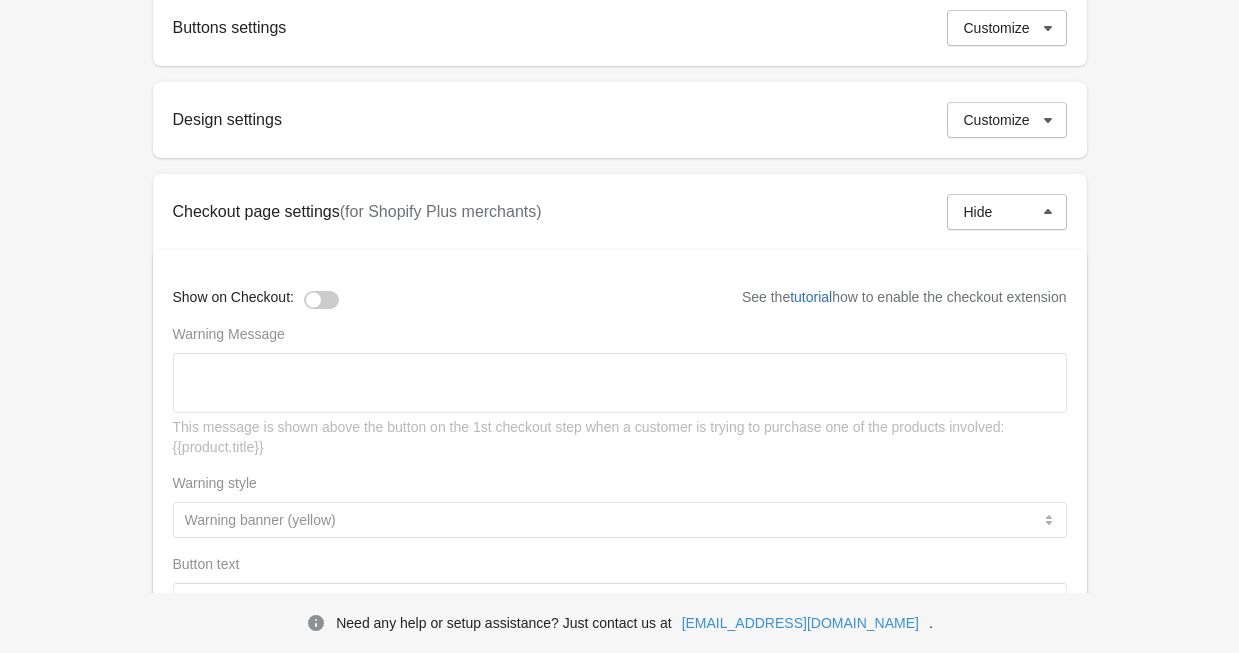 scroll, scrollTop: 894, scrollLeft: 0, axis: vertical 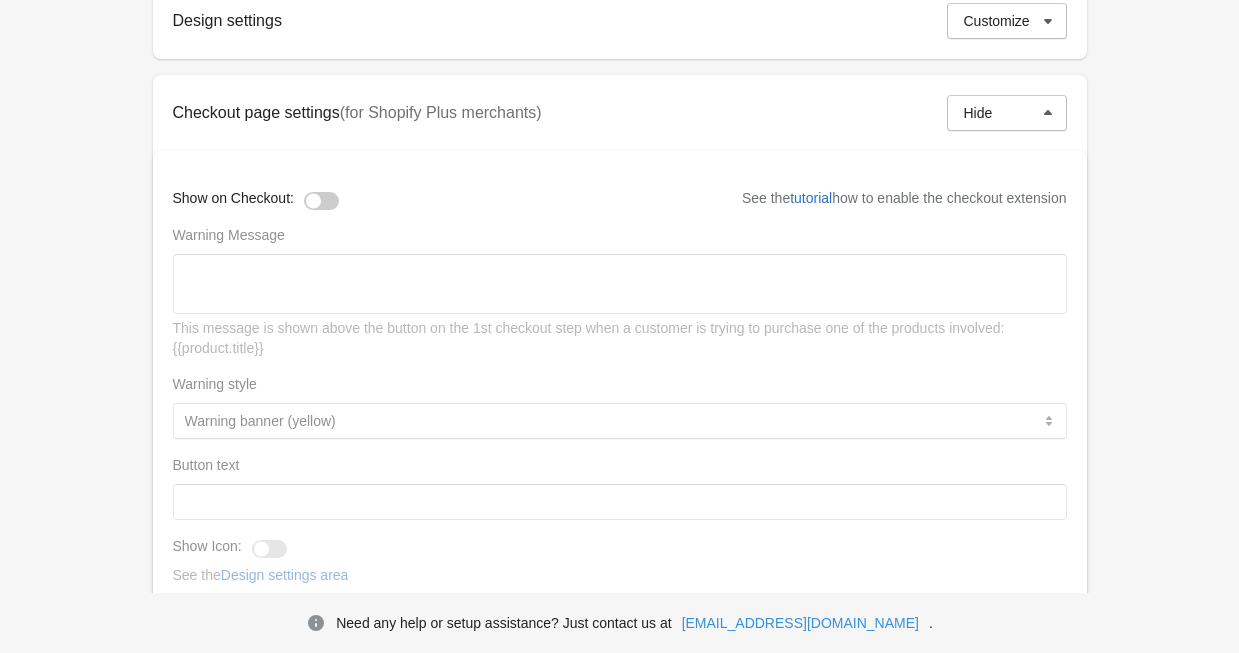 click at bounding box center (321, 201) 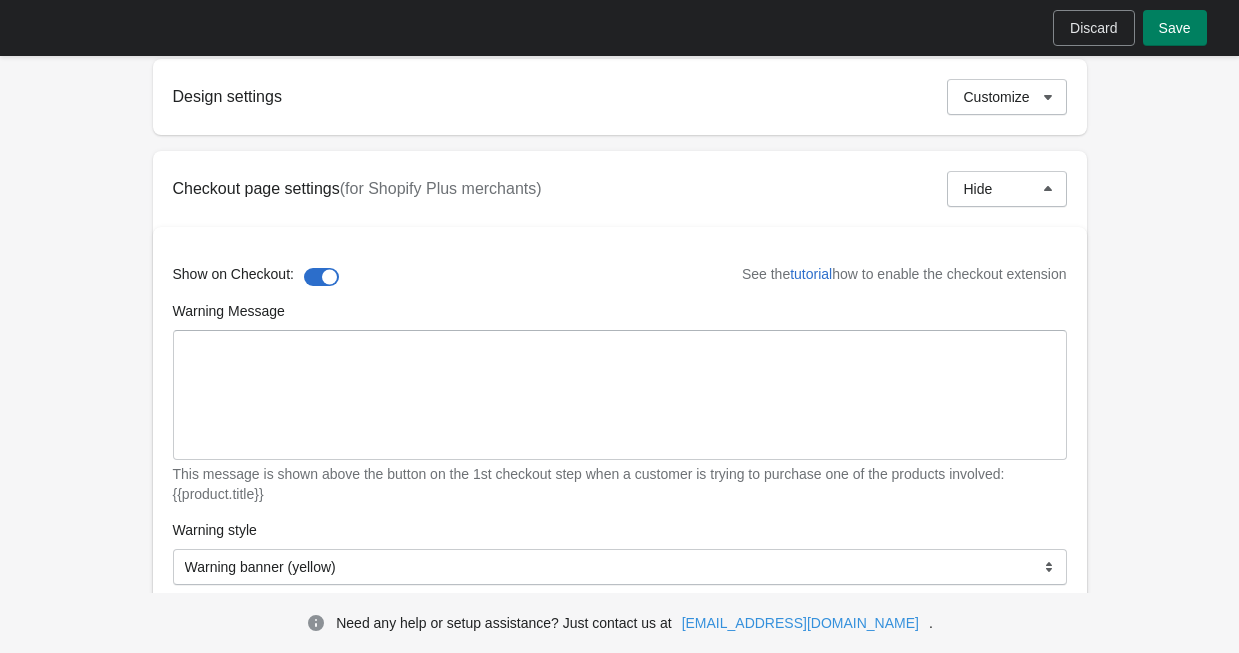 scroll, scrollTop: 819, scrollLeft: 0, axis: vertical 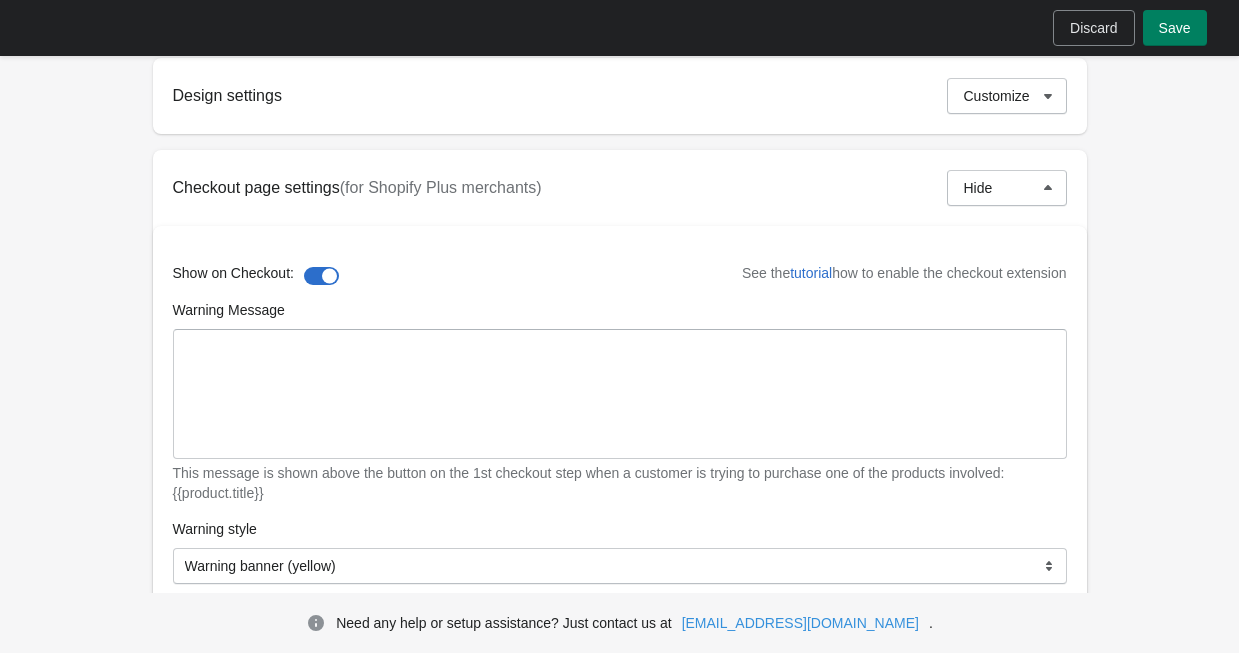 click at bounding box center [321, 276] 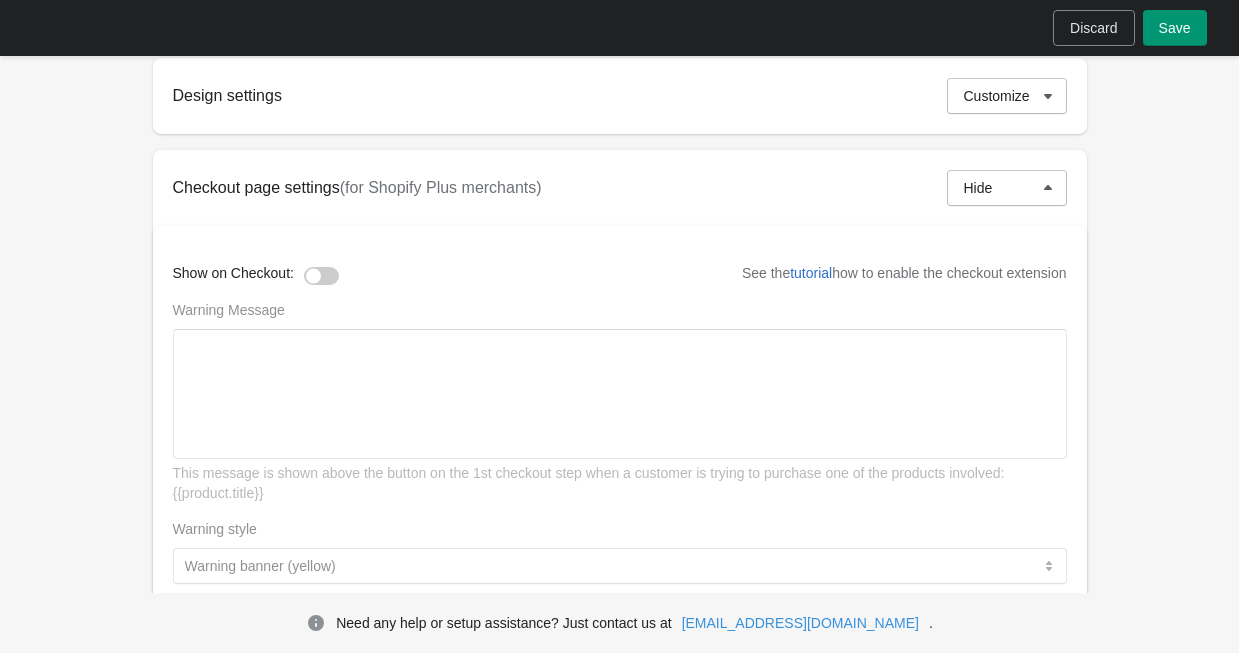 click on "Save" at bounding box center (1175, 28) 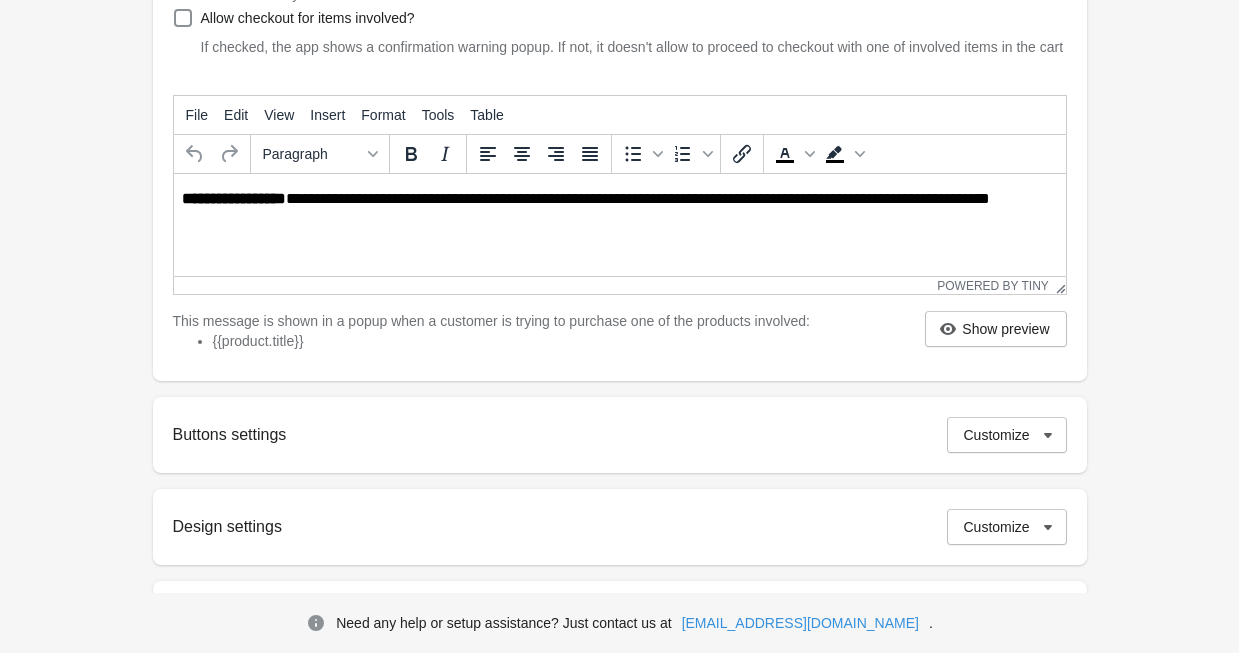 scroll, scrollTop: 419, scrollLeft: 0, axis: vertical 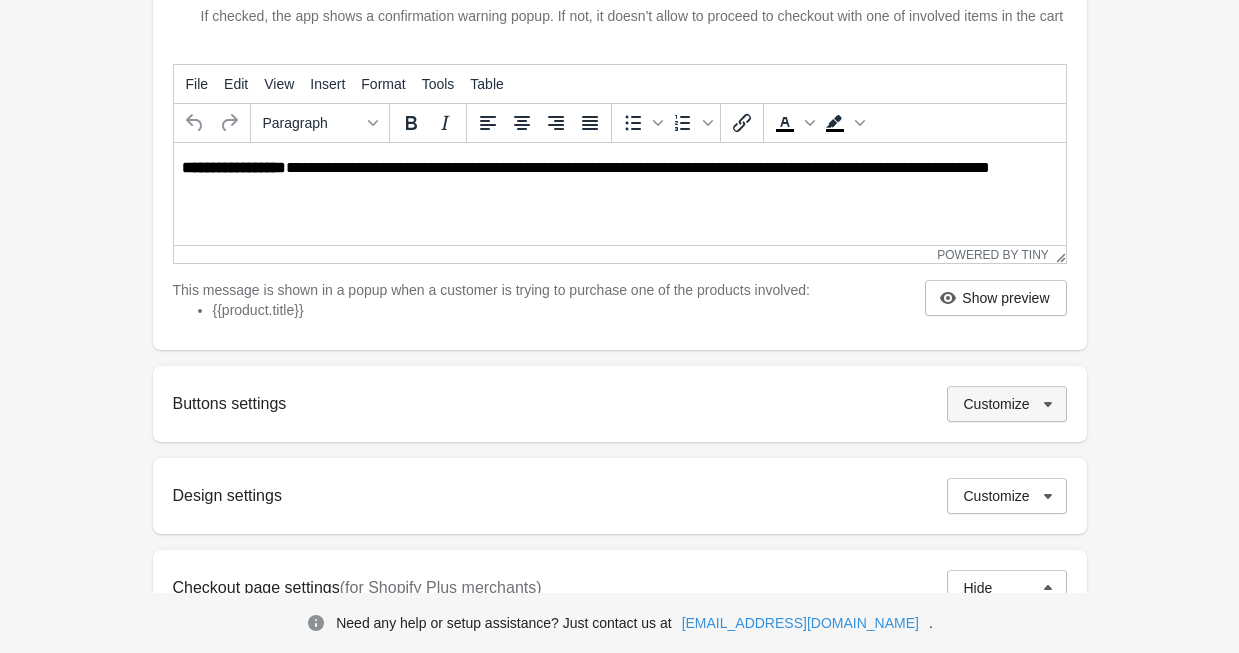 click on "Customize" at bounding box center [997, 404] 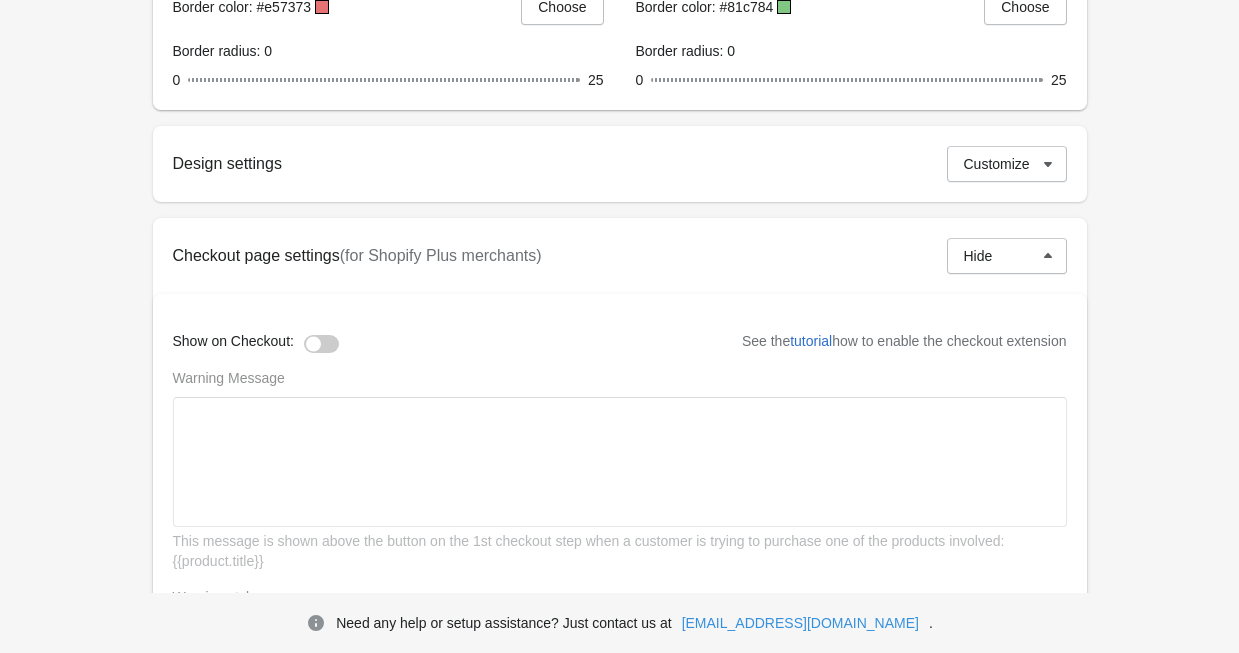 scroll, scrollTop: 1300, scrollLeft: 0, axis: vertical 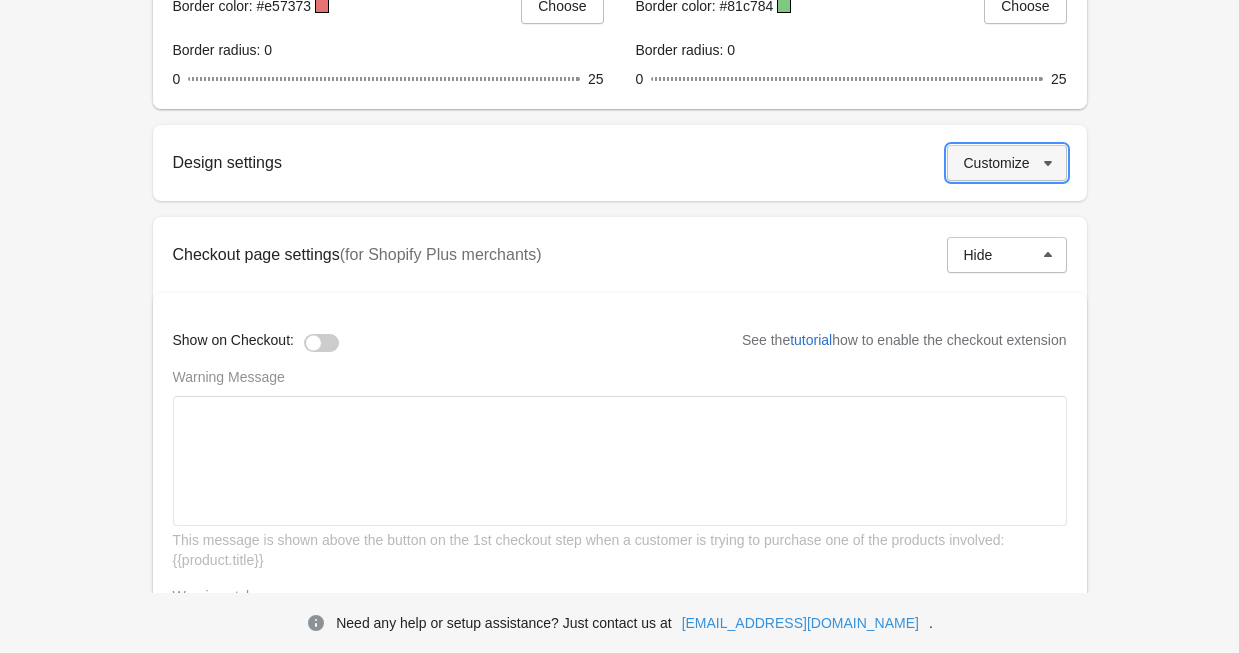 click on "Customize" at bounding box center [997, 163] 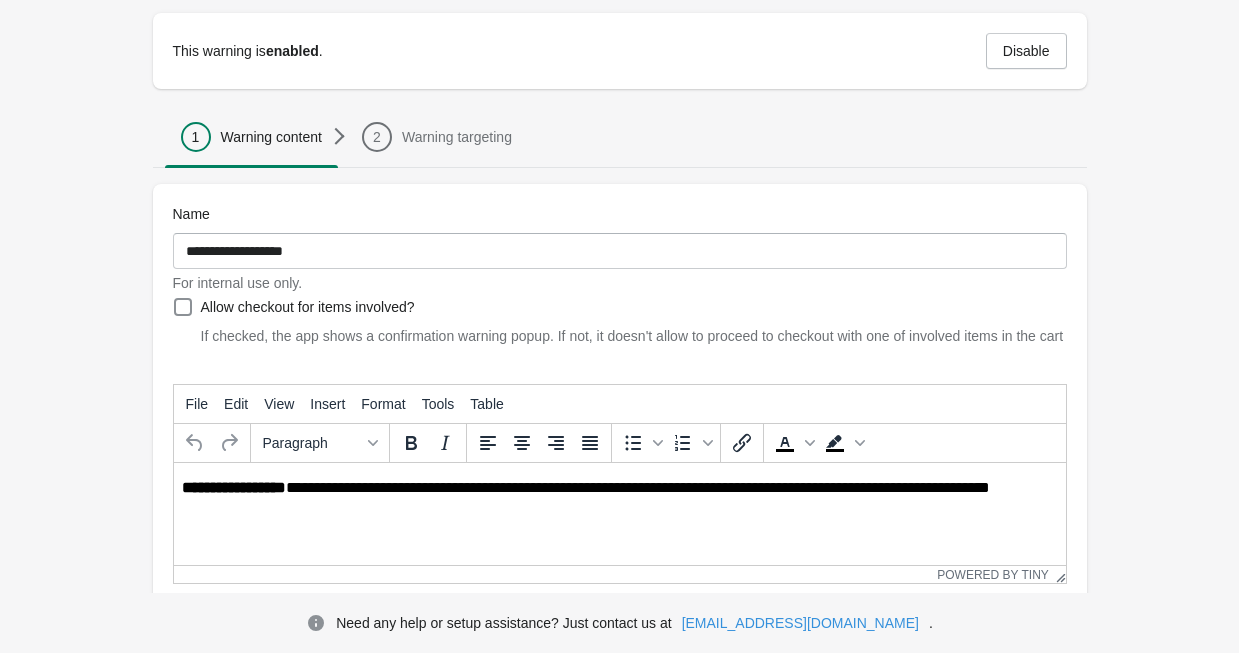 scroll, scrollTop: 0, scrollLeft: 0, axis: both 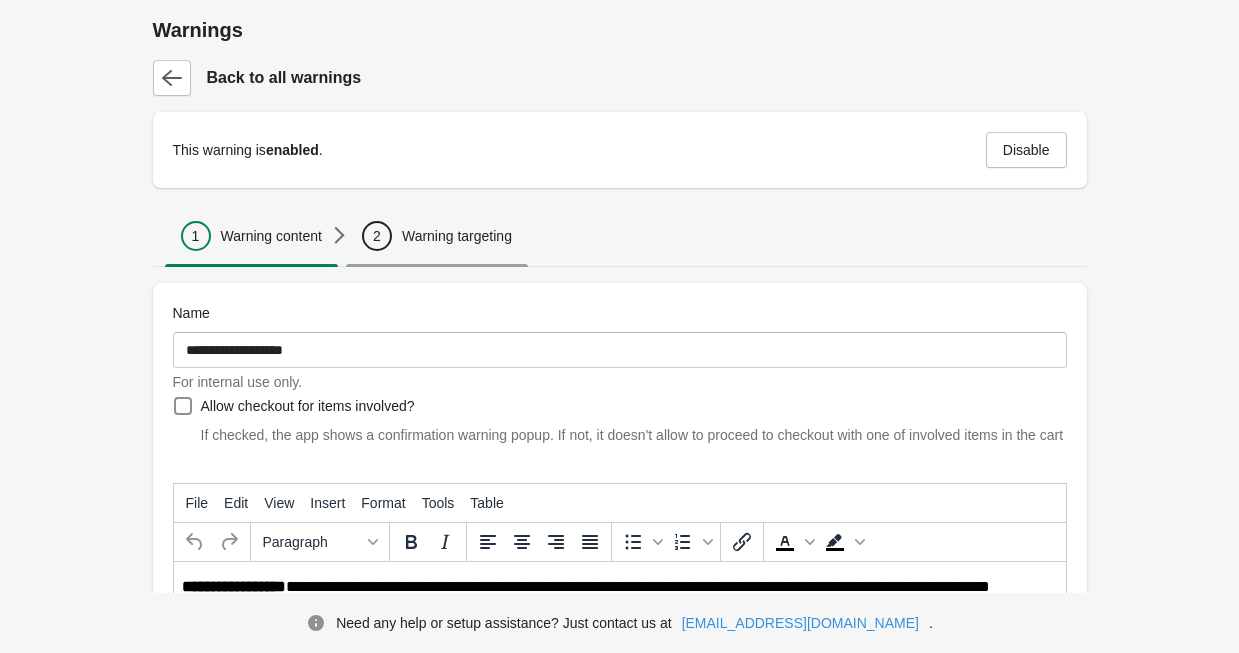 click on "Warning targeting" at bounding box center [457, 236] 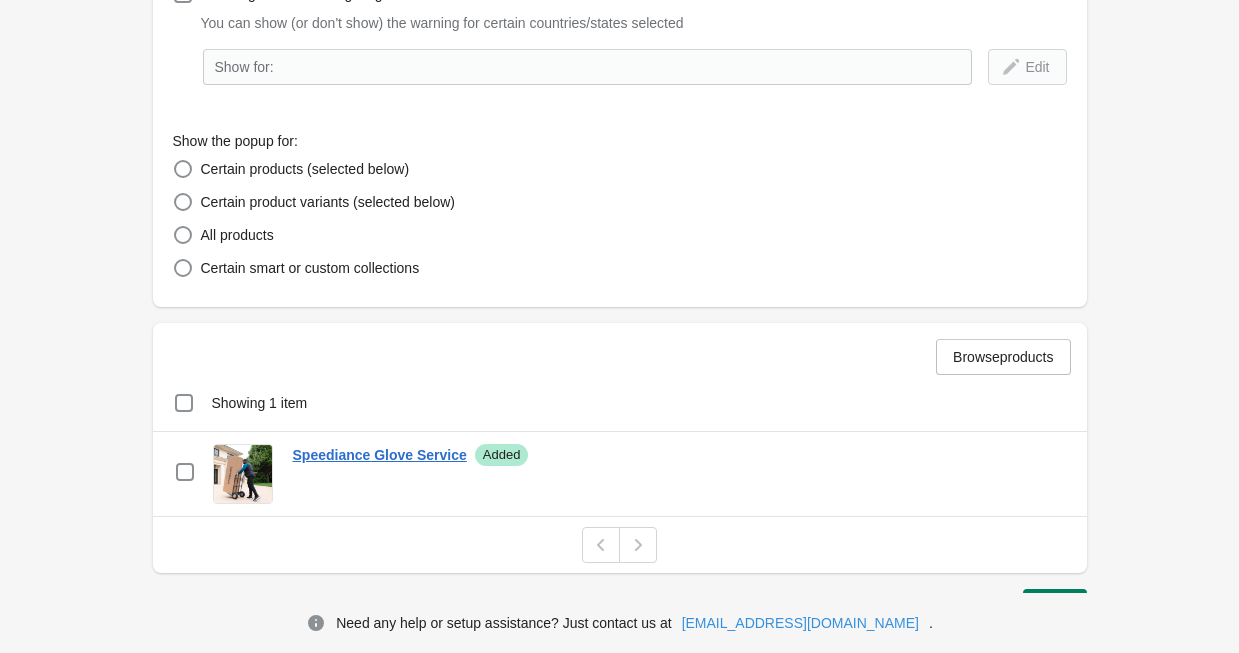scroll, scrollTop: 466, scrollLeft: 0, axis: vertical 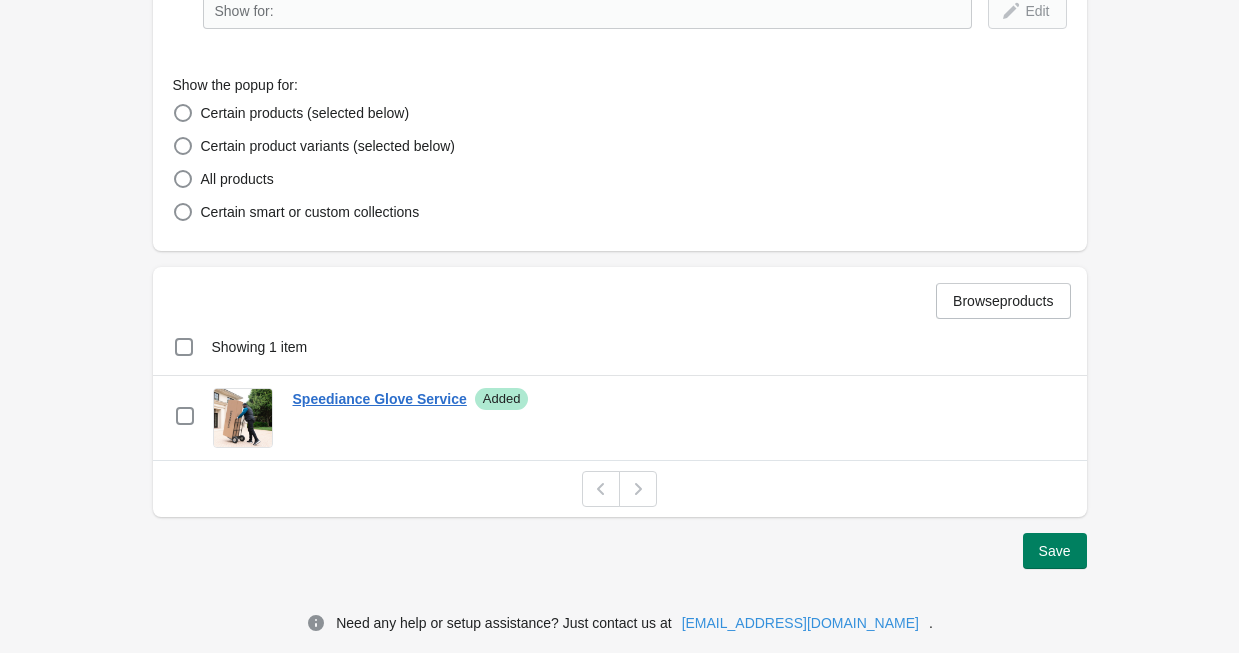 click on "Show the warning only once? If checked, the warning is shown once per customer session Enable geo-location targeting? You can show (or don't show) the warning for certain countries/states selected Show for: Edit Show the popup for: Certain products (selected below) Certain product variants (selected below) All products Certain smart or custom collections Browse  products Showing 1 item Select item Showing 1 item Select Select item 0 selected Actions checkbox Speediance Glove Service Success  Added Remove" at bounding box center (610, 159) 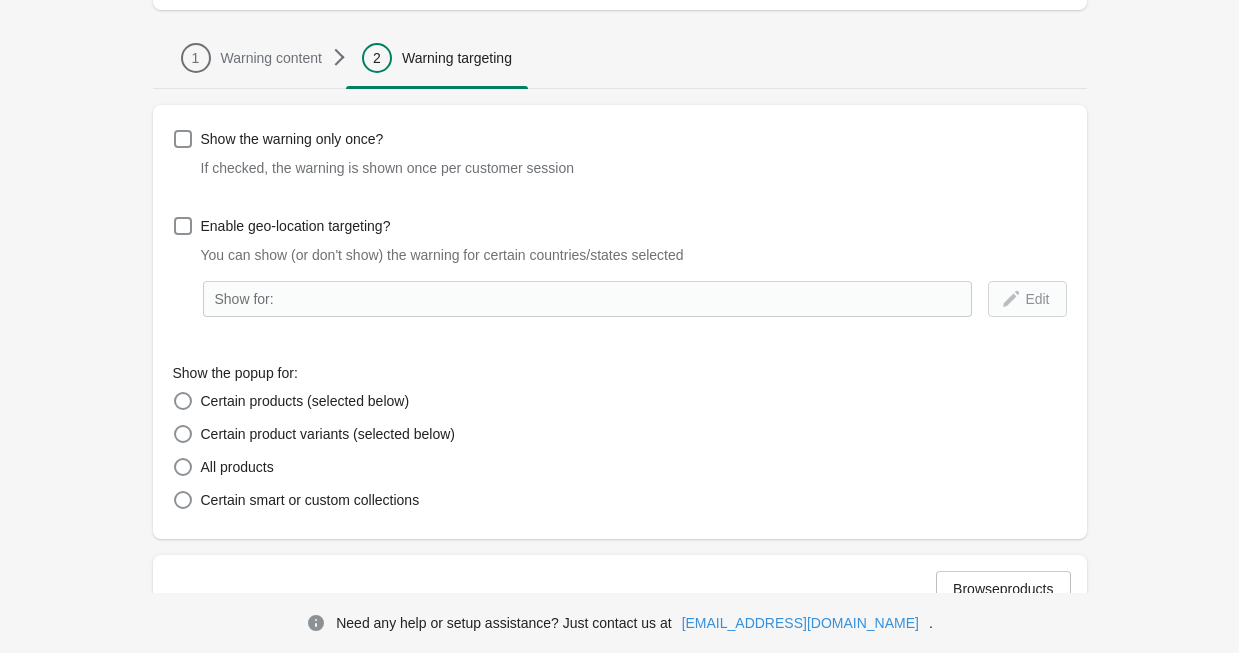 scroll, scrollTop: 66, scrollLeft: 0, axis: vertical 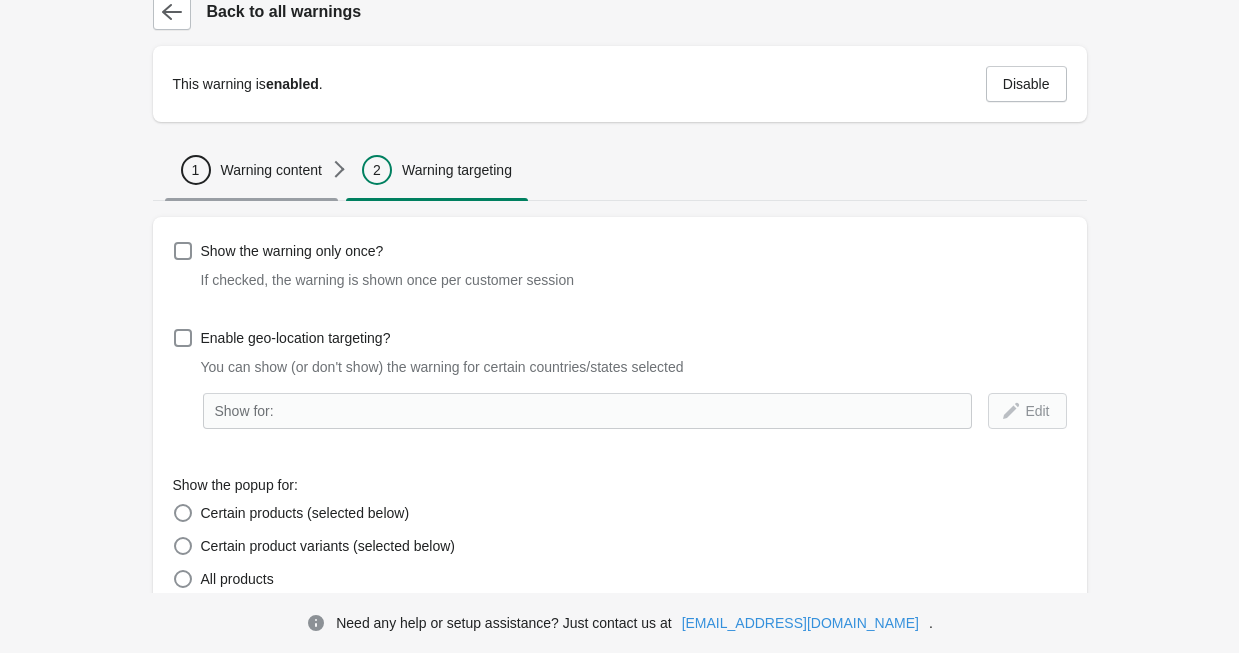 click on "Warning content" at bounding box center (271, 170) 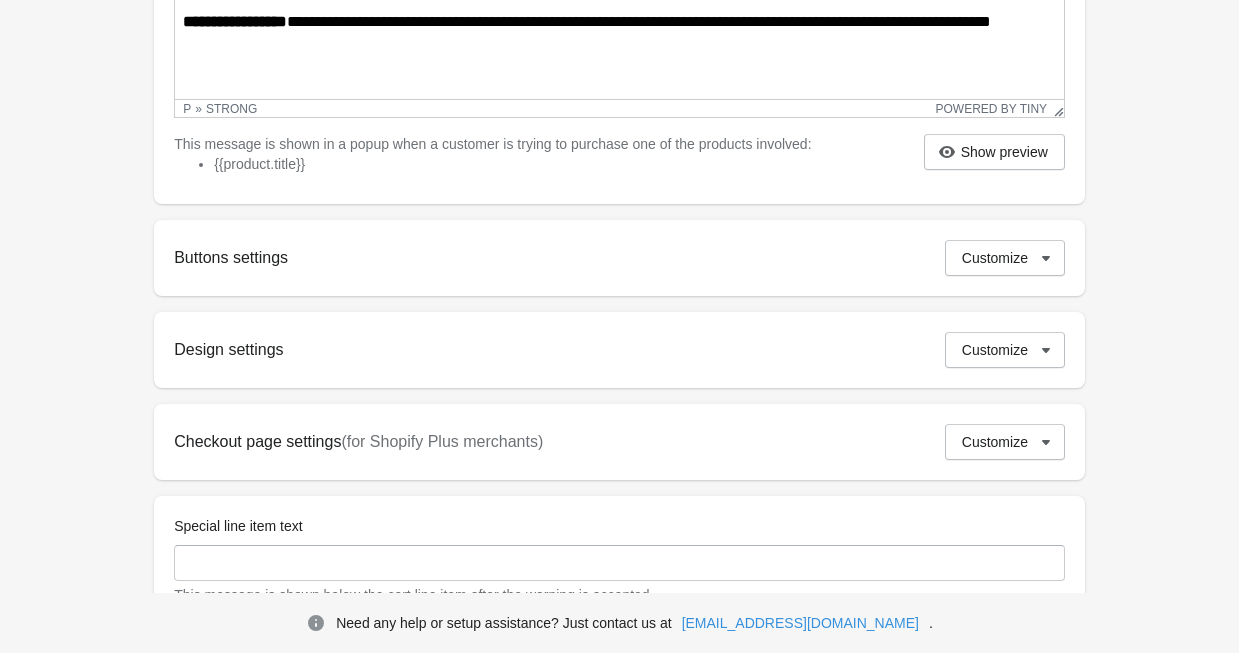 scroll, scrollTop: 566, scrollLeft: 0, axis: vertical 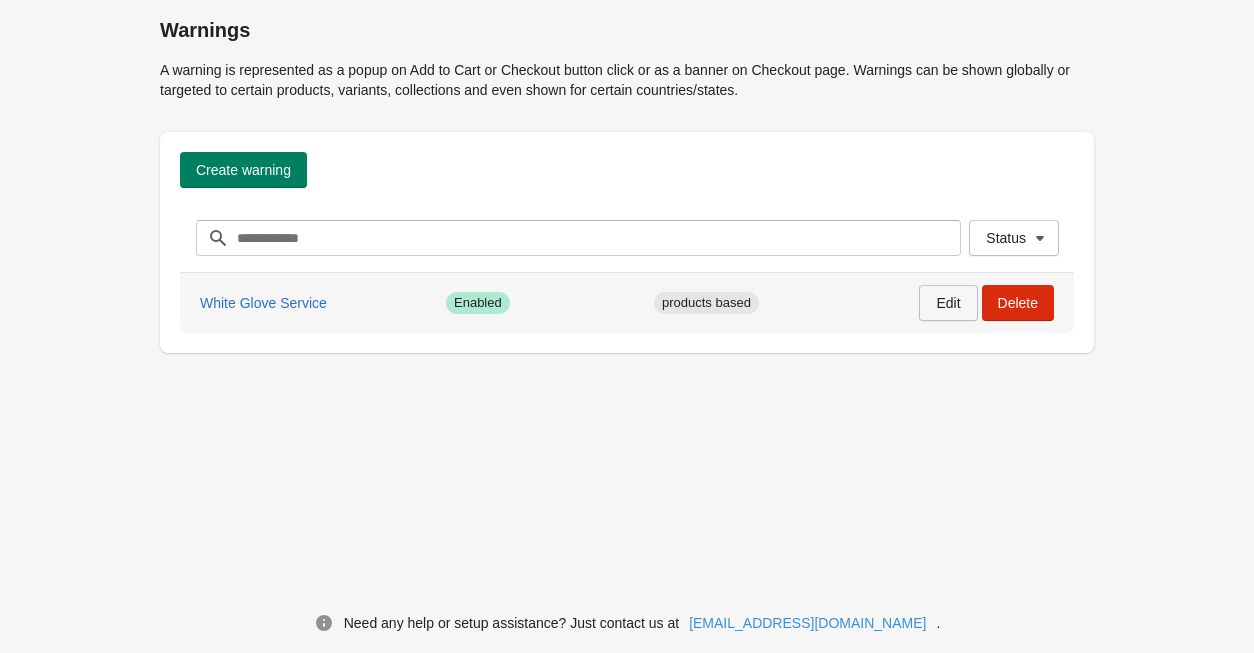 click on "Edit" at bounding box center [948, 303] 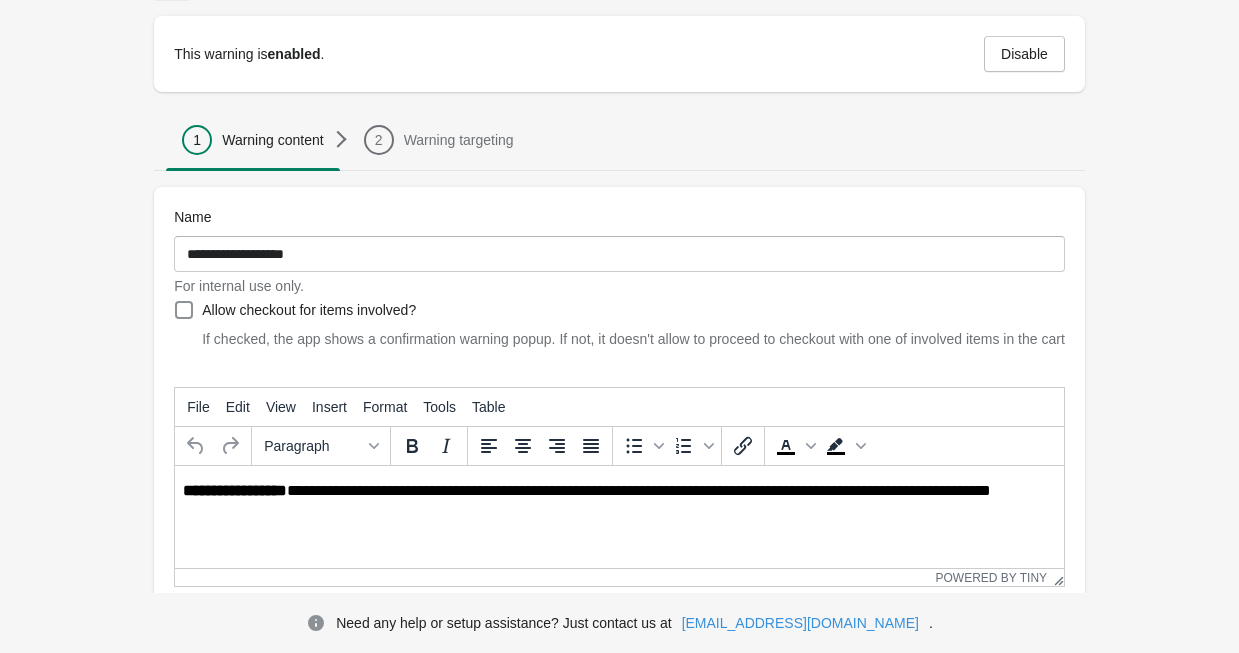 scroll, scrollTop: 200, scrollLeft: 0, axis: vertical 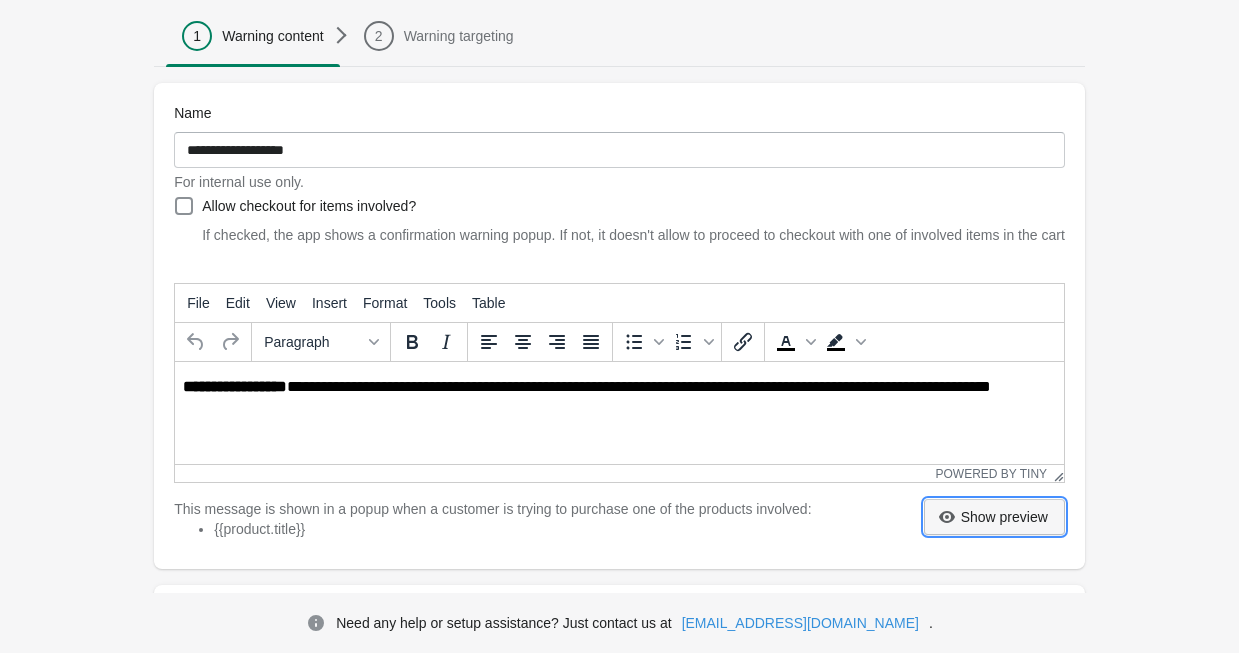 click on "Show preview" at bounding box center (1004, 517) 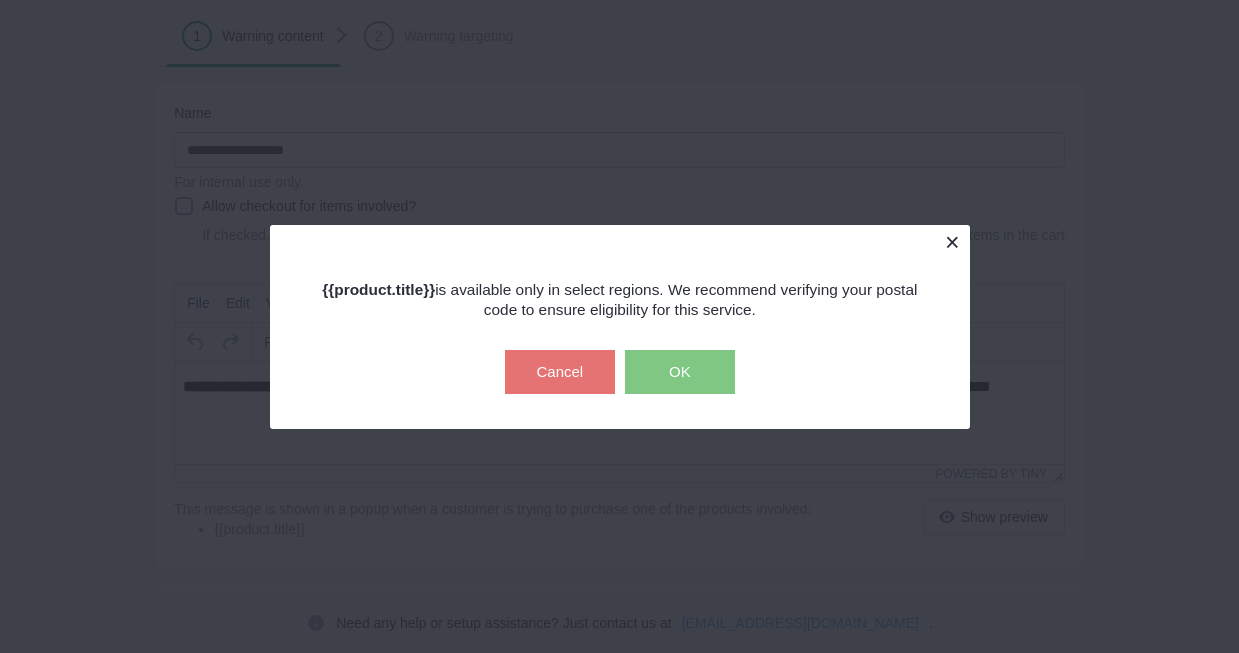 click at bounding box center [952, 242] 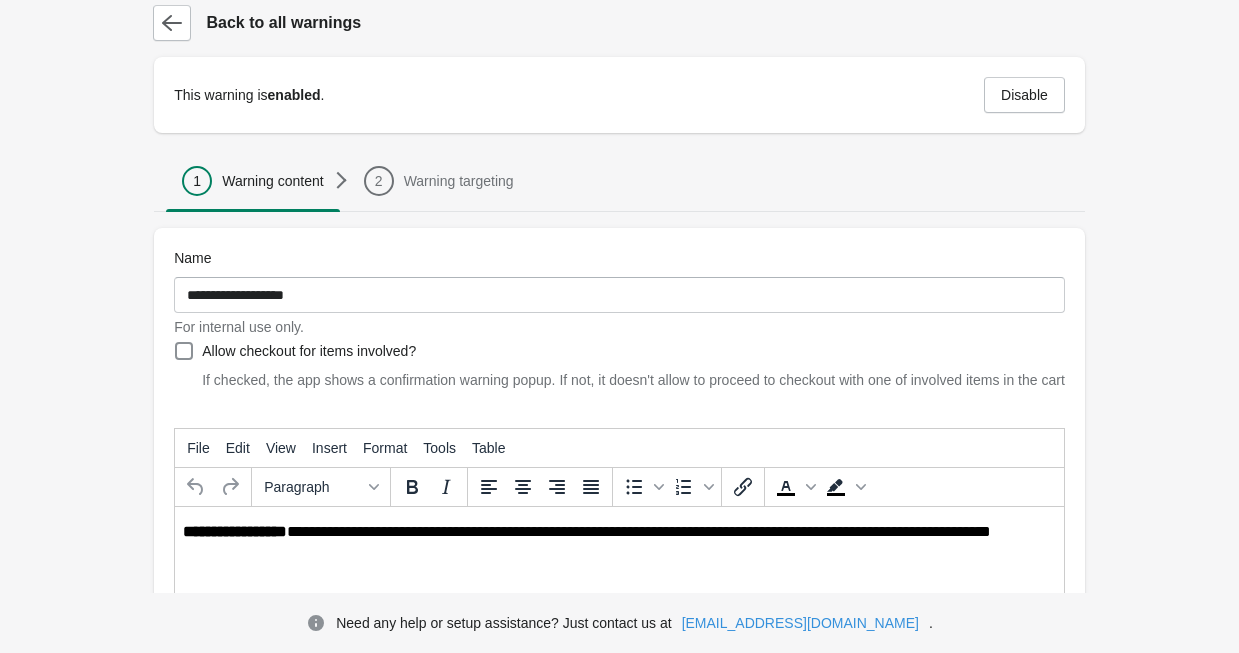 scroll, scrollTop: 0, scrollLeft: 0, axis: both 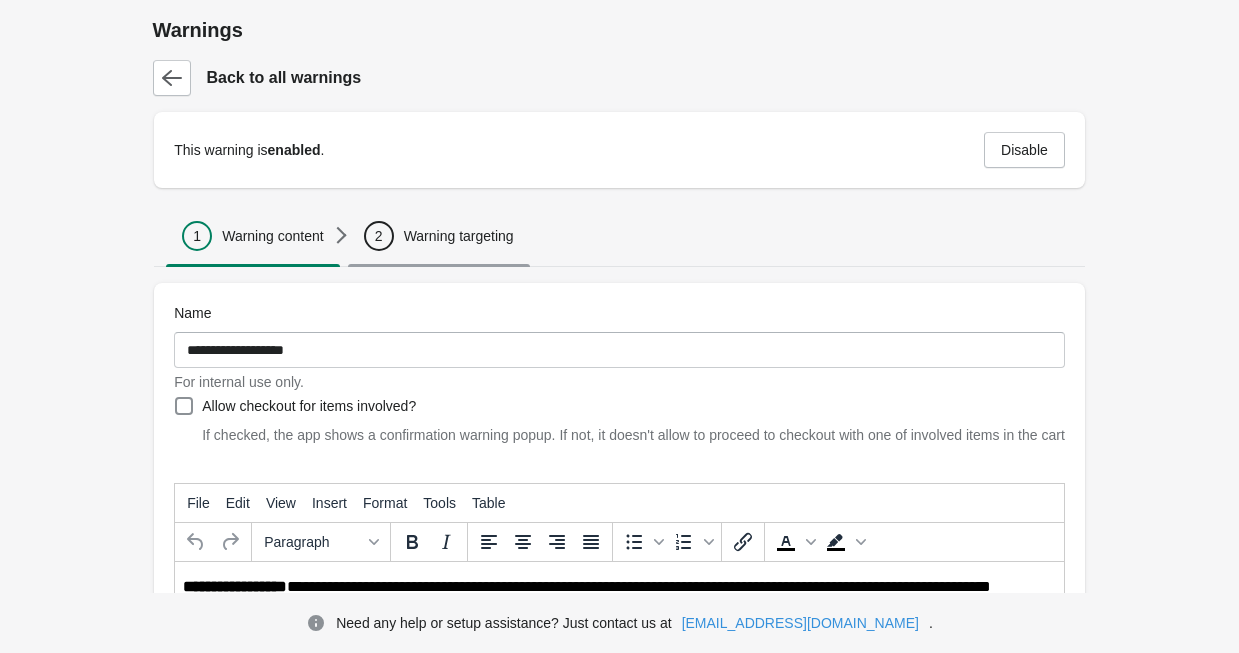 click on "Warning targeting" at bounding box center (459, 236) 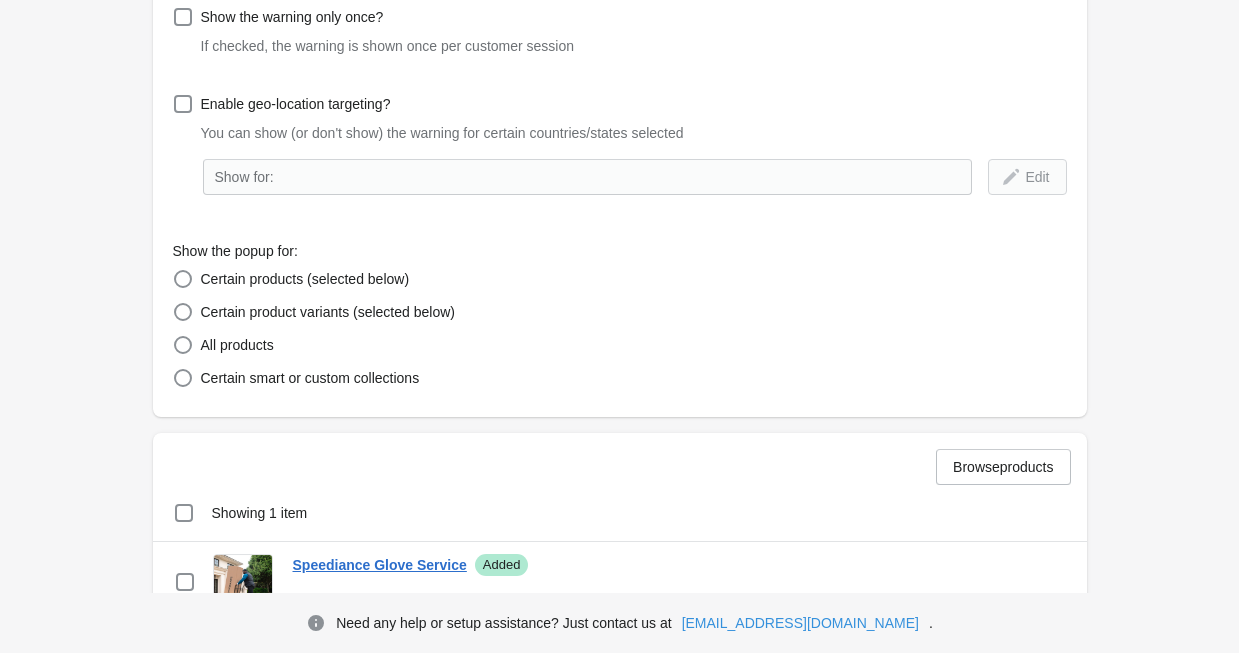 scroll, scrollTop: 466, scrollLeft: 0, axis: vertical 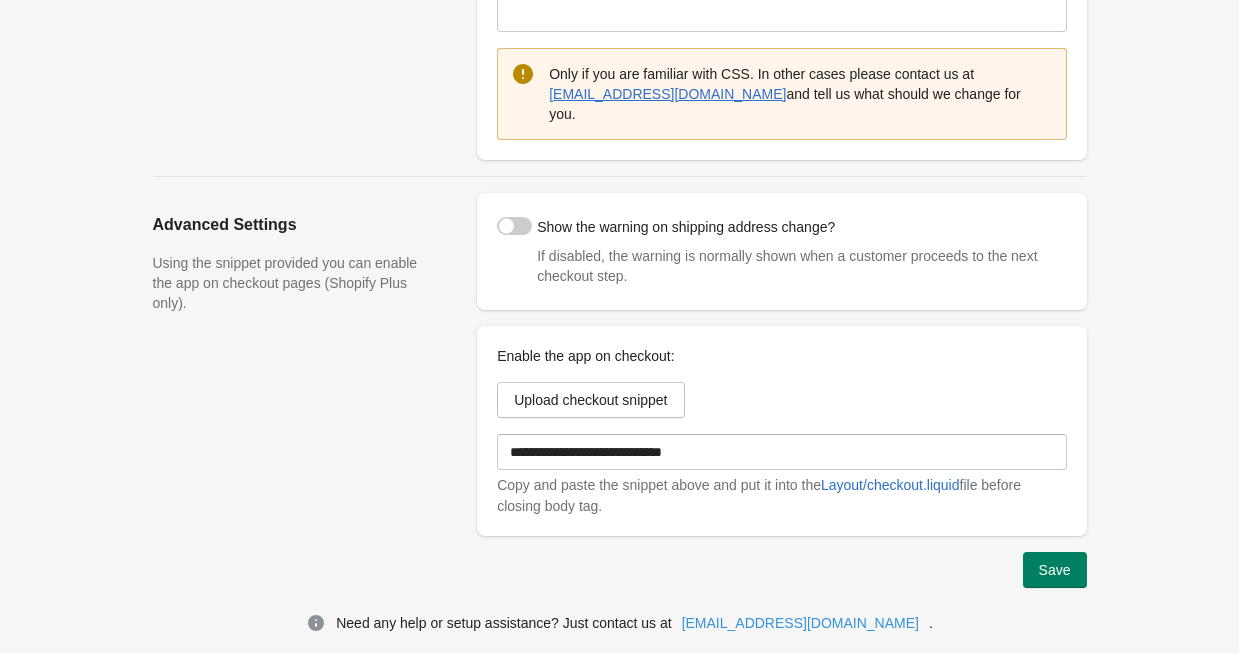 click at bounding box center [514, 226] 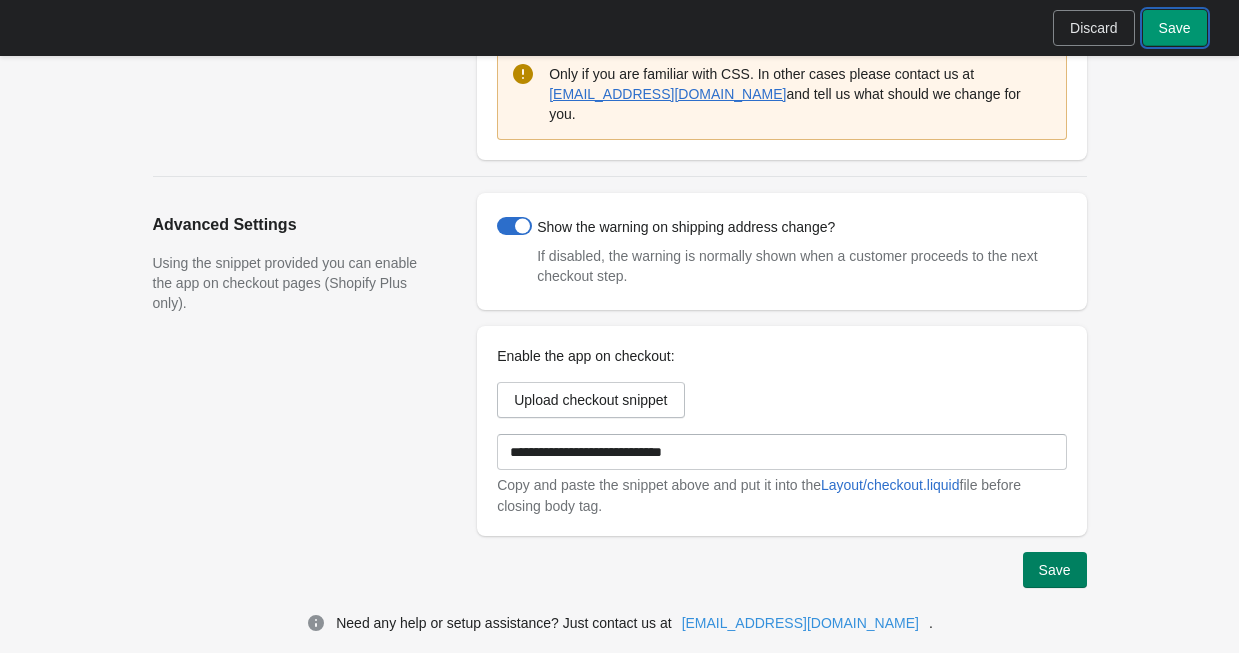 click on "Save" at bounding box center [1175, 28] 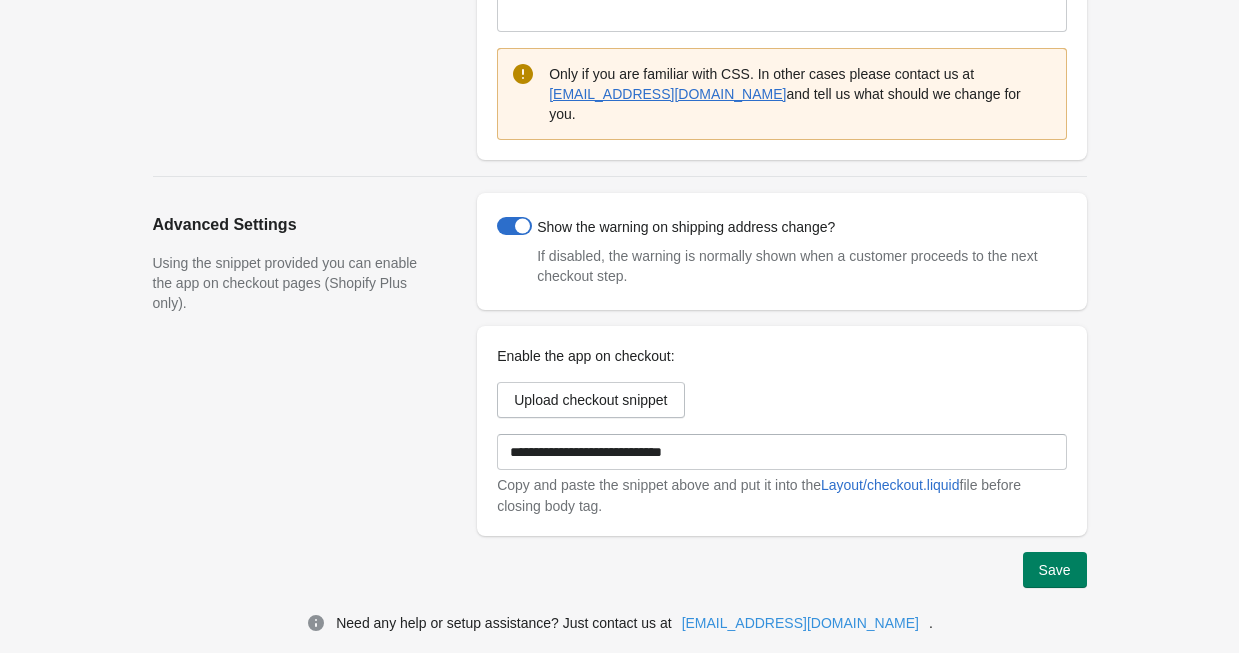 click at bounding box center (514, 226) 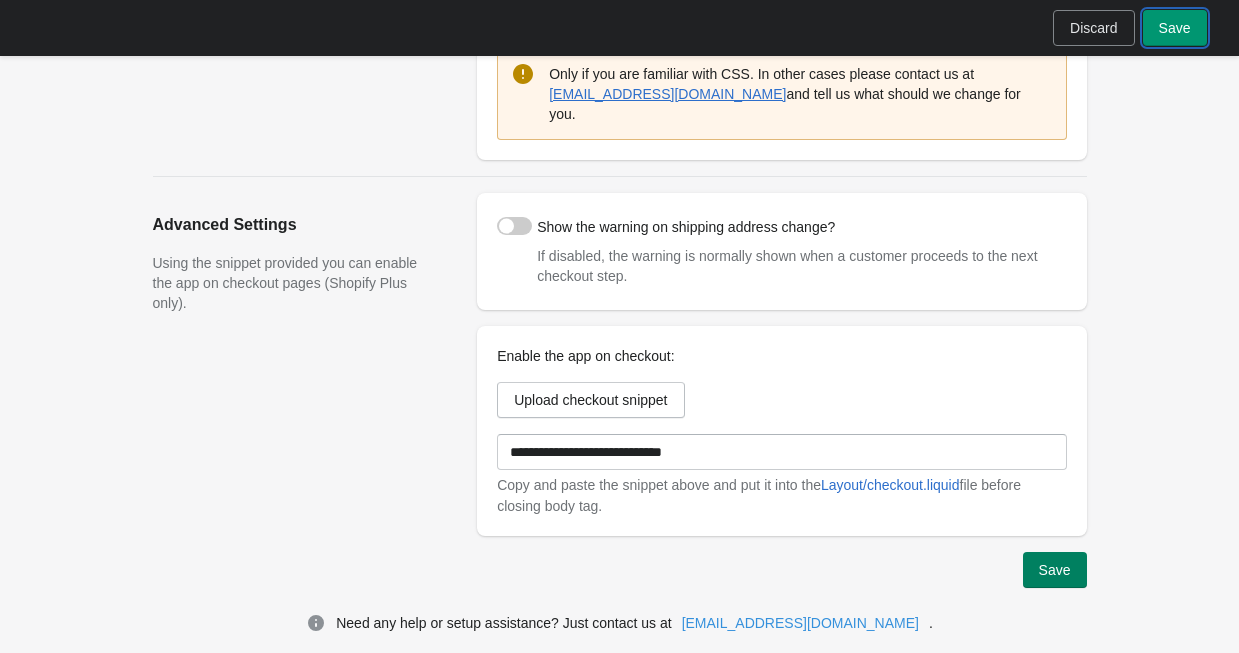 click on "Save" at bounding box center (1175, 28) 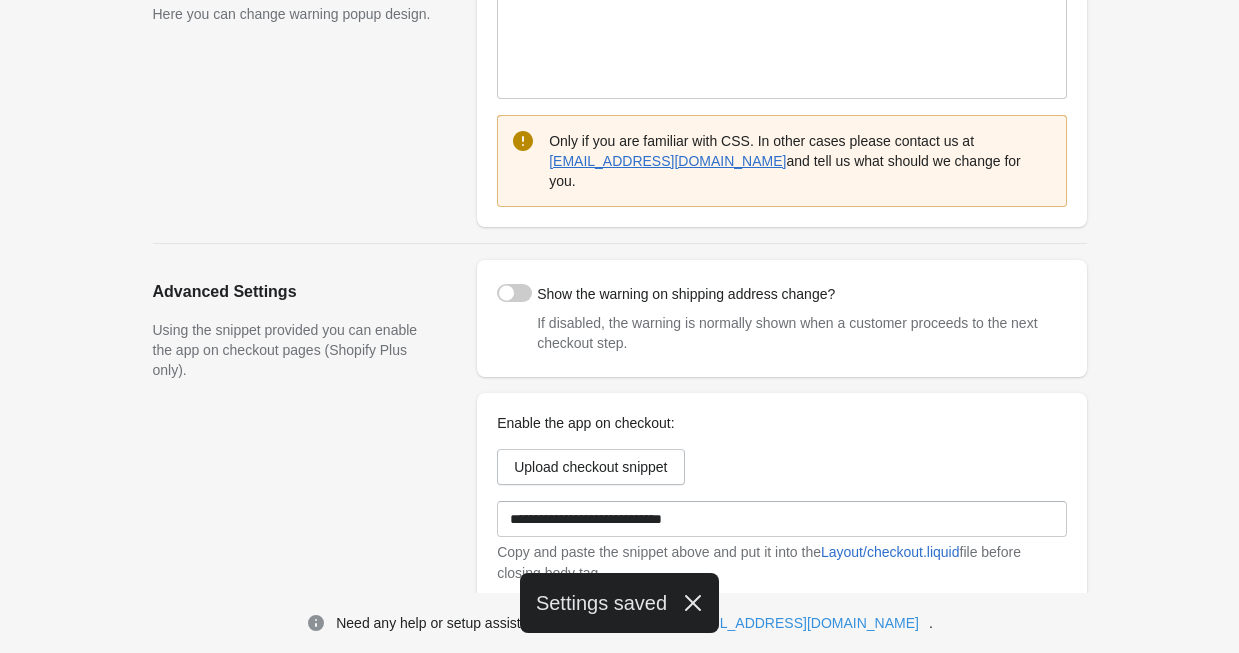 scroll, scrollTop: 437, scrollLeft: 0, axis: vertical 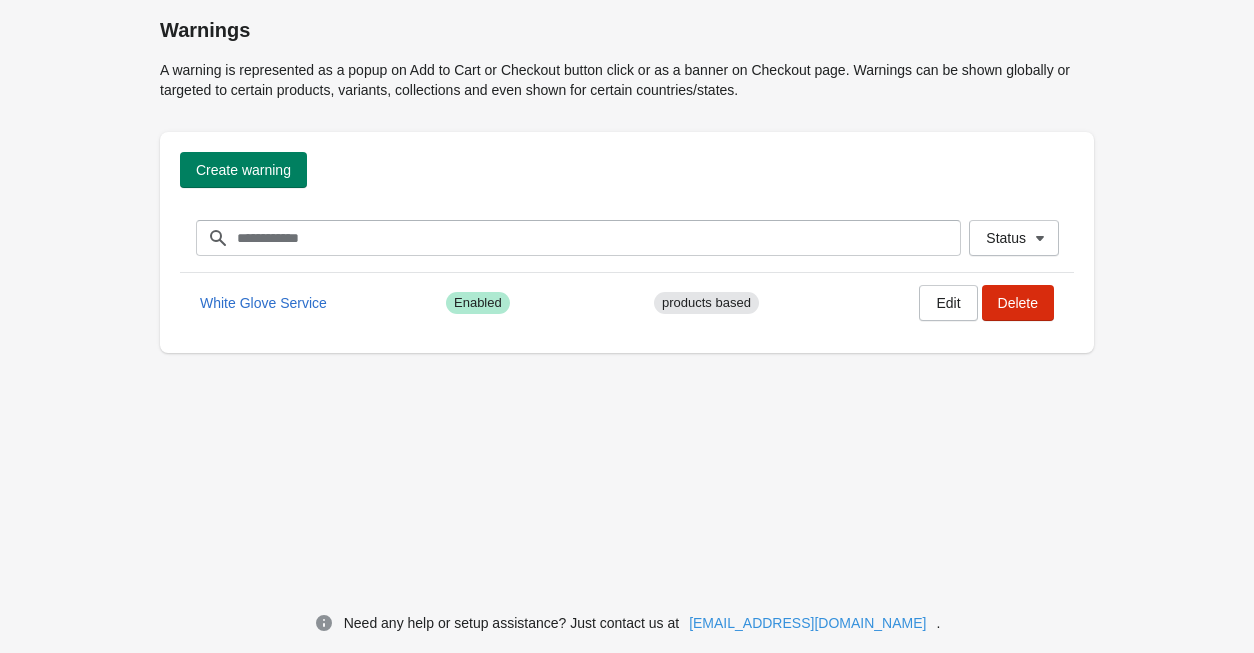 click on "Warnings A warning is represented as a popup on Add to Cart or Checkout button click or as a banner on Checkout page. Warnings can be shown globally or targeted to certain products, variants, collections and even shown for certain countries/states. Create warning Status Filter items Clear Status White Glove Service Success  Enabled products based Edit Delete Need any help or setup assistance? Just contact us at  help@elastic-soft.com ." at bounding box center [627, 291] 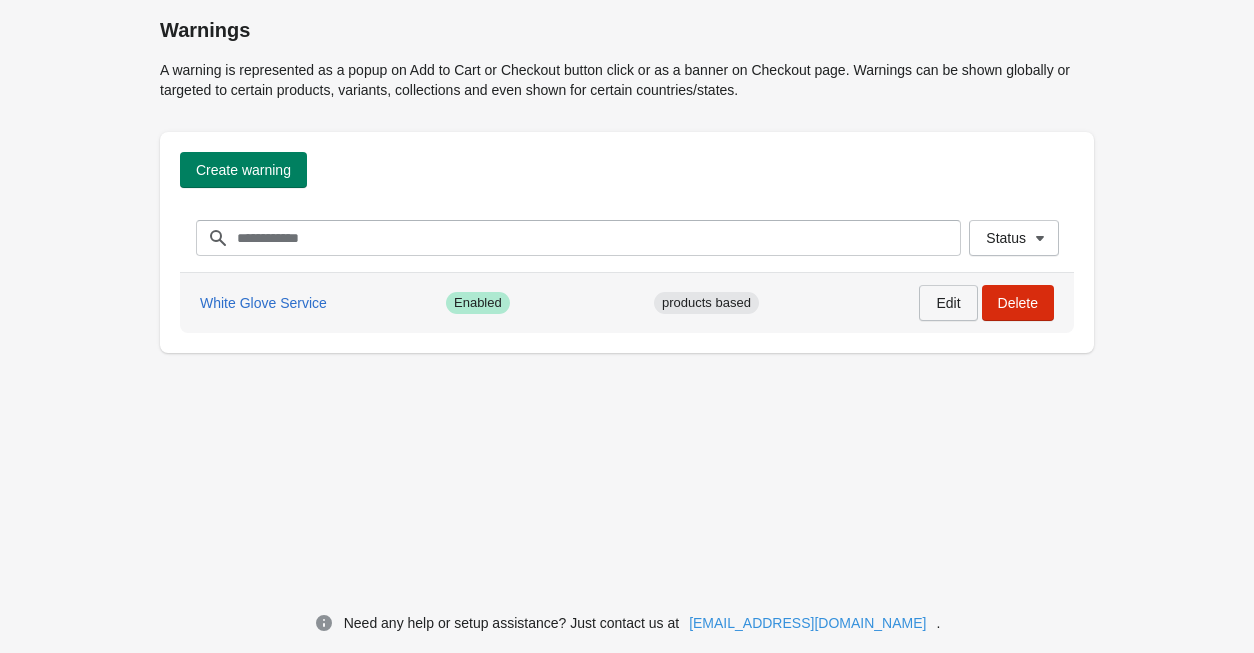 click on "Edit" at bounding box center (948, 303) 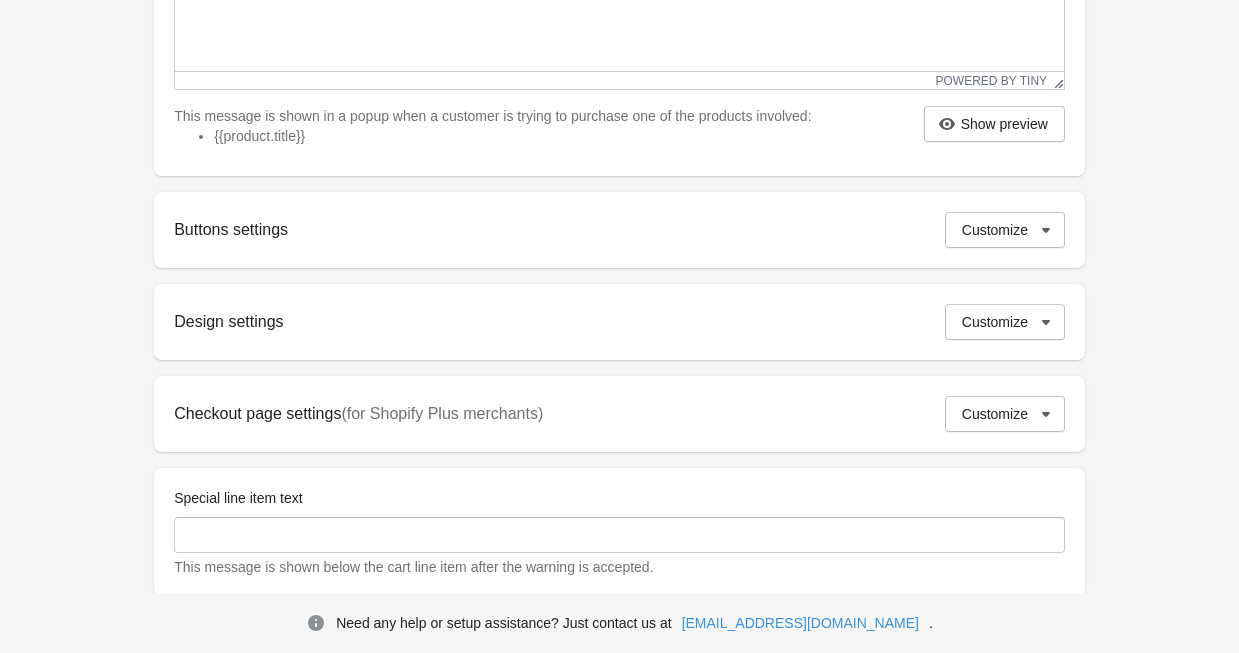 scroll, scrollTop: 600, scrollLeft: 0, axis: vertical 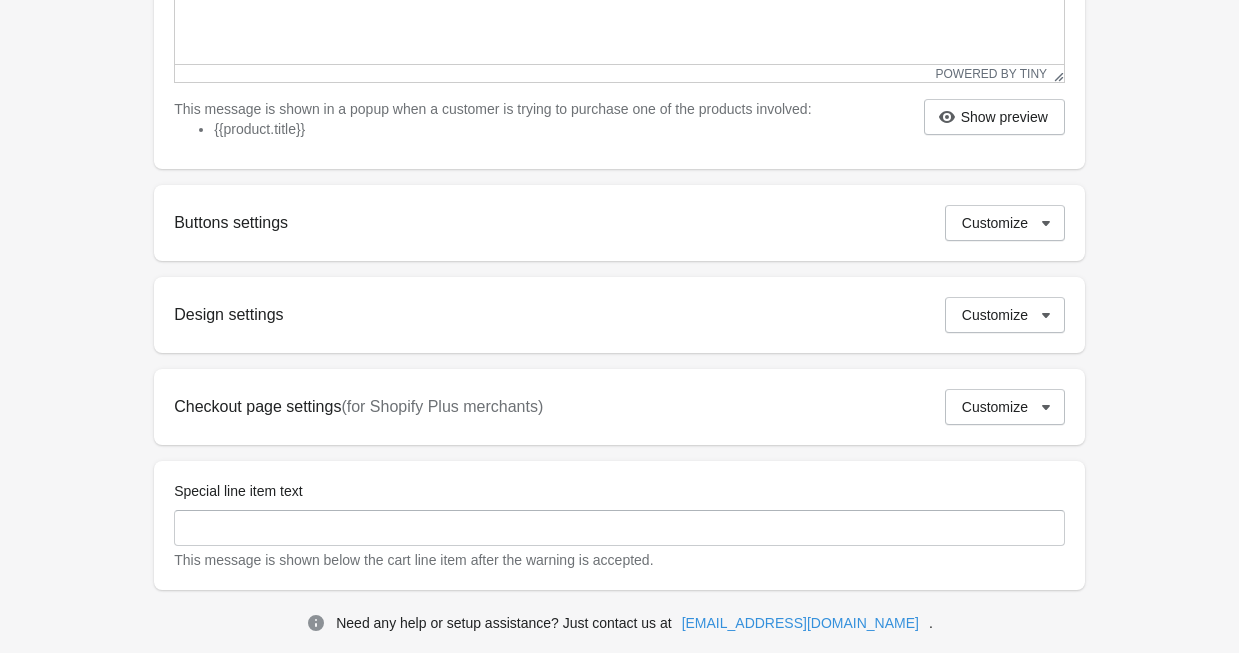 click on "Buttons settings   Customize" at bounding box center [619, 223] 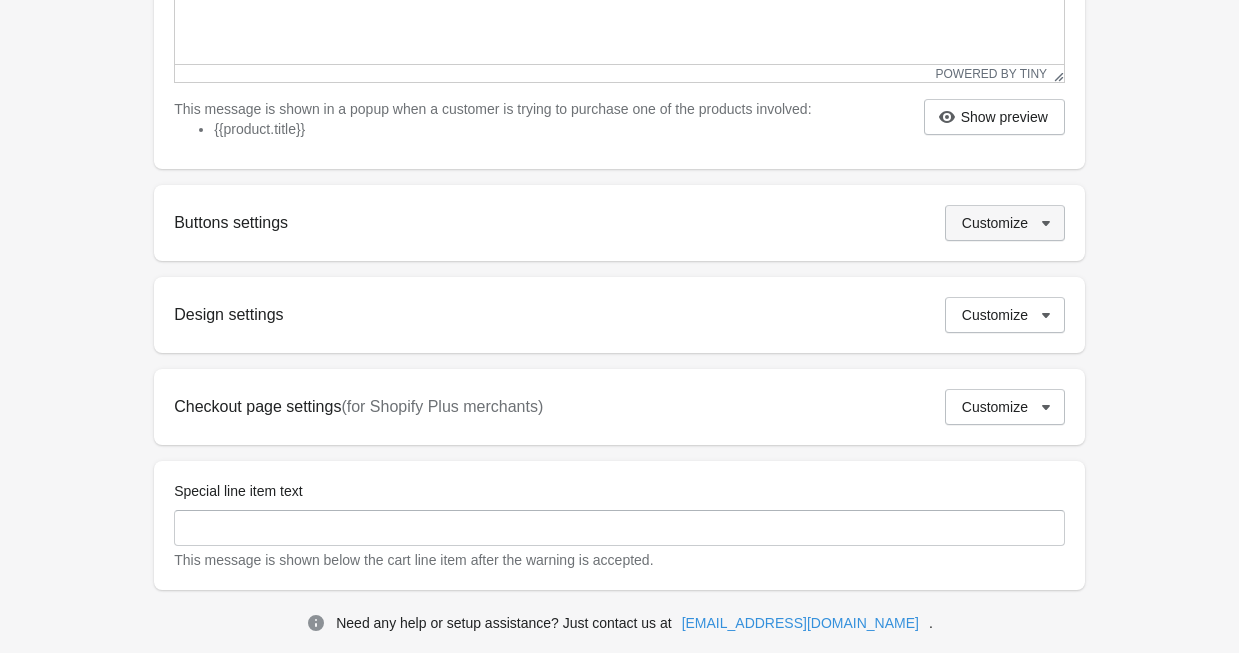 click on "Customize" at bounding box center [995, 223] 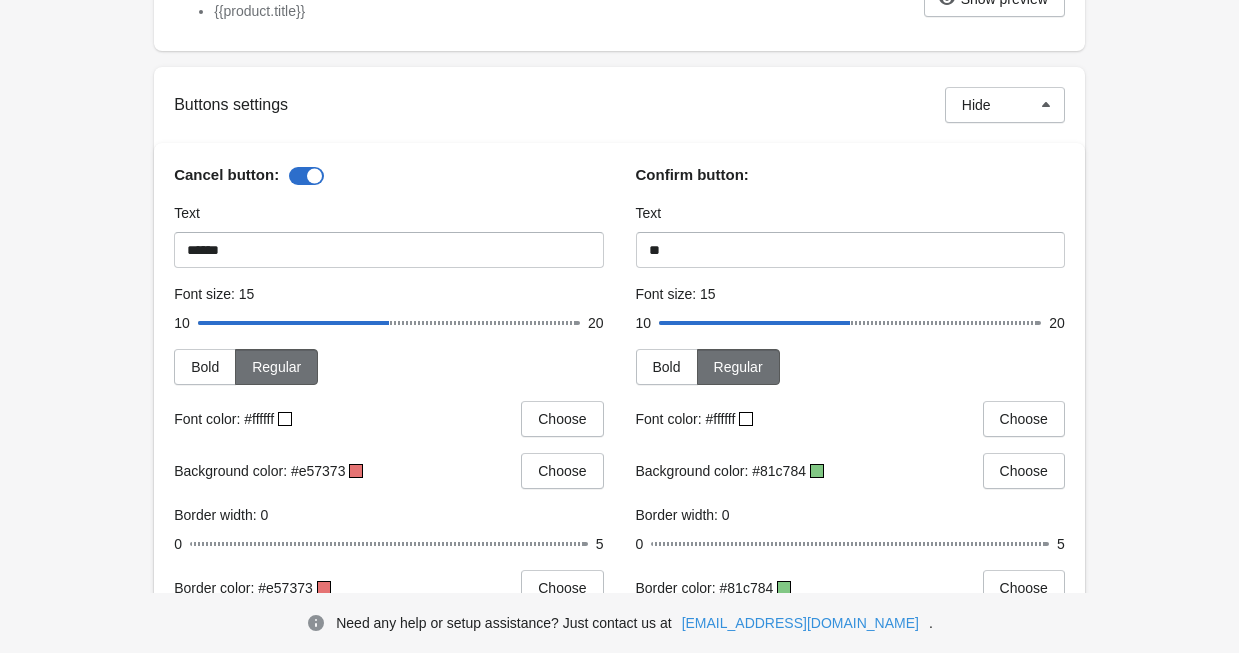scroll, scrollTop: 700, scrollLeft: 0, axis: vertical 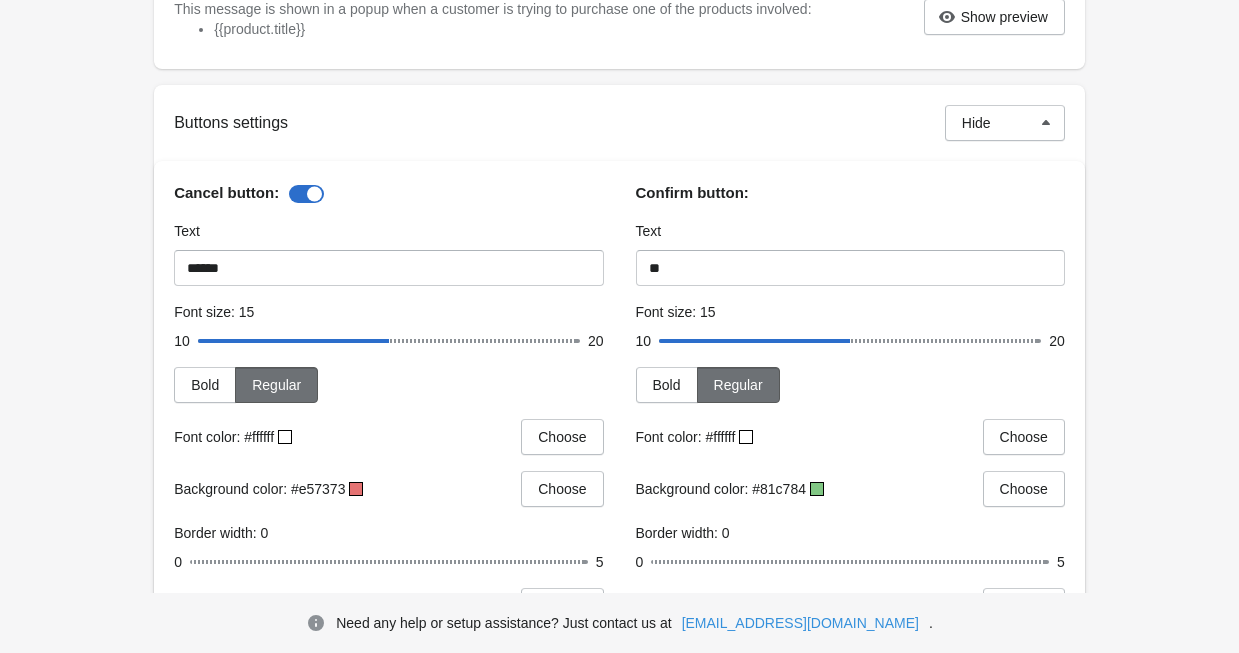 click at bounding box center (306, 194) 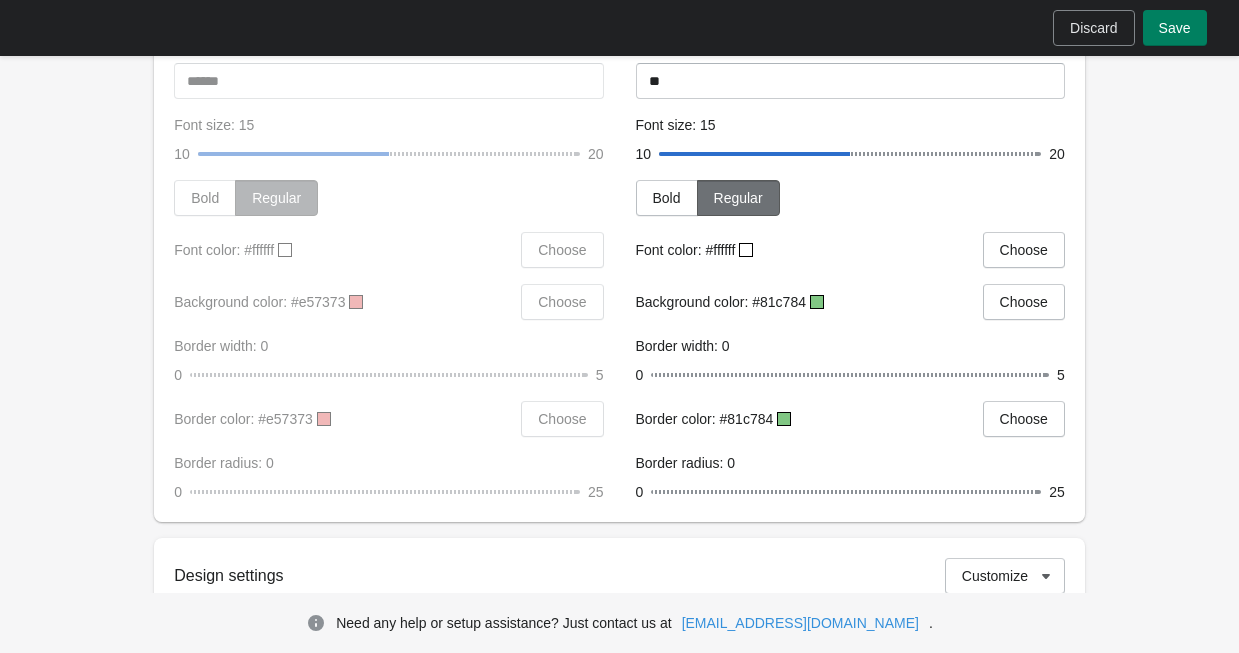 scroll, scrollTop: 800, scrollLeft: 0, axis: vertical 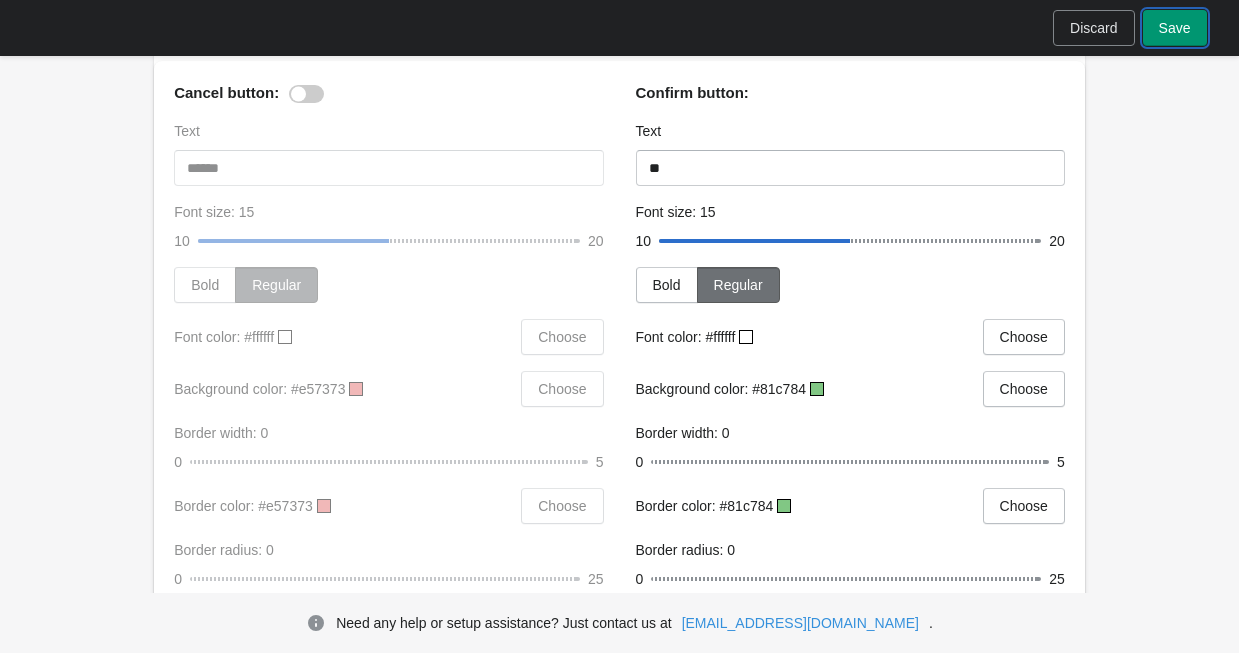 click on "Save" at bounding box center (1175, 28) 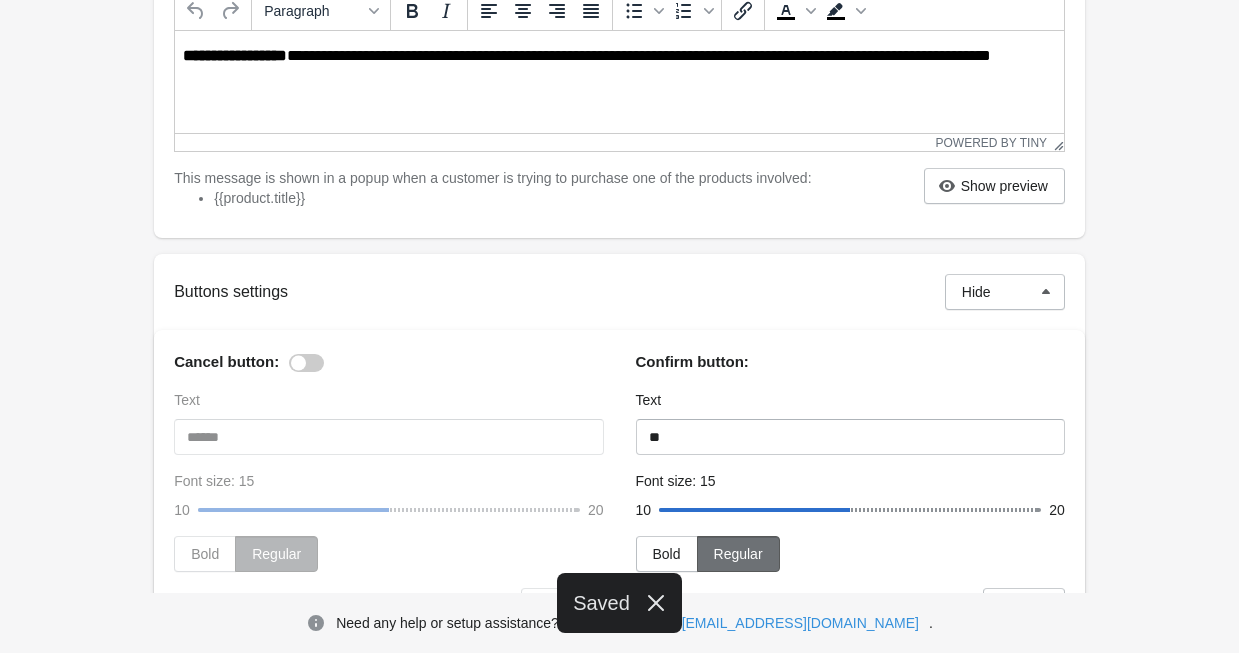 scroll, scrollTop: 500, scrollLeft: 0, axis: vertical 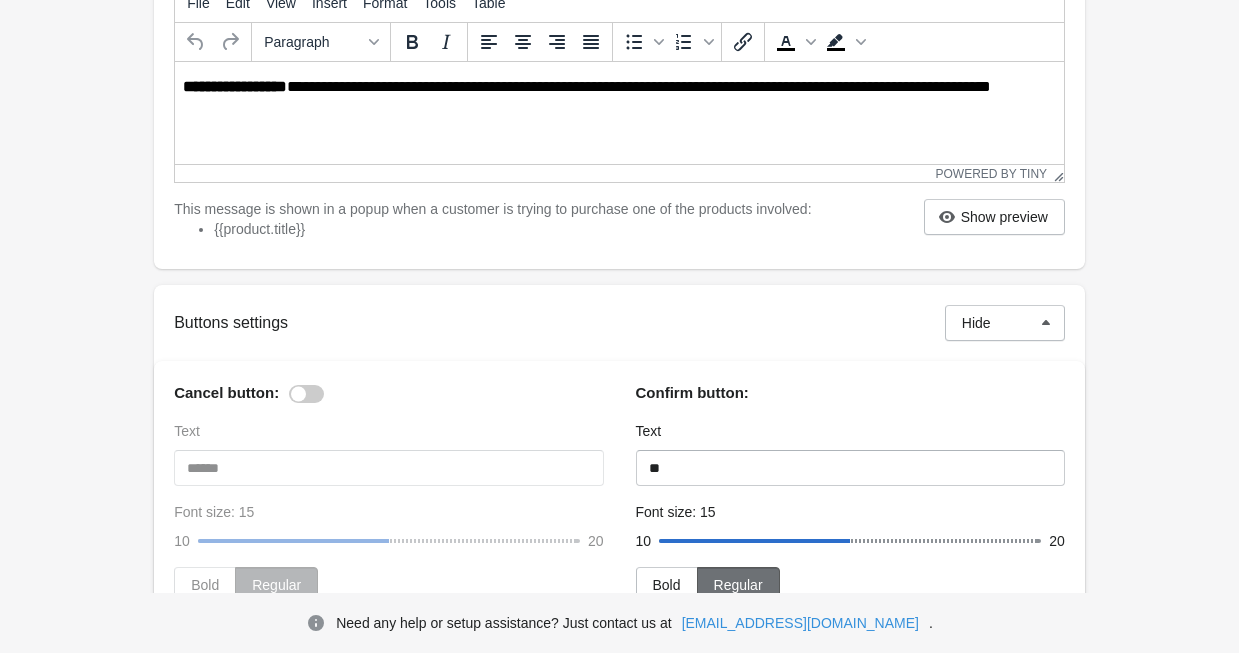 click on "Confirm button: Text ** Font size: 15 10 15 20 Bold Regular Font color:   #ffffff Choose Background color:   #81c784 Choose Border width: 0 0 0 5 Border color:   #81c784 Choose Border radius: 0 0 0 25" at bounding box center [840, 635] 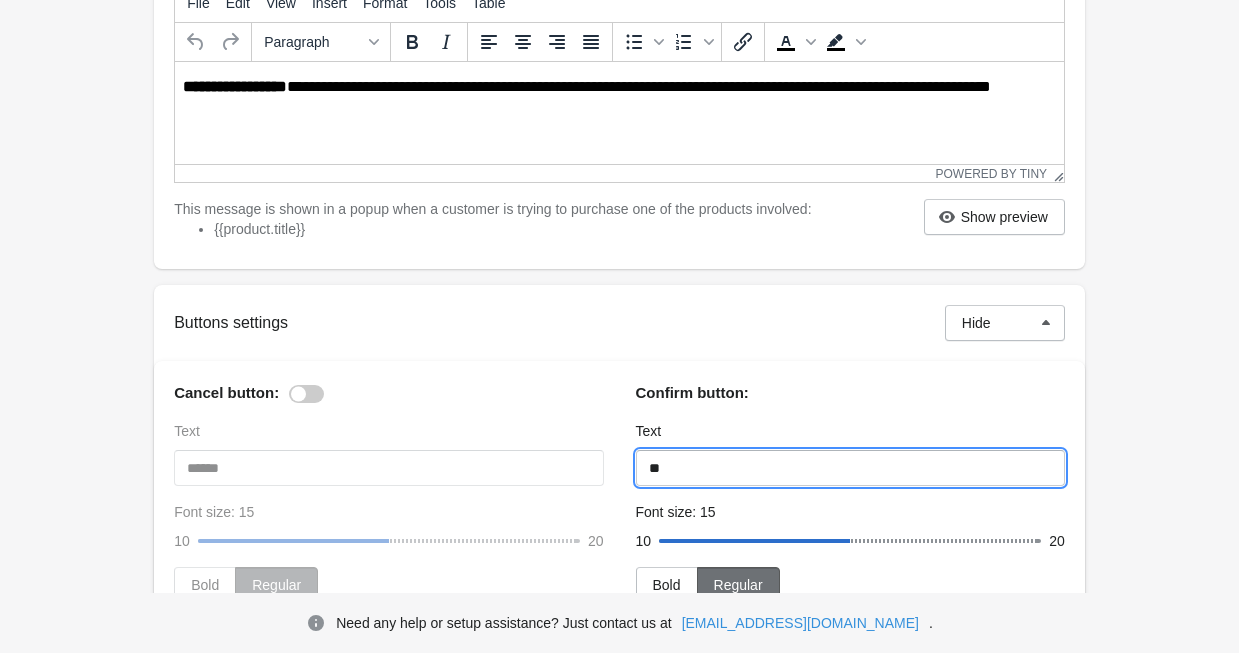 click on "**" at bounding box center [850, 468] 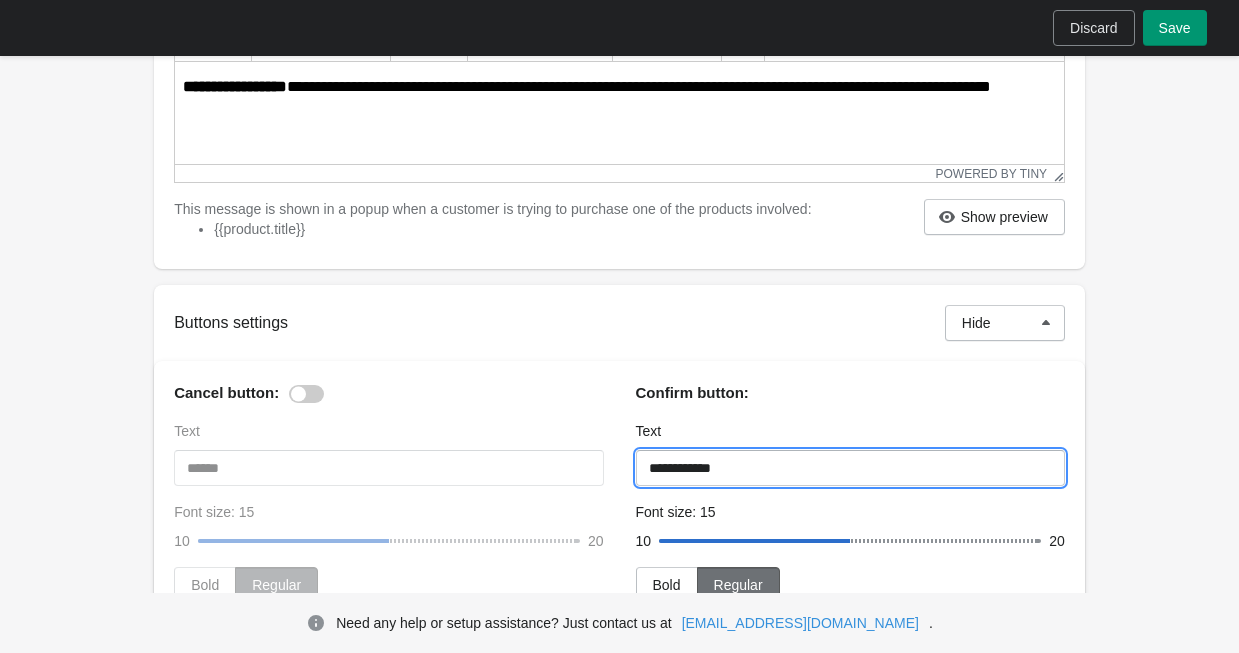 type on "**********" 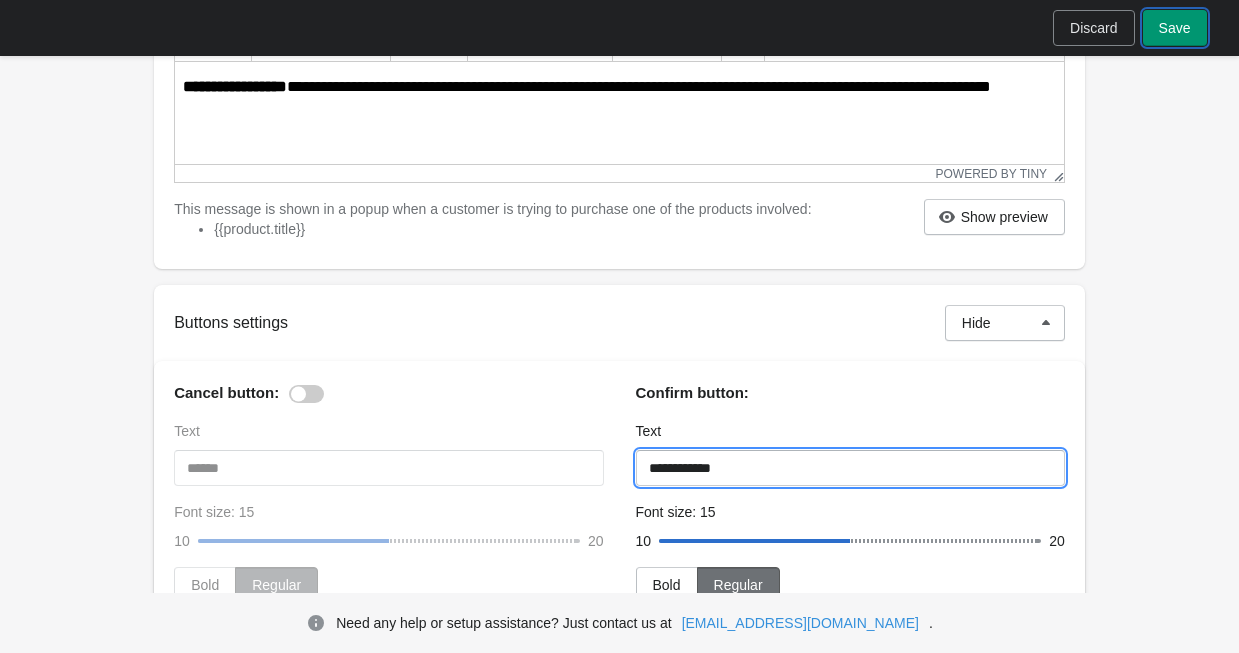 click on "Save" at bounding box center [1175, 28] 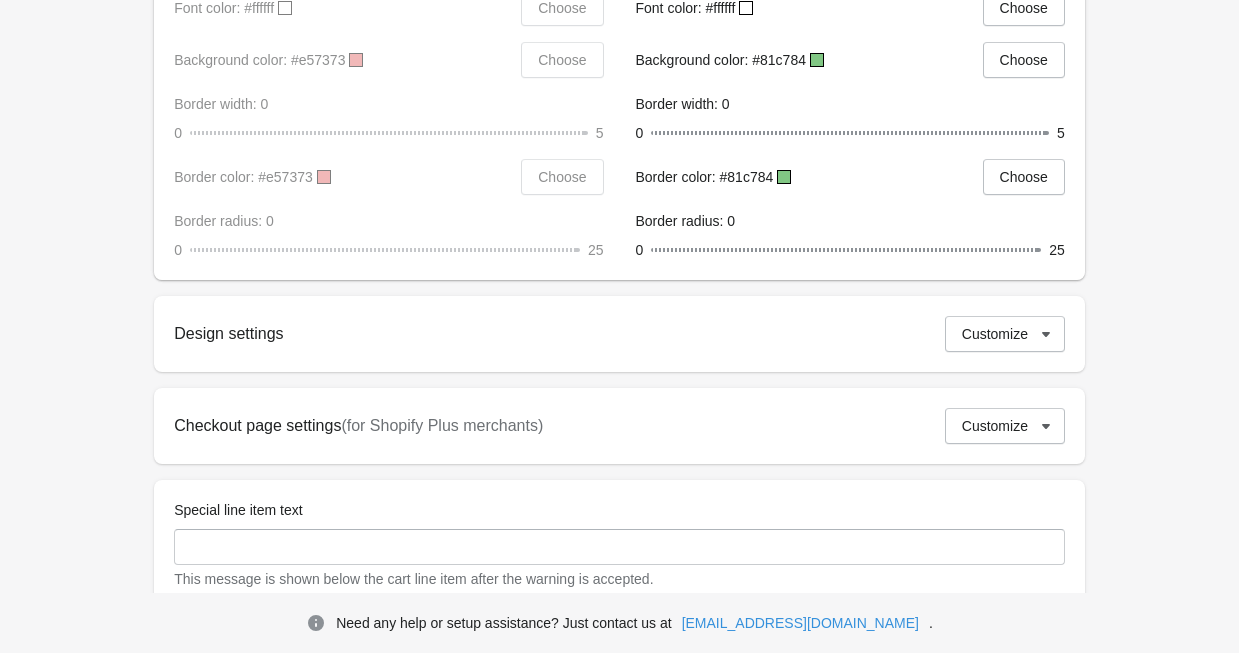 scroll, scrollTop: 1200, scrollLeft: 0, axis: vertical 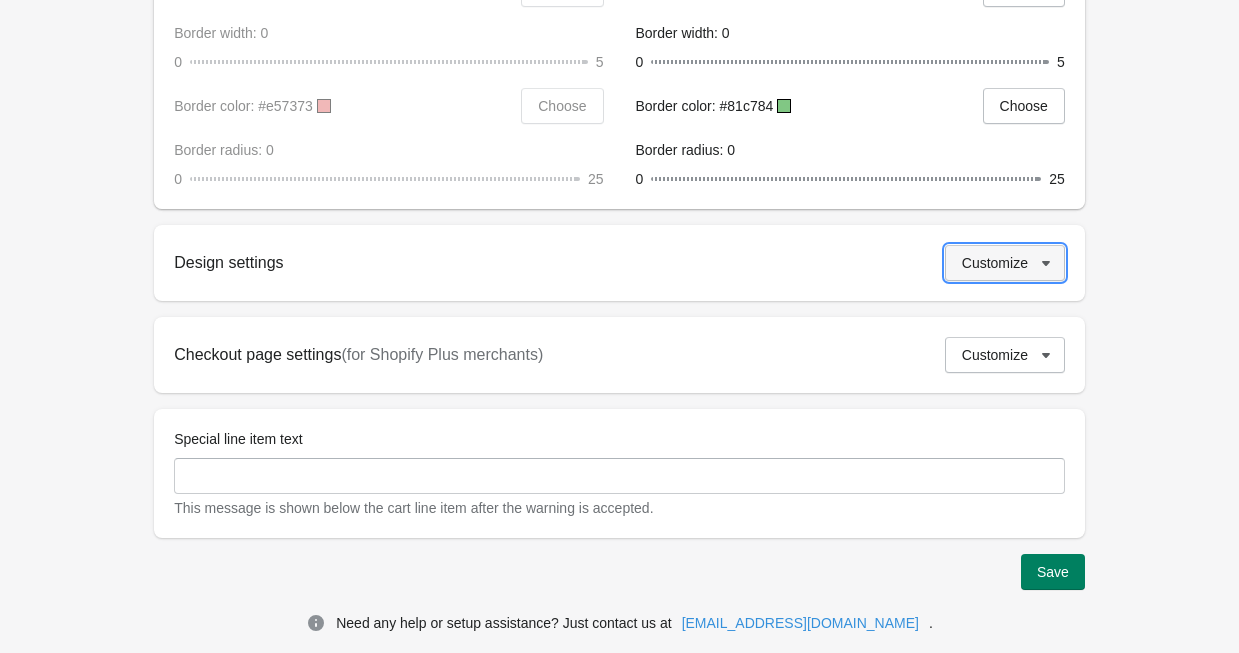 click on "Customize" at bounding box center (995, 263) 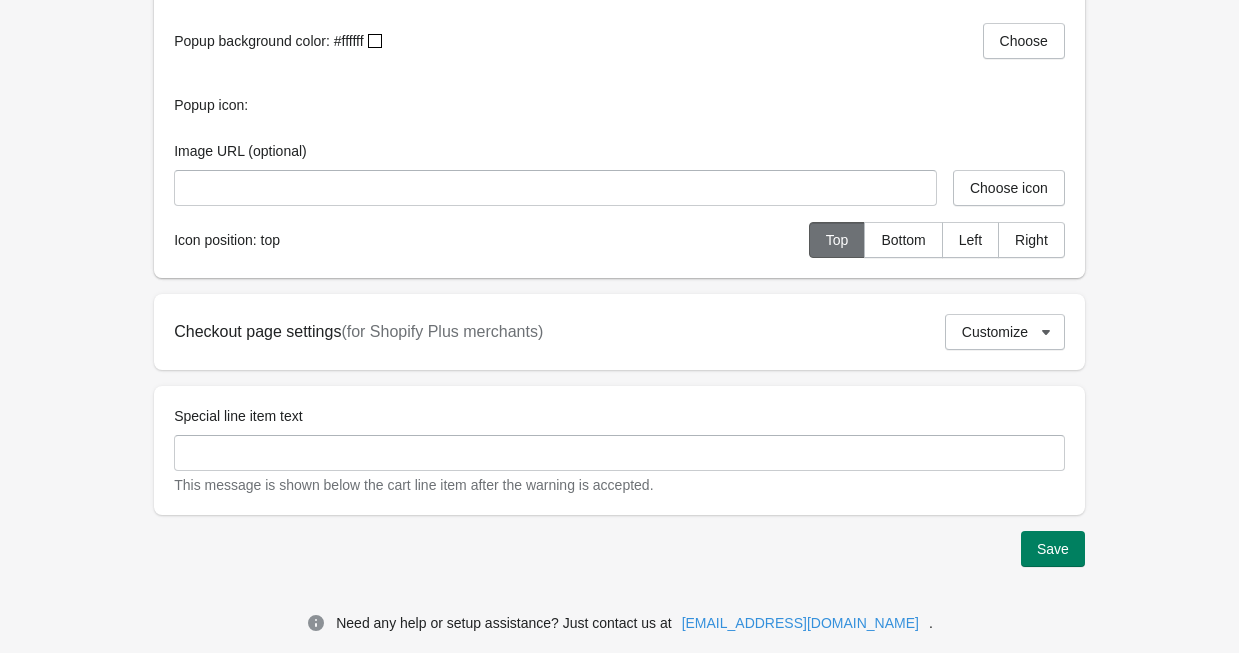 scroll, scrollTop: 1133, scrollLeft: 0, axis: vertical 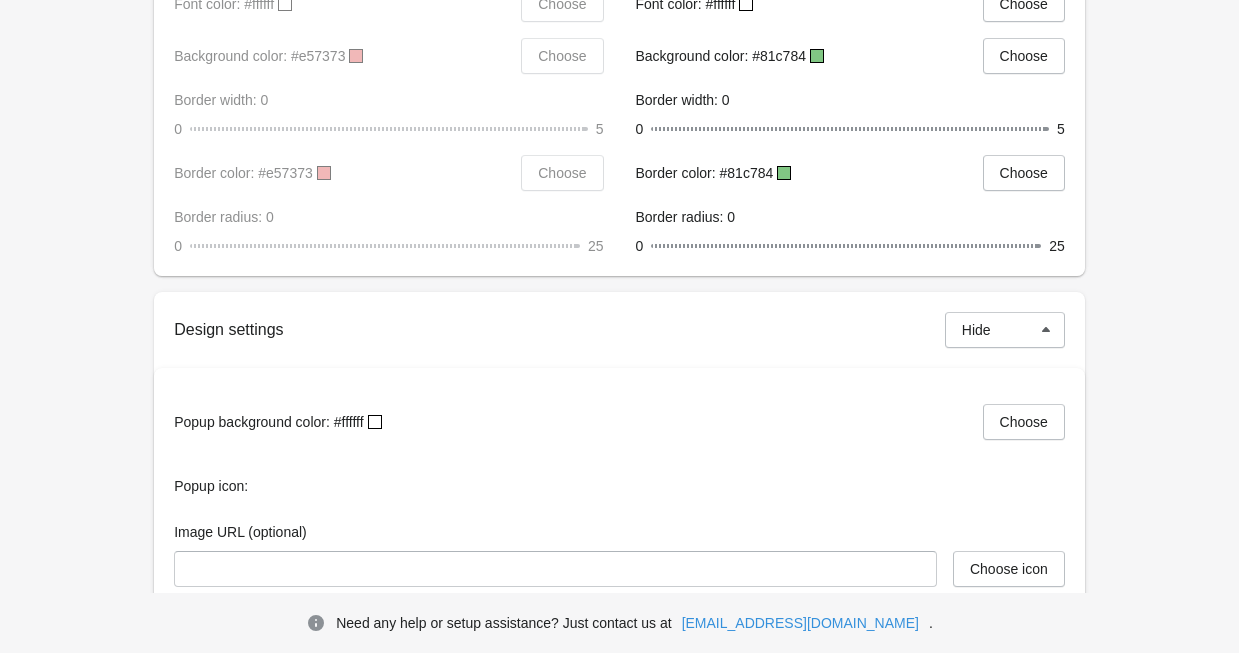 click on "**********" at bounding box center [619, -85] 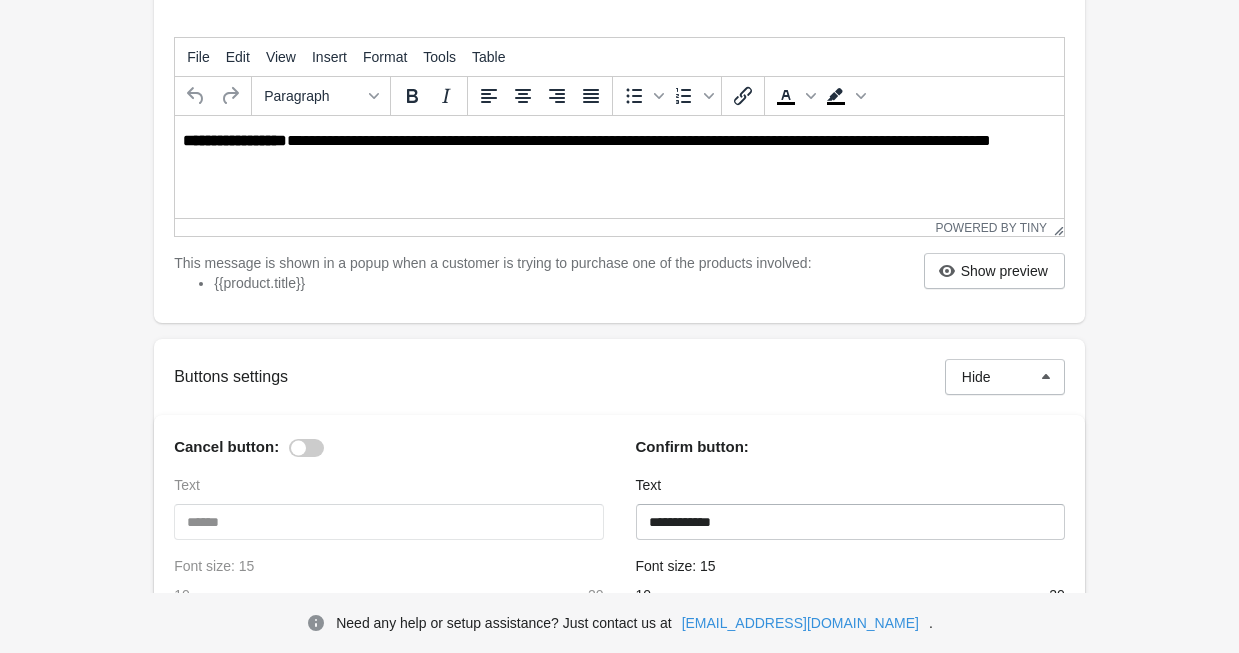 scroll, scrollTop: 433, scrollLeft: 0, axis: vertical 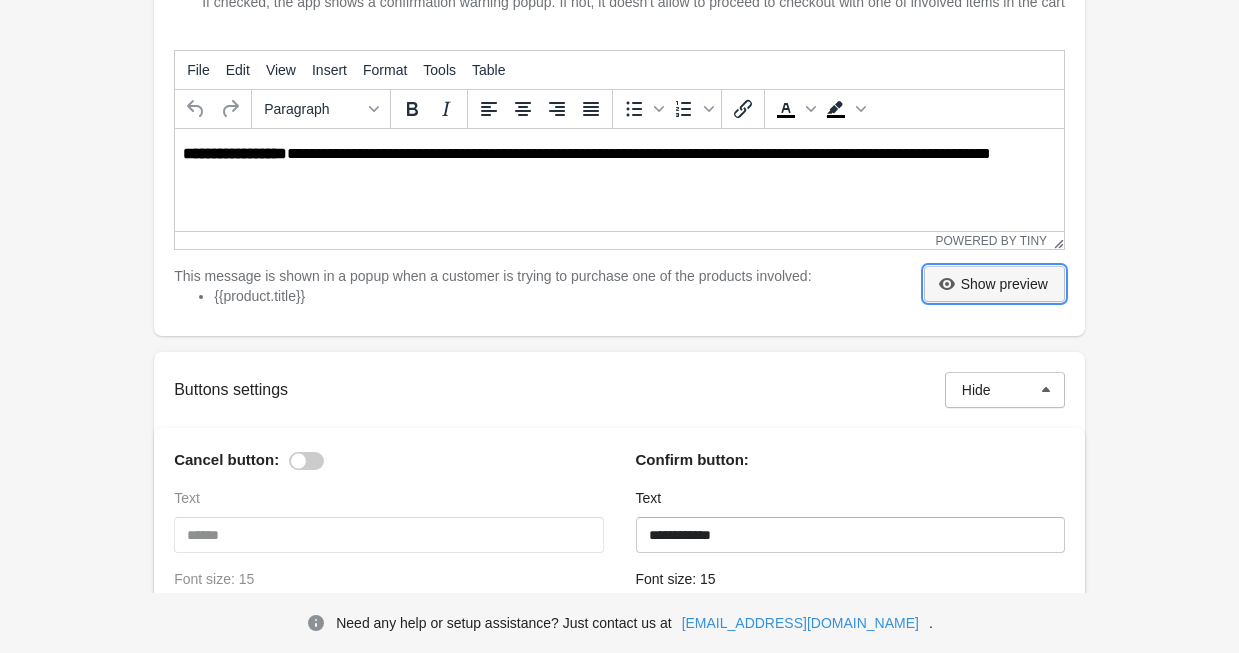 click on "Show preview" at bounding box center (1004, 284) 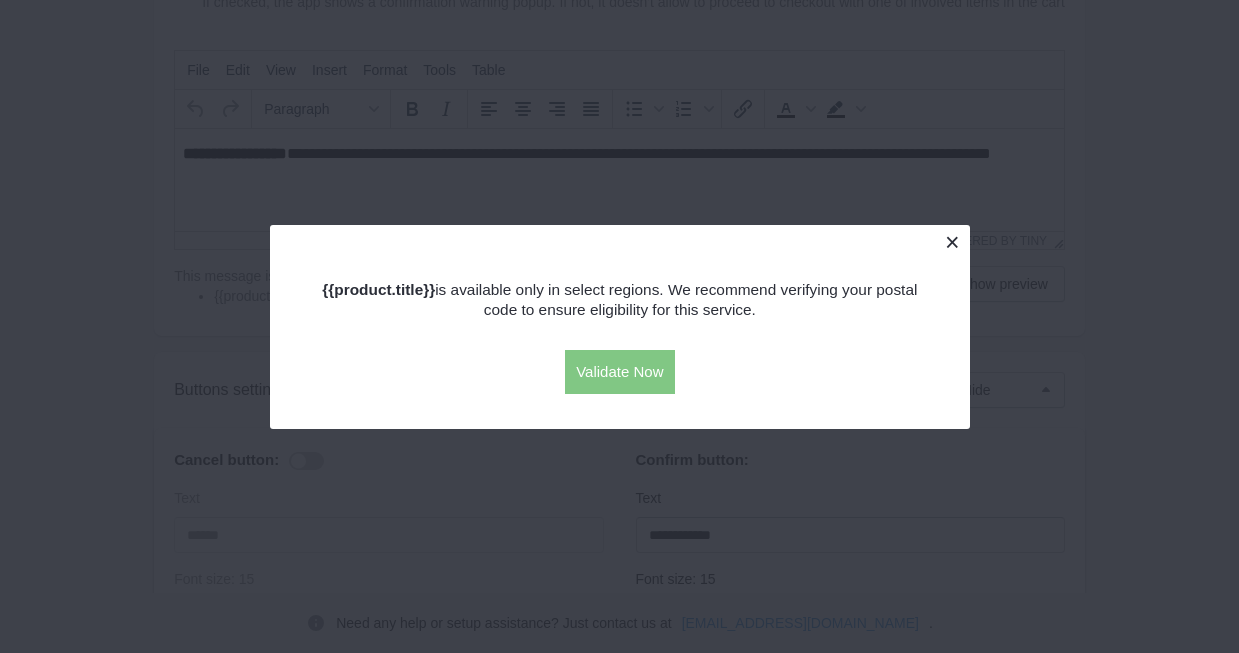 click at bounding box center [952, 242] 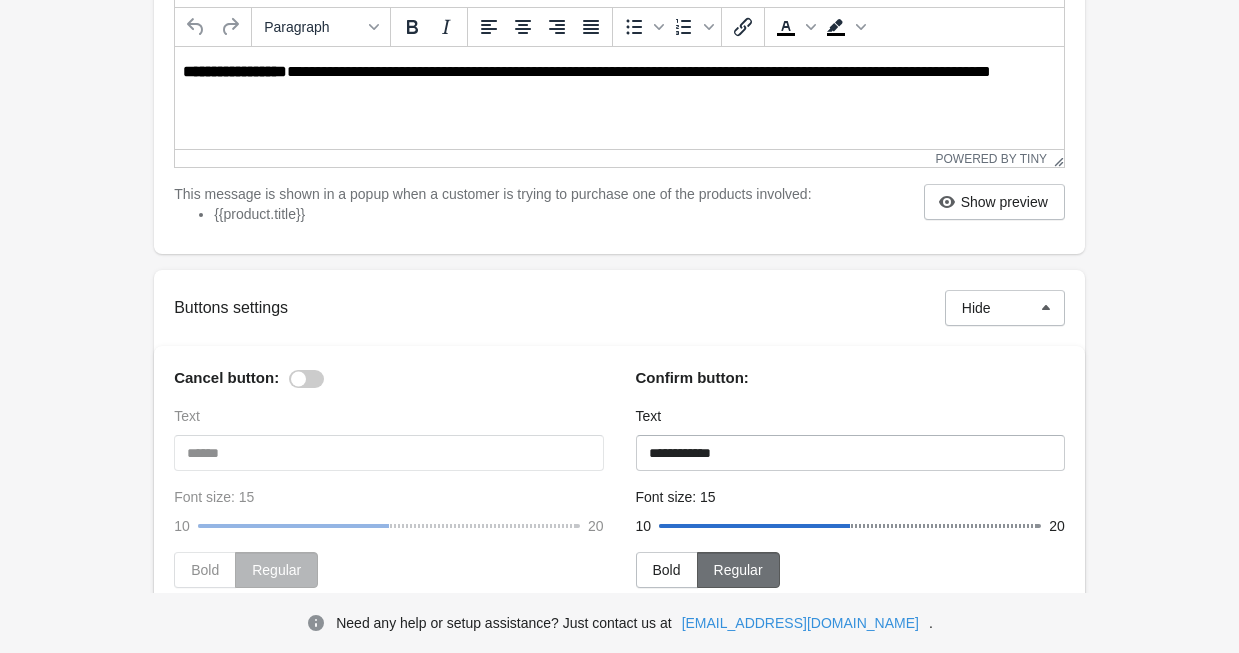 scroll, scrollTop: 633, scrollLeft: 0, axis: vertical 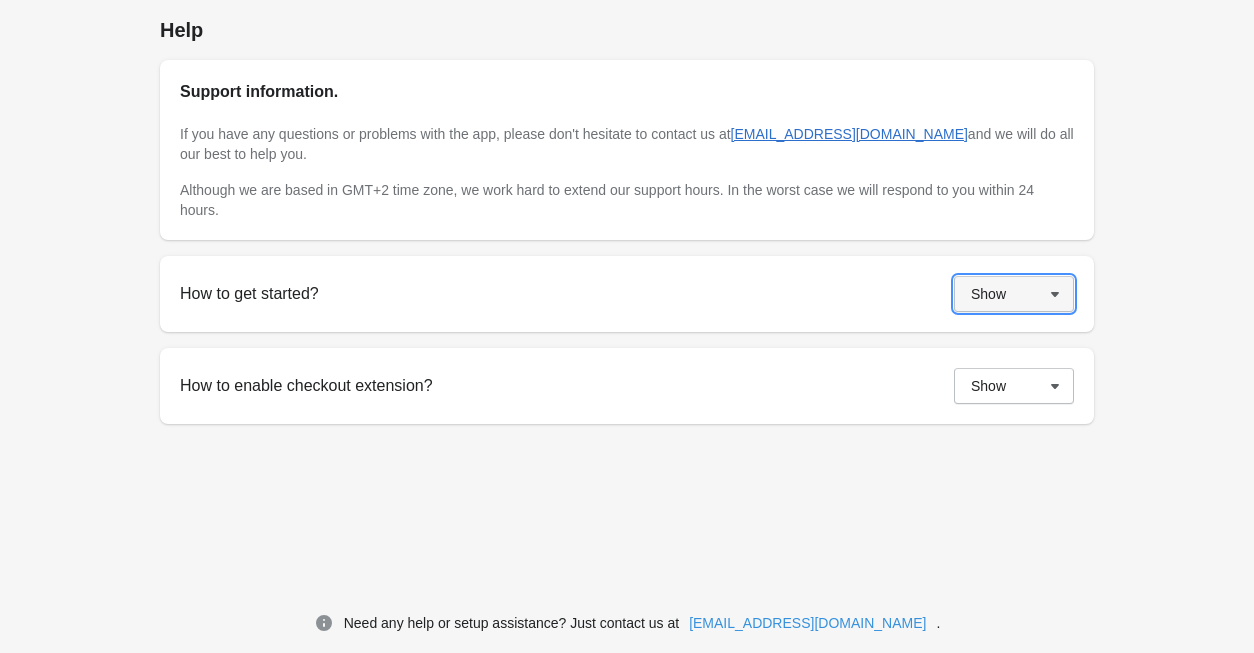 click on "Show" at bounding box center [1014, 294] 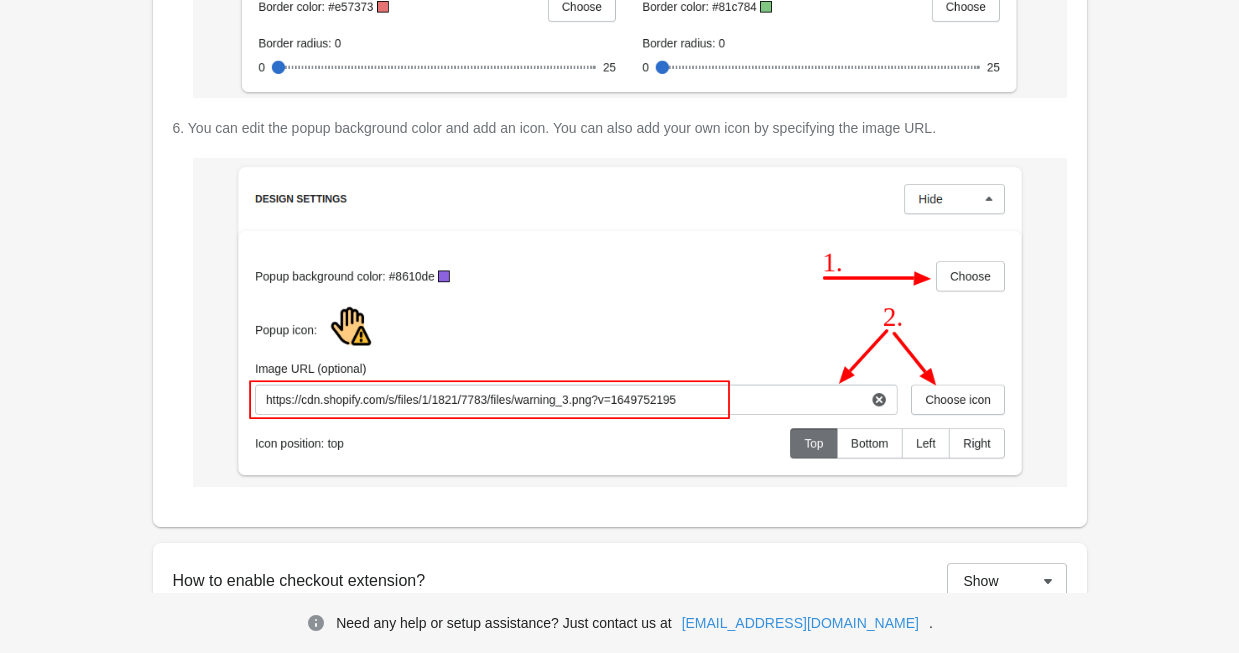 scroll, scrollTop: 3551, scrollLeft: 0, axis: vertical 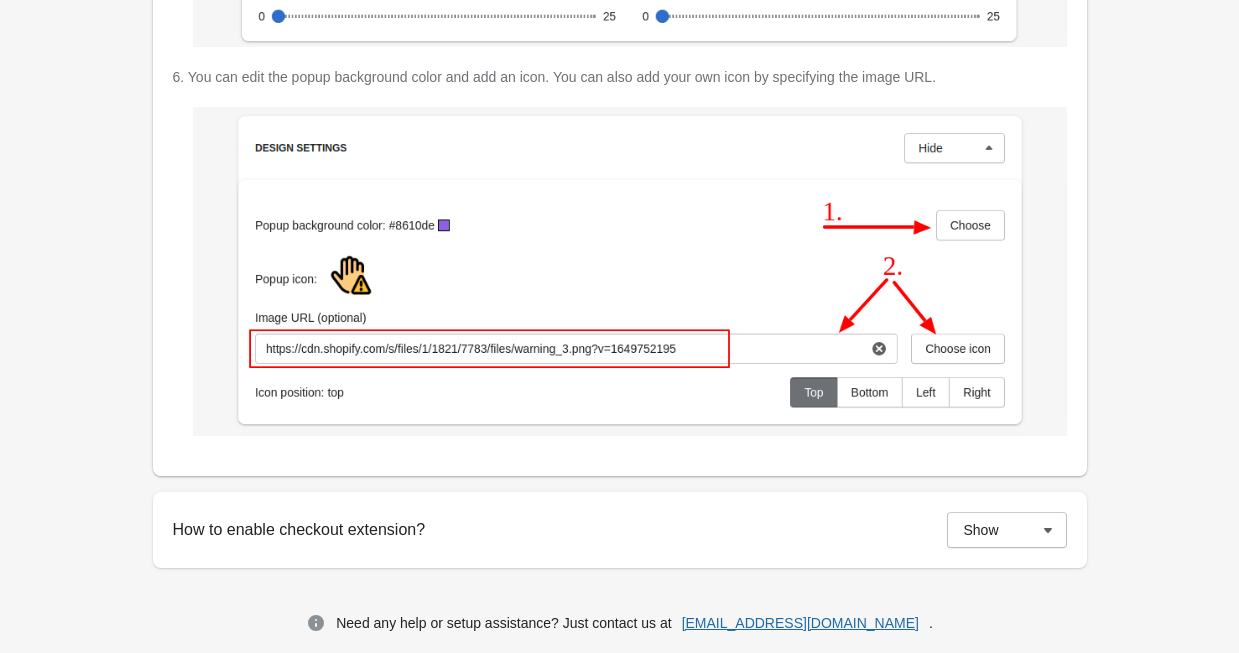 click on "[EMAIL_ADDRESS][DOMAIN_NAME]" at bounding box center (800, 623) 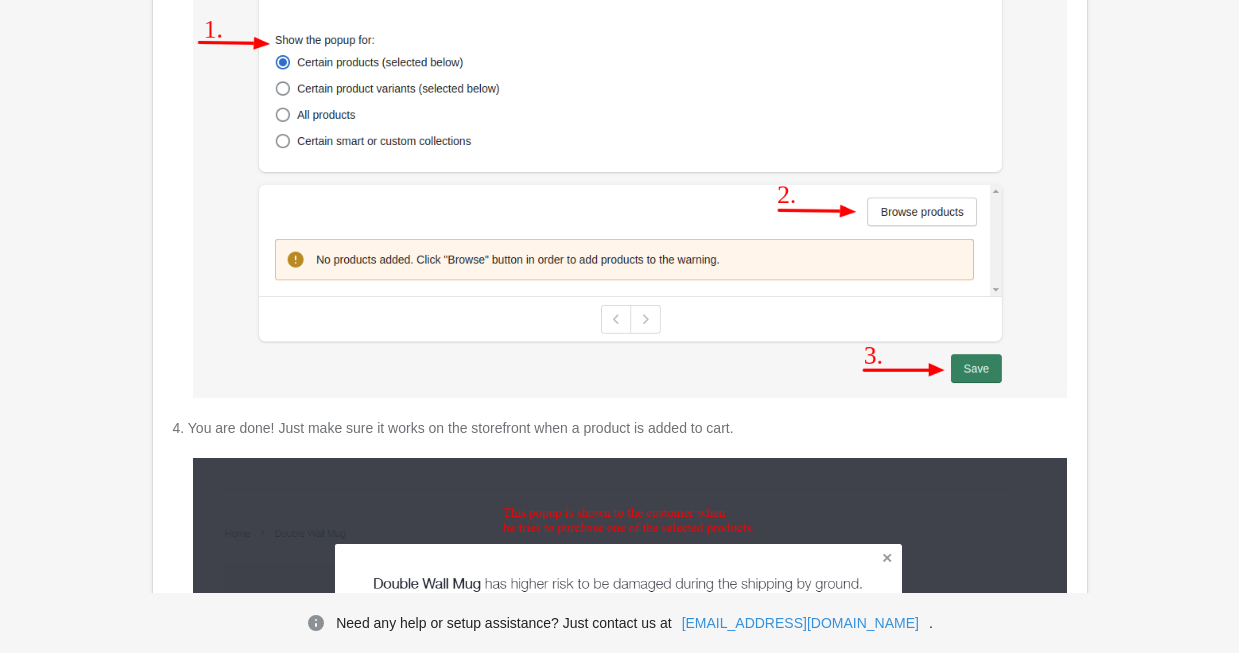scroll, scrollTop: 2051, scrollLeft: 0, axis: vertical 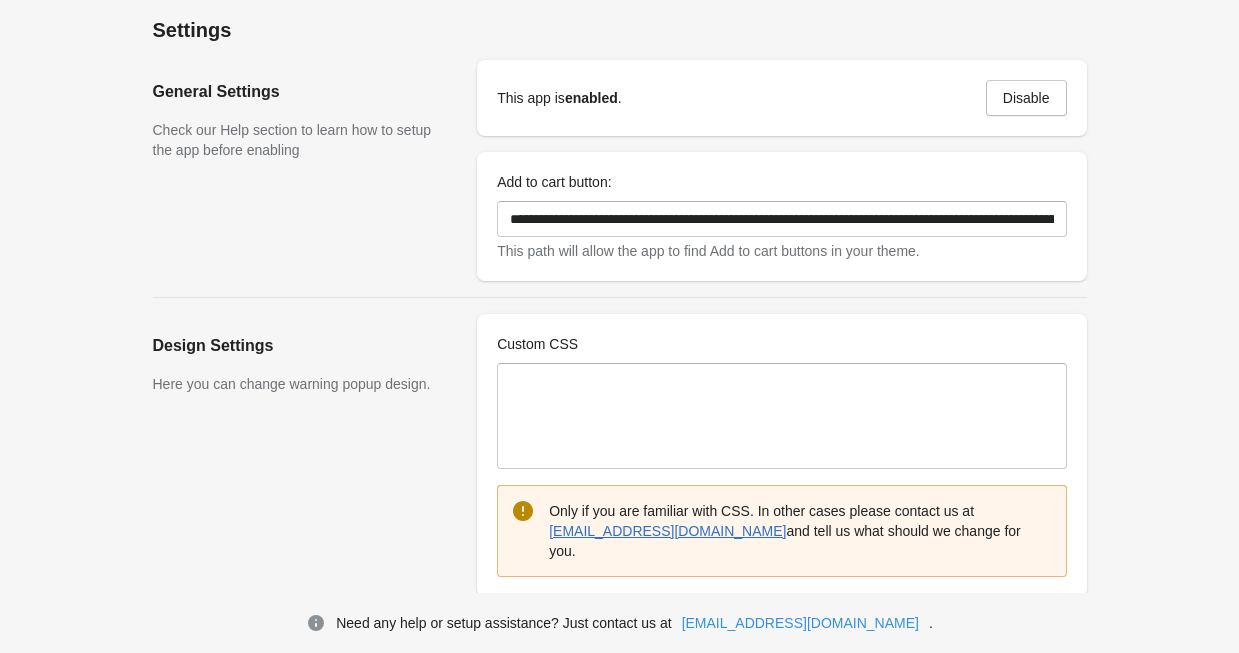 click on "Design Settings Here you can change warning popup design." at bounding box center [305, 455] 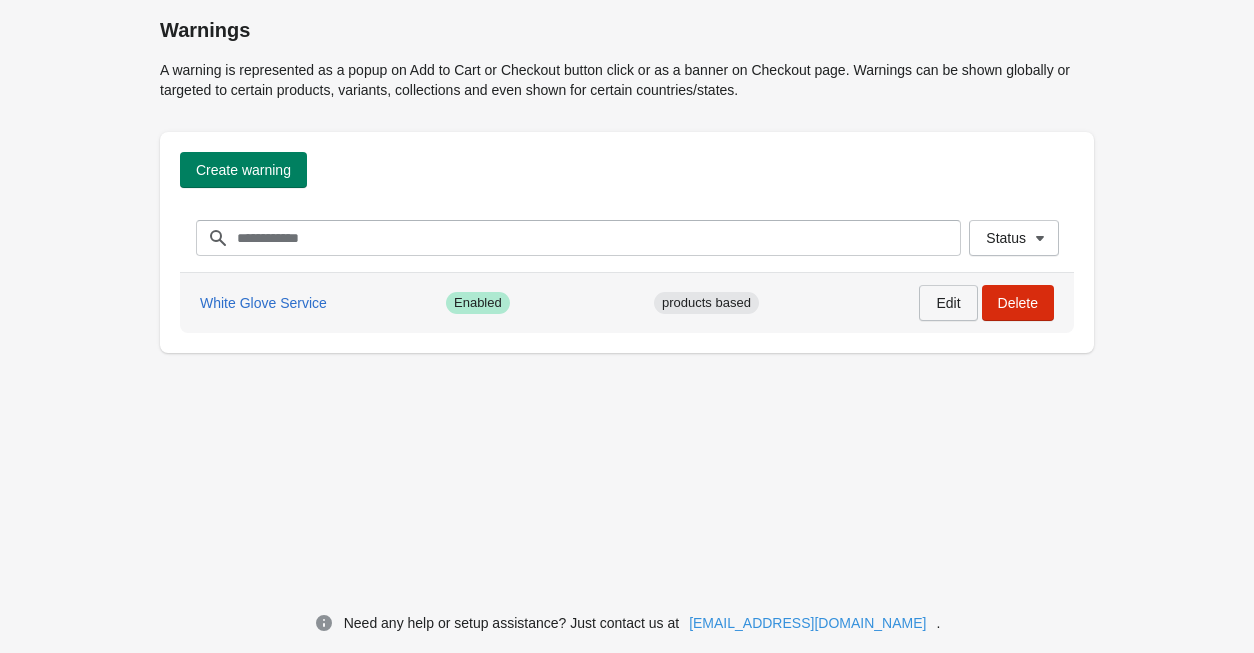 click on "Edit" at bounding box center (948, 303) 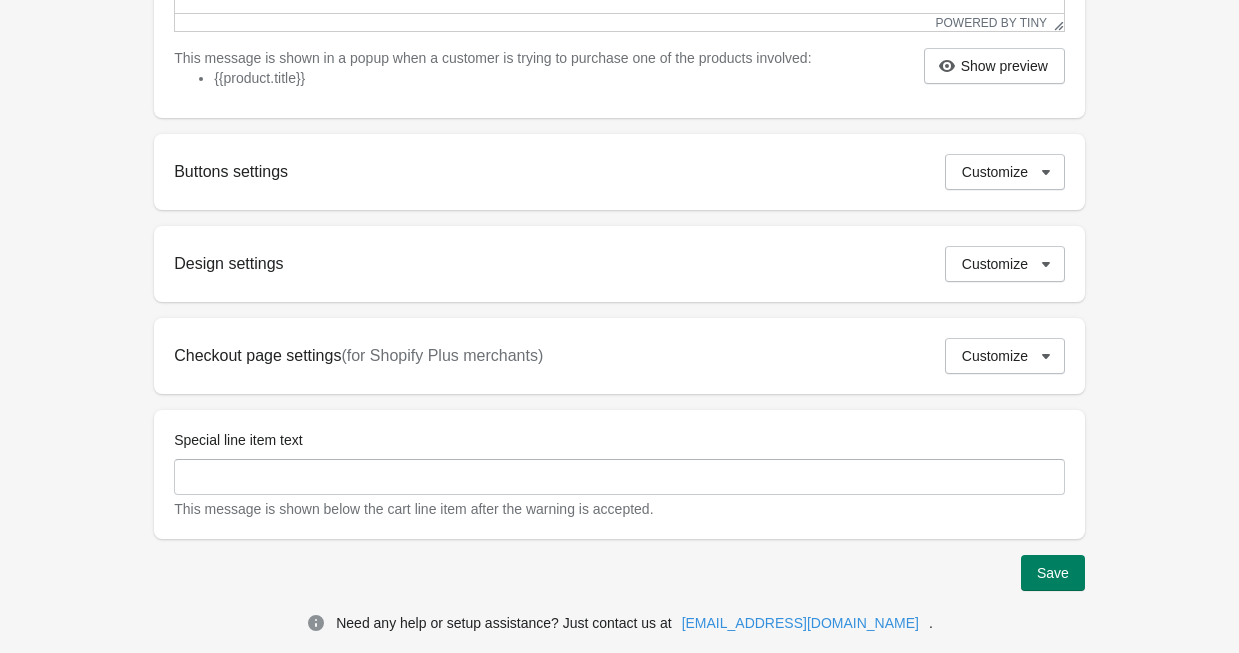 scroll, scrollTop: 694, scrollLeft: 0, axis: vertical 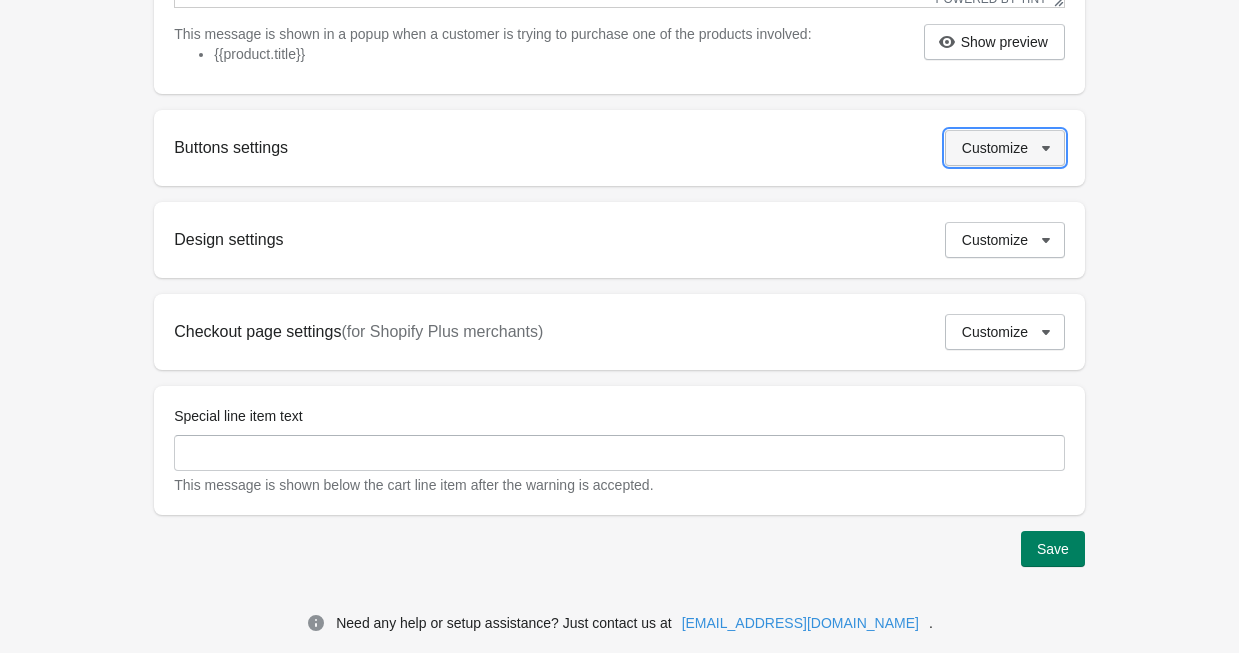 click on "Customize" at bounding box center (995, 148) 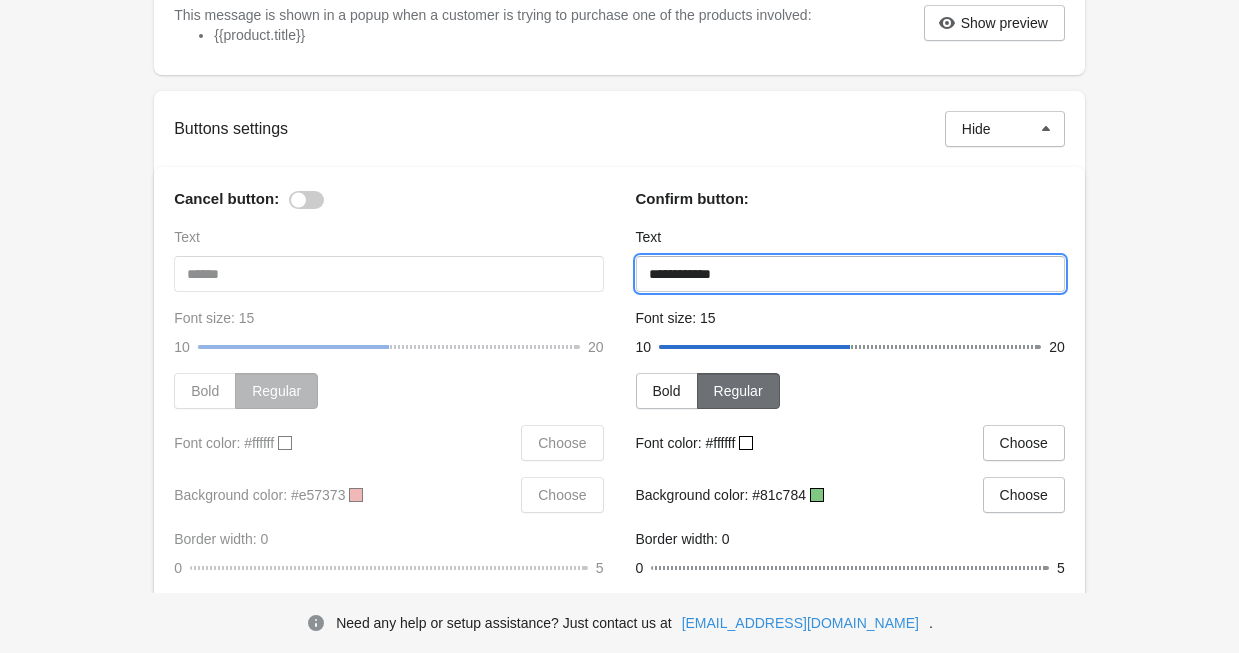 click on "**********" at bounding box center [850, 274] 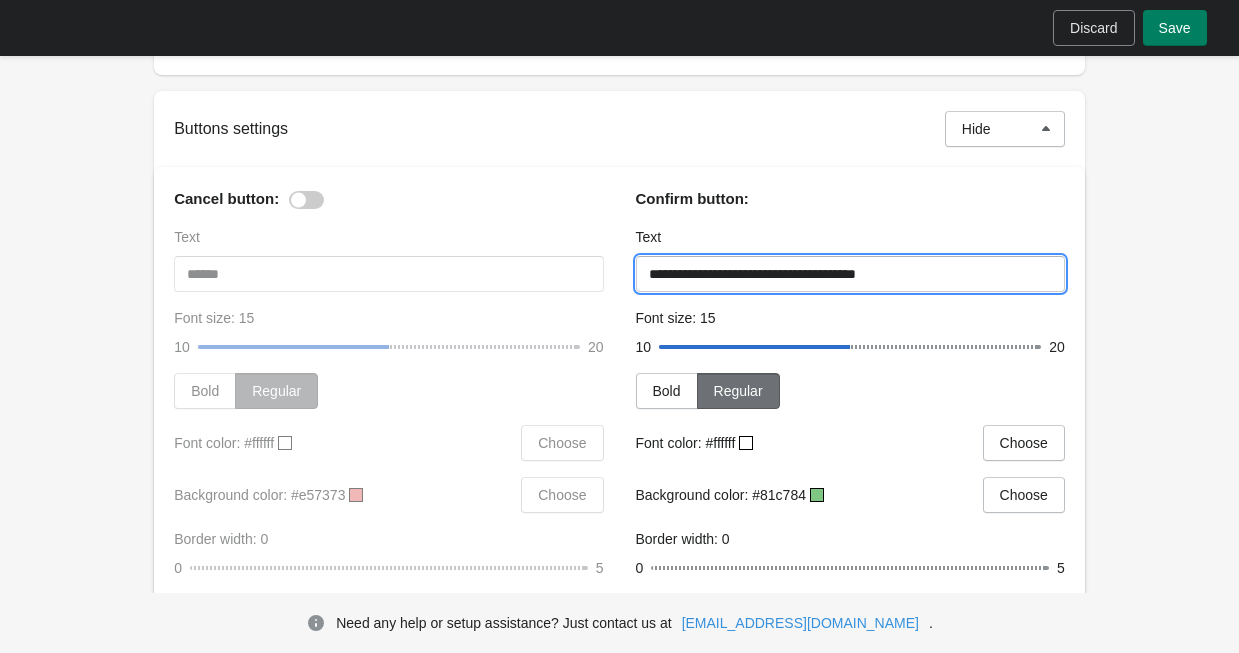 drag, startPoint x: 886, startPoint y: 296, endPoint x: 940, endPoint y: 298, distance: 54.037025 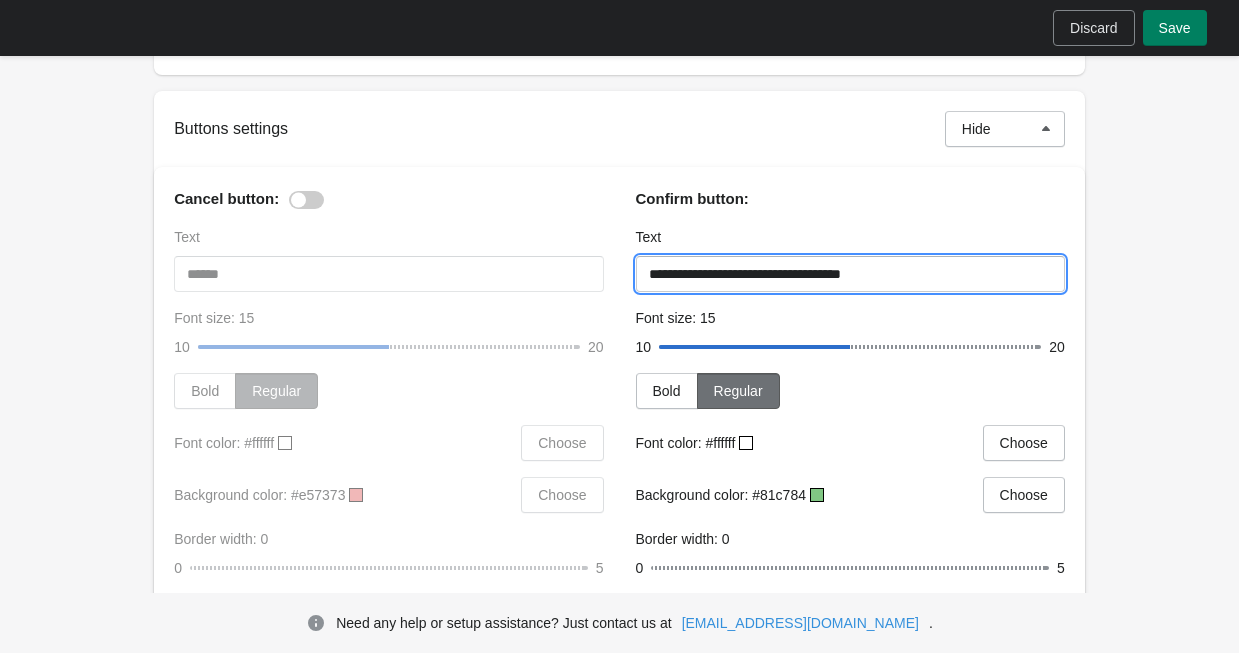 drag, startPoint x: 892, startPoint y: 295, endPoint x: 830, endPoint y: 300, distance: 62.201286 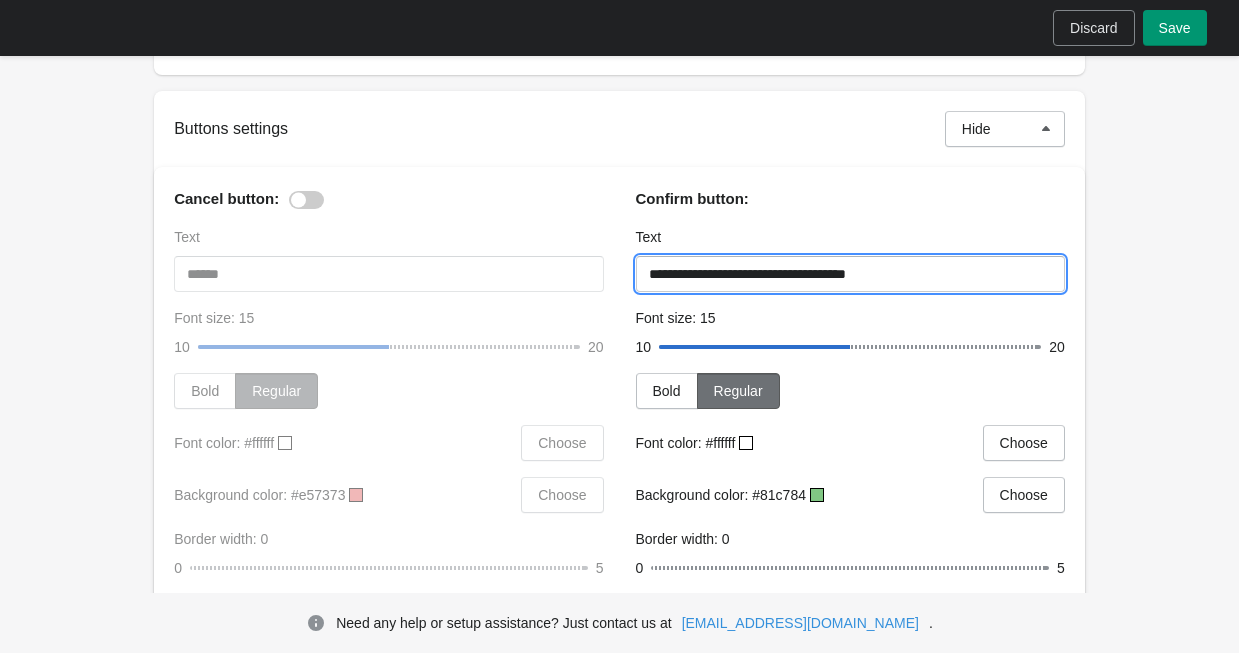 type on "**********" 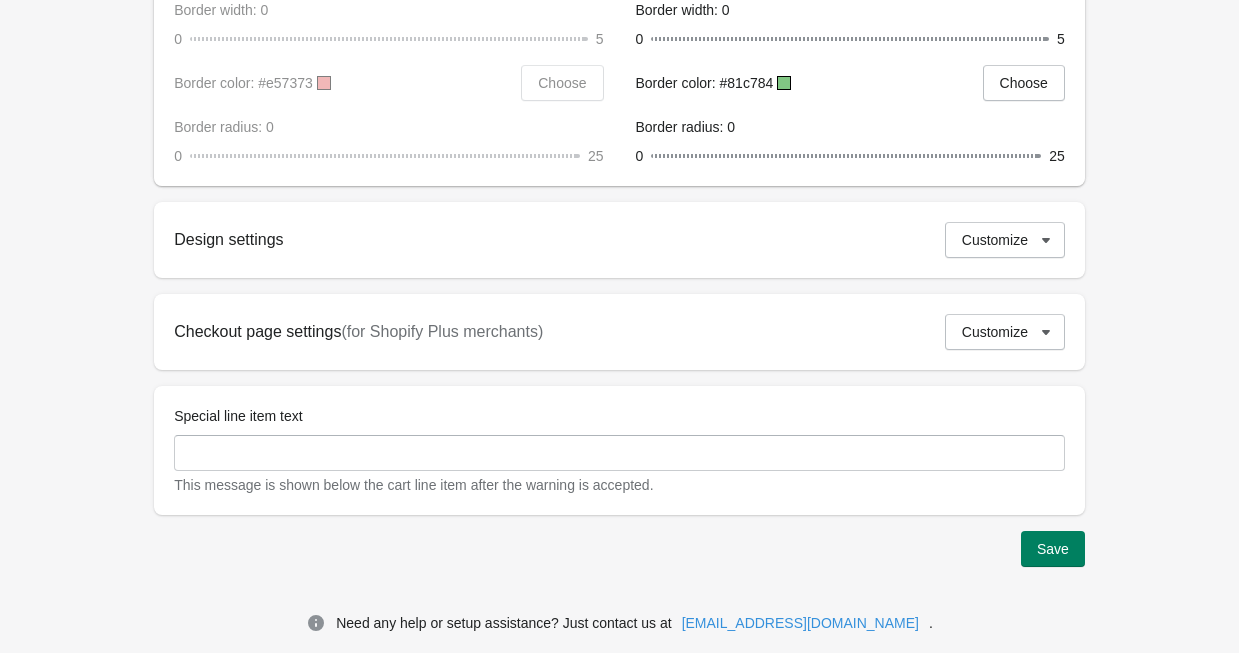 scroll, scrollTop: 1242, scrollLeft: 0, axis: vertical 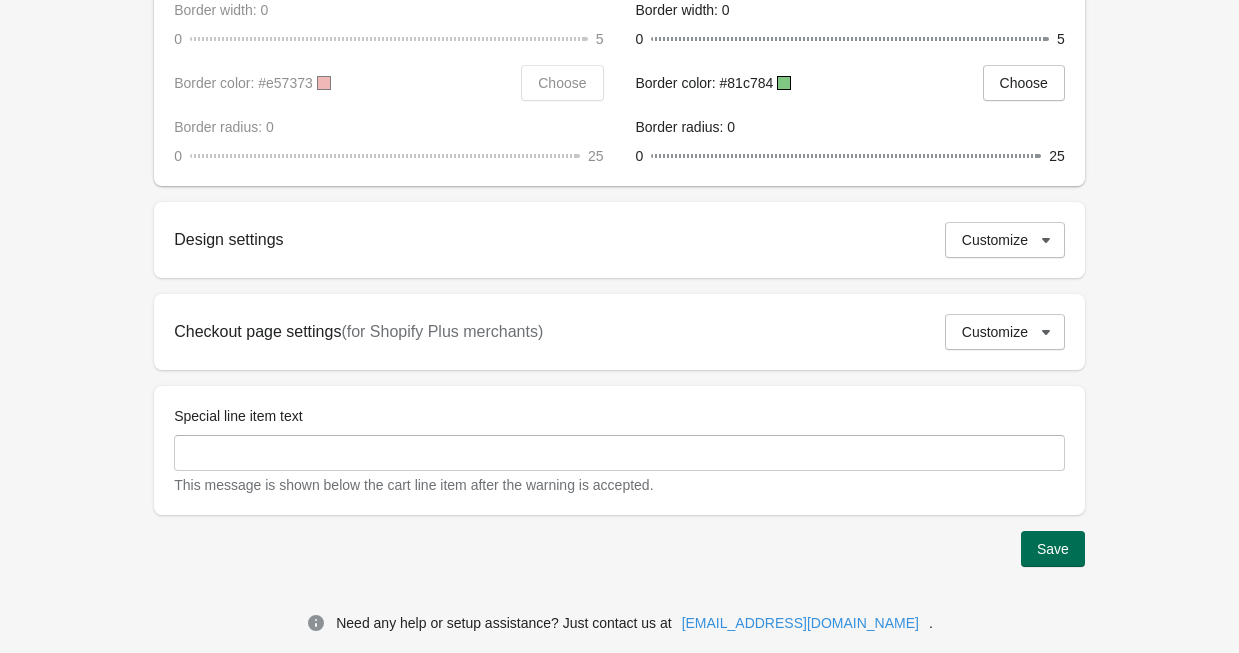 click on "Save" at bounding box center (1053, 549) 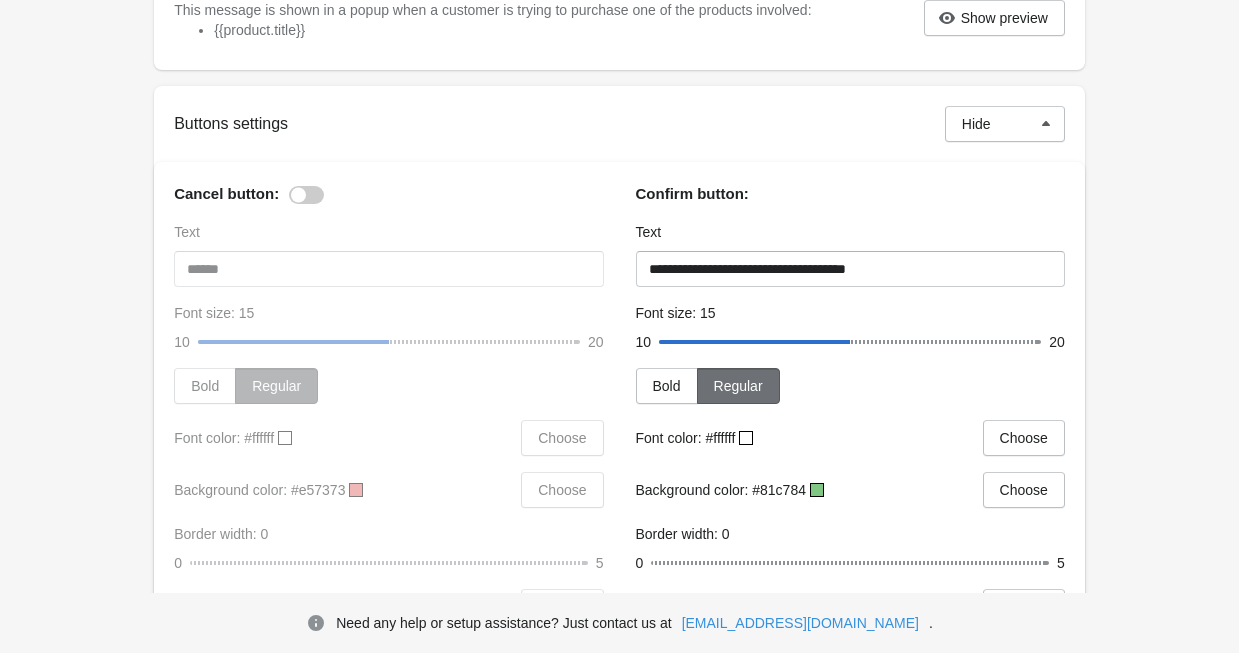 scroll, scrollTop: 842, scrollLeft: 0, axis: vertical 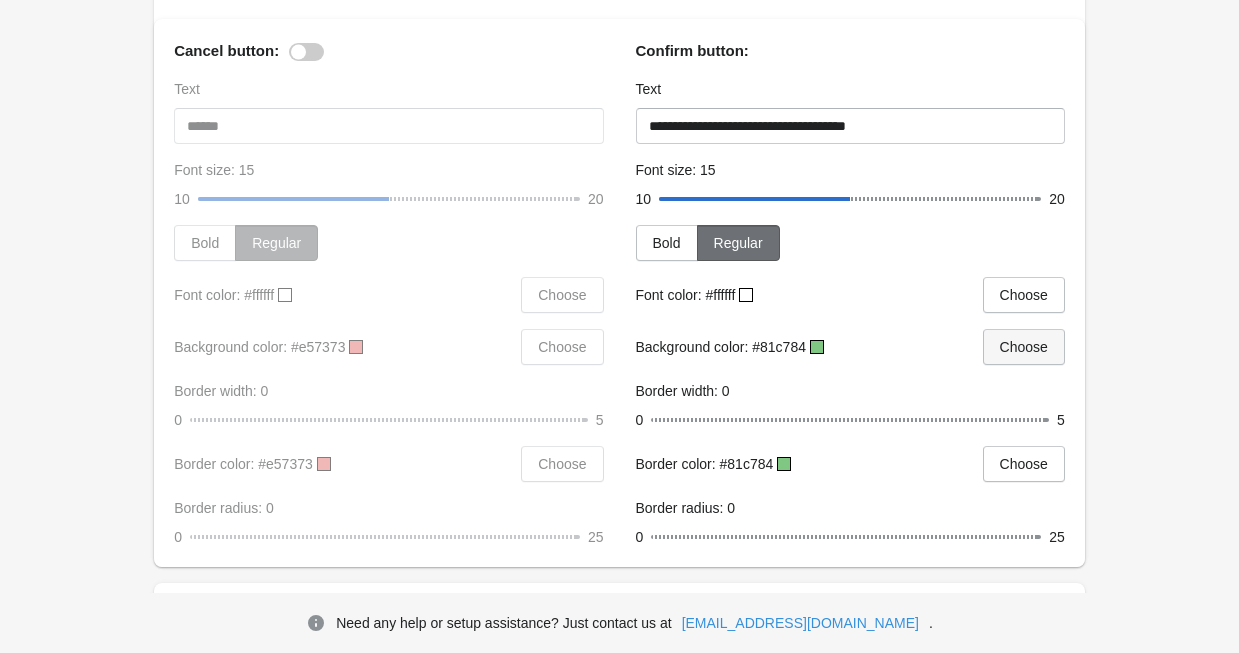 click on "Choose" at bounding box center [1024, 347] 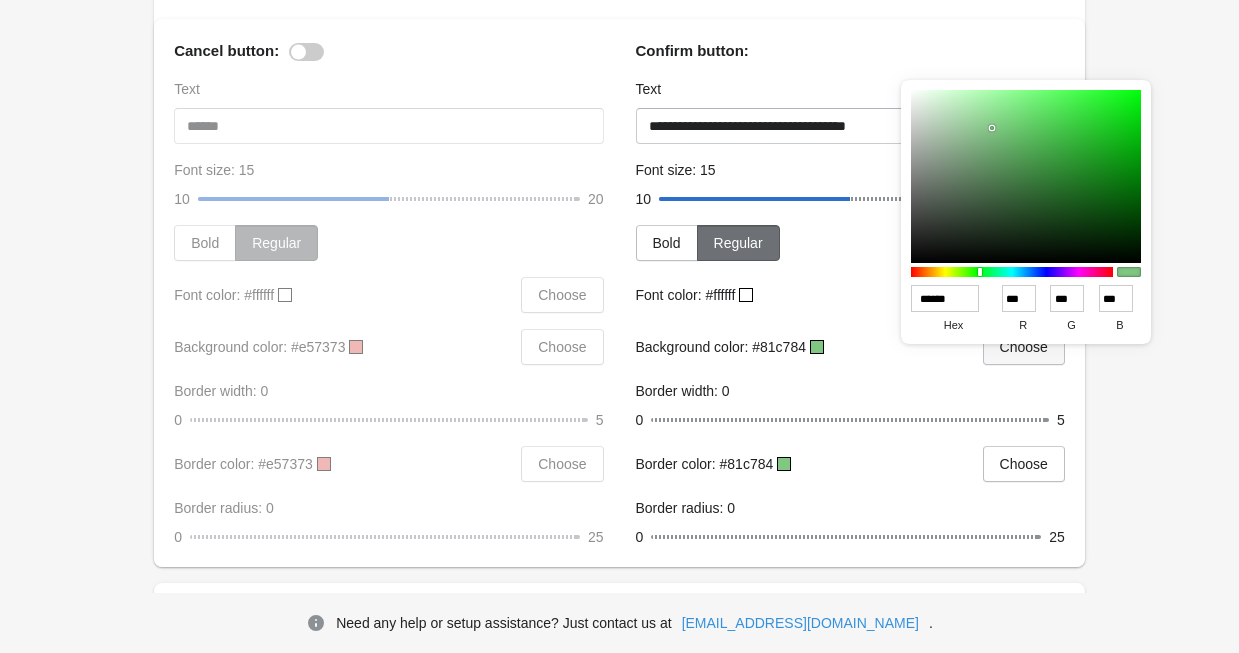 click on "Choose" at bounding box center (1024, 347) 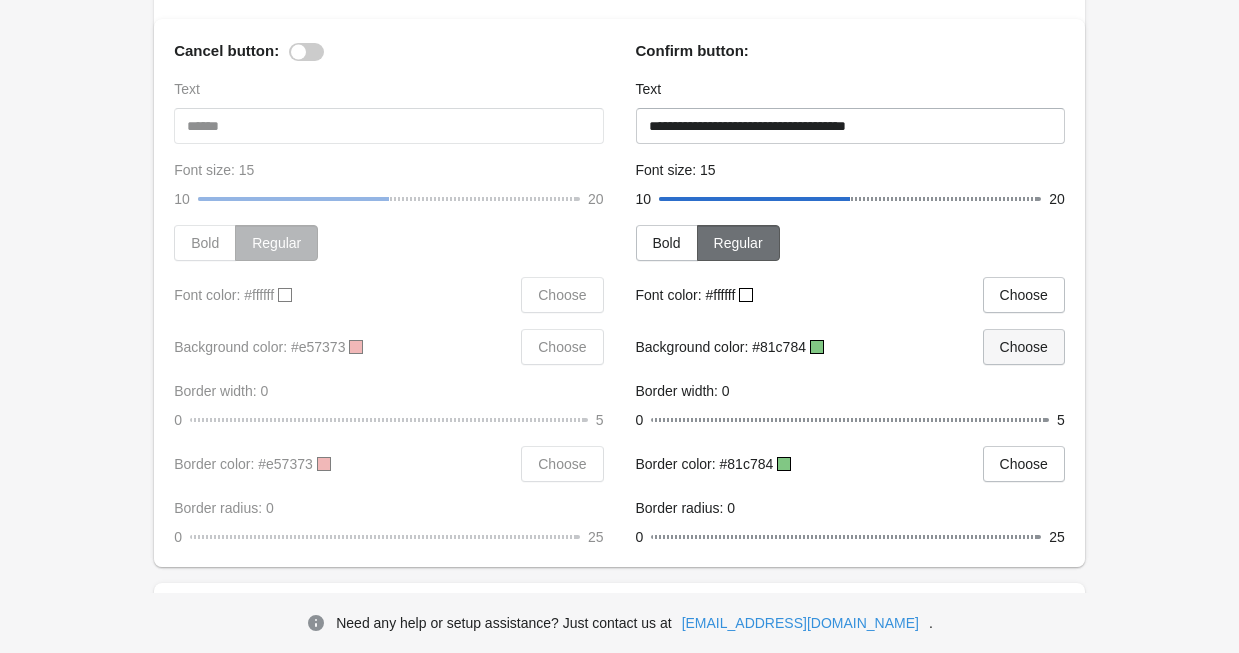 click on "Choose" at bounding box center [1024, 347] 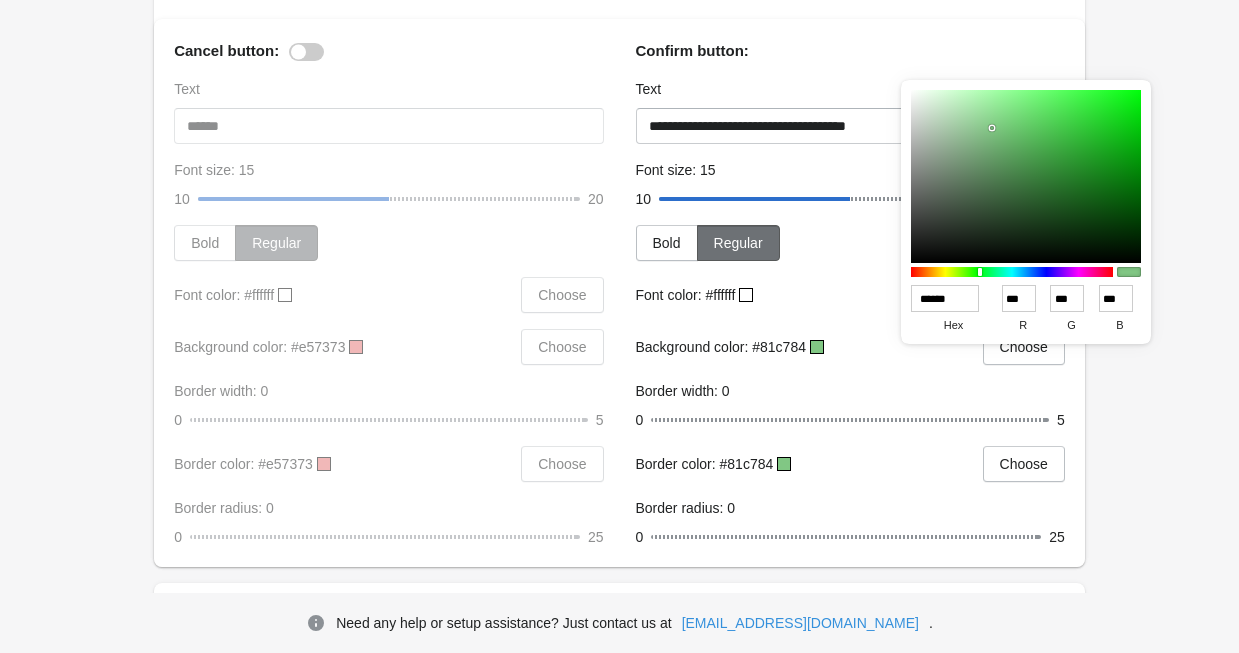 click on "******" at bounding box center [945, 298] 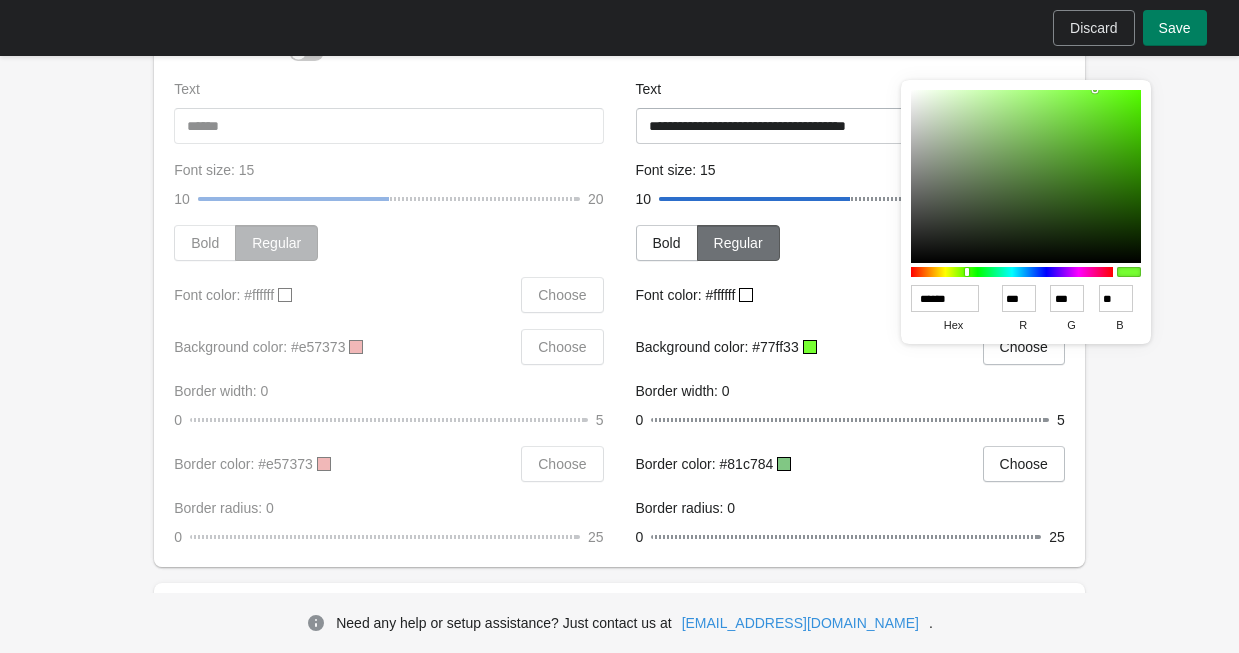 type on "******" 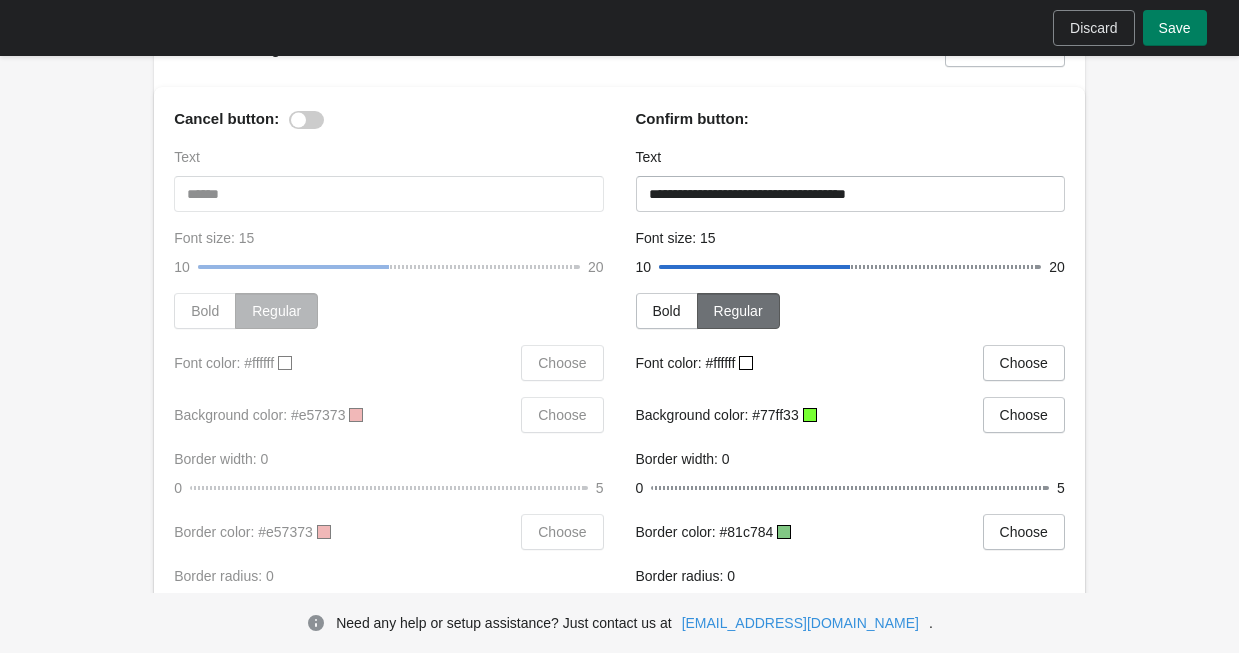 scroll, scrollTop: 742, scrollLeft: 0, axis: vertical 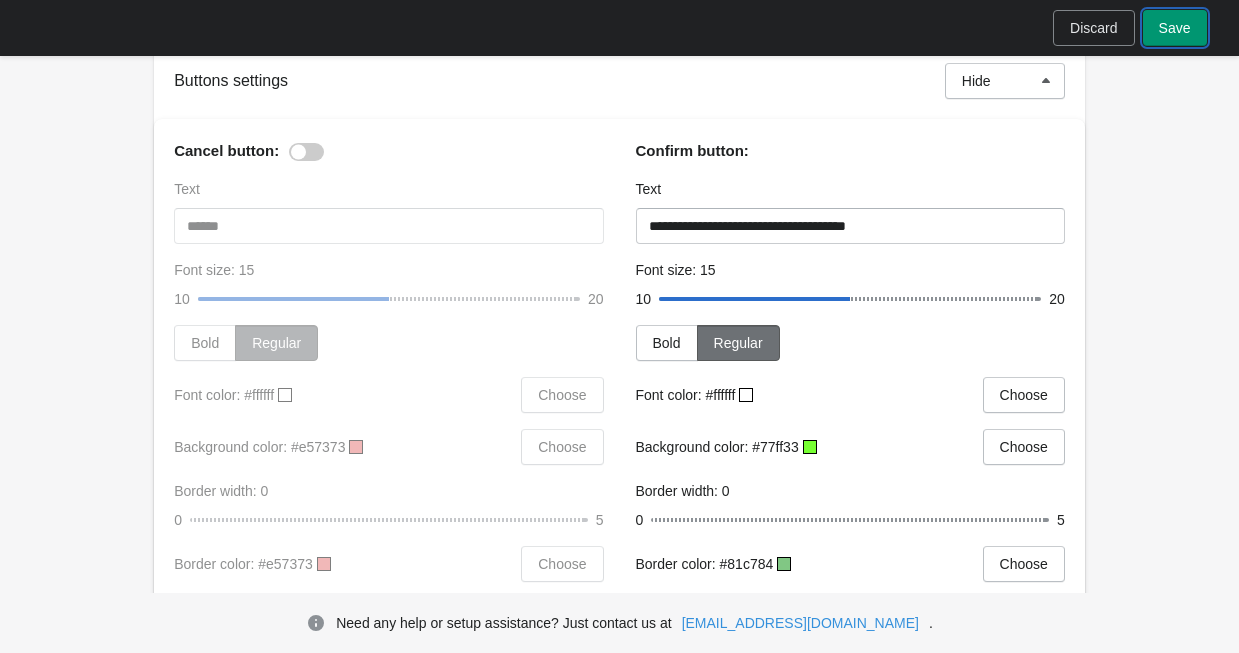 click on "Save" at bounding box center [1175, 28] 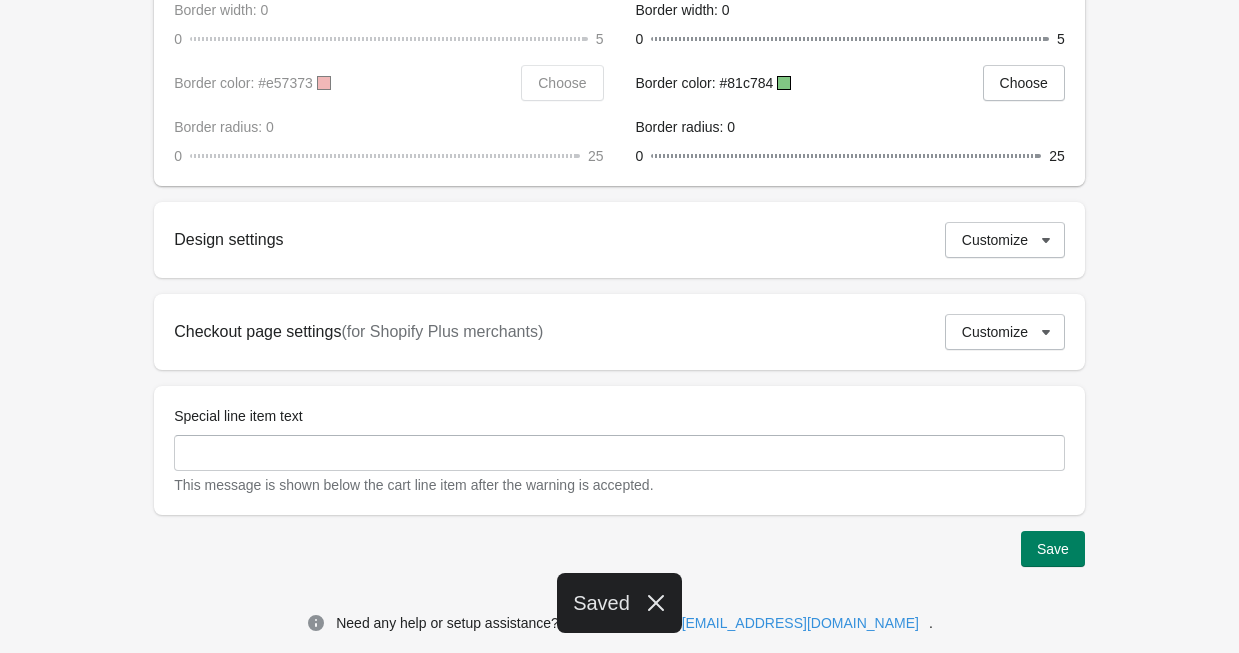 scroll, scrollTop: 1242, scrollLeft: 0, axis: vertical 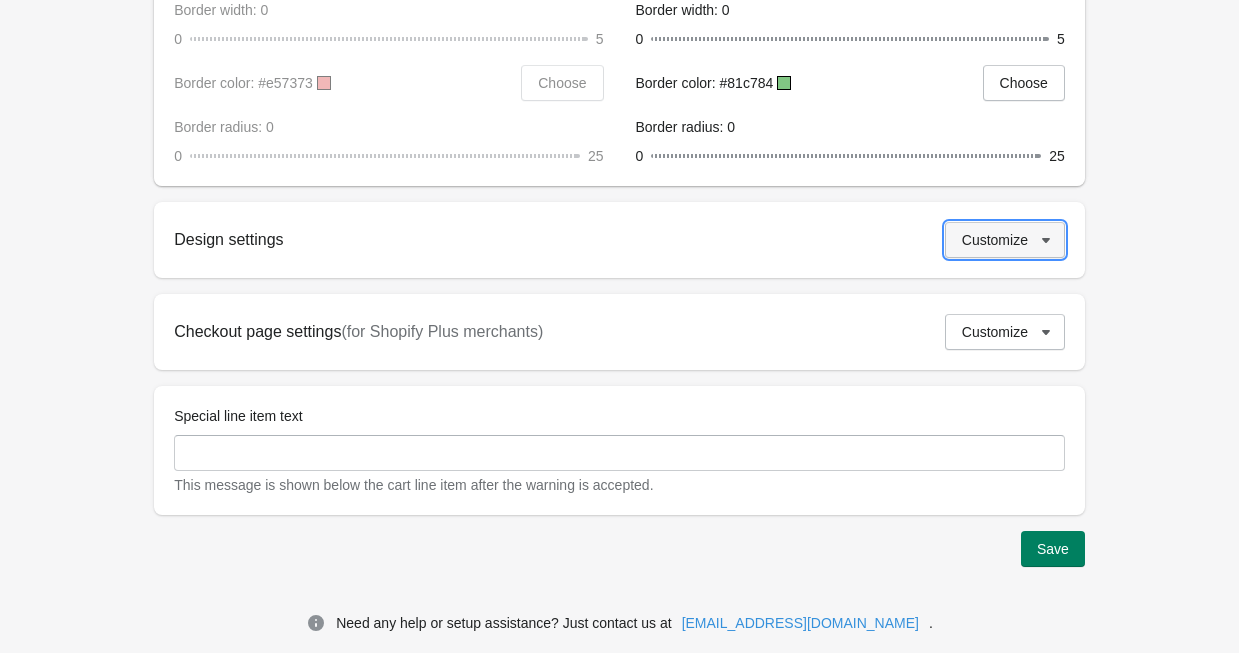 click on "Customize" at bounding box center [995, 240] 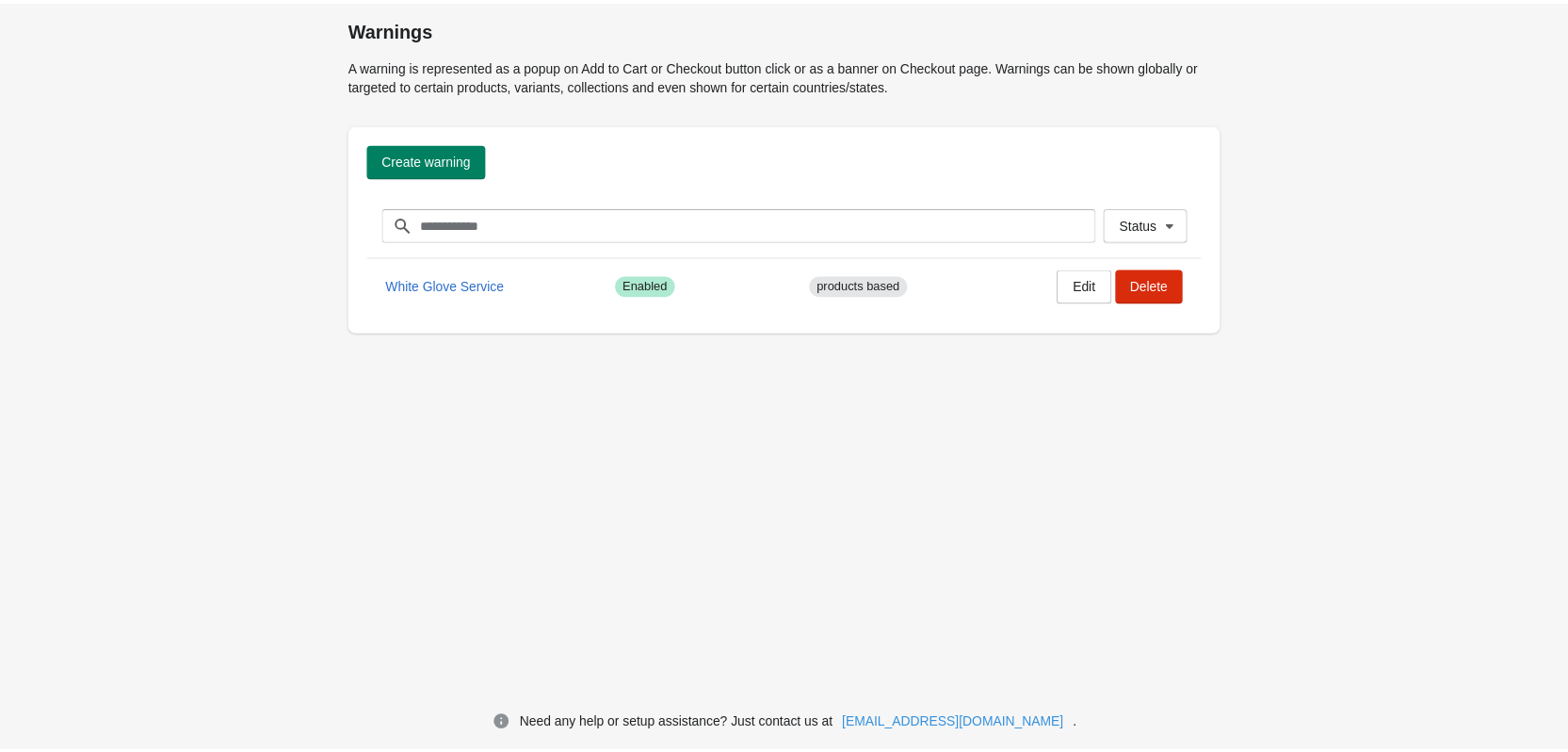 scroll, scrollTop: 0, scrollLeft: 0, axis: both 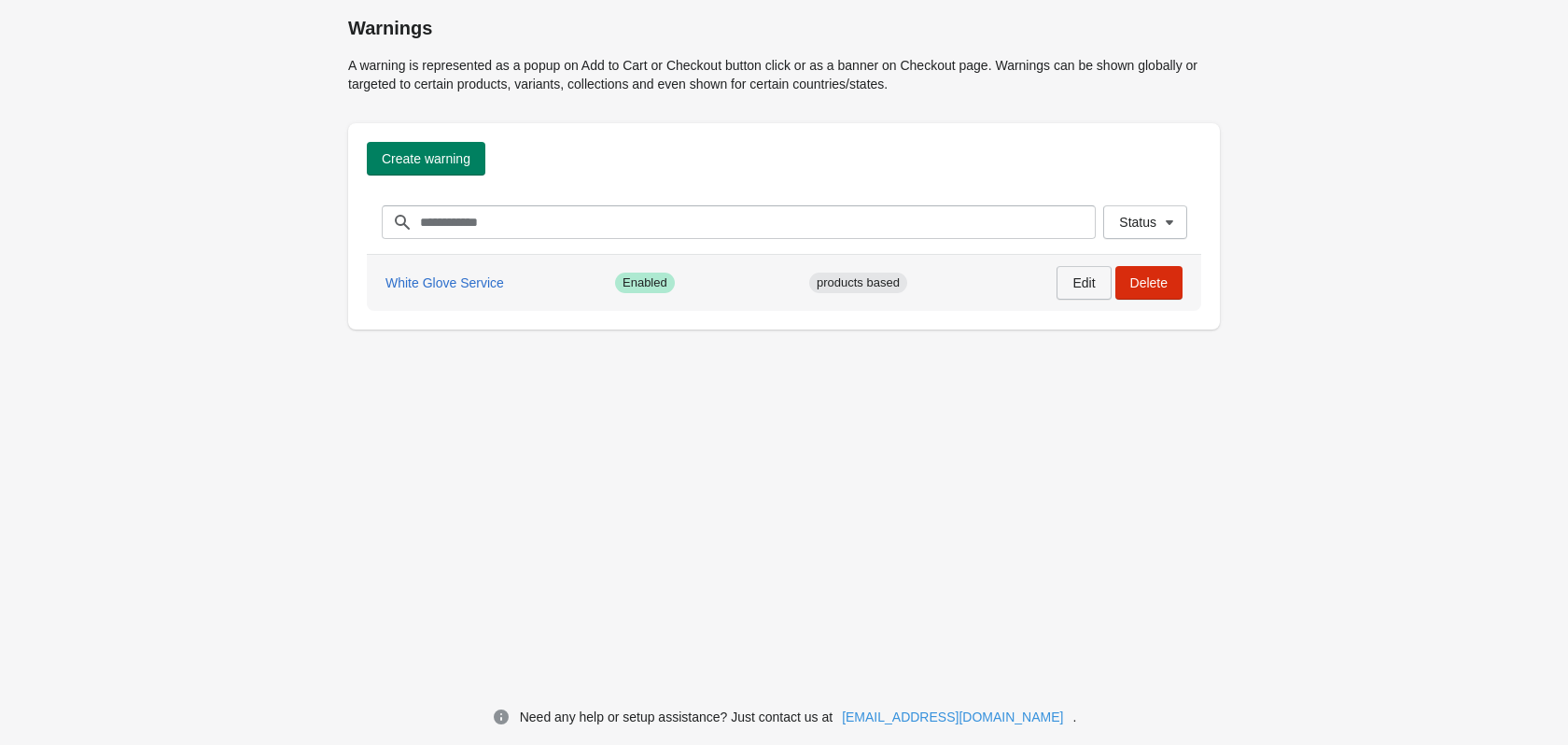 click on "Edit" at bounding box center (1084, 283) 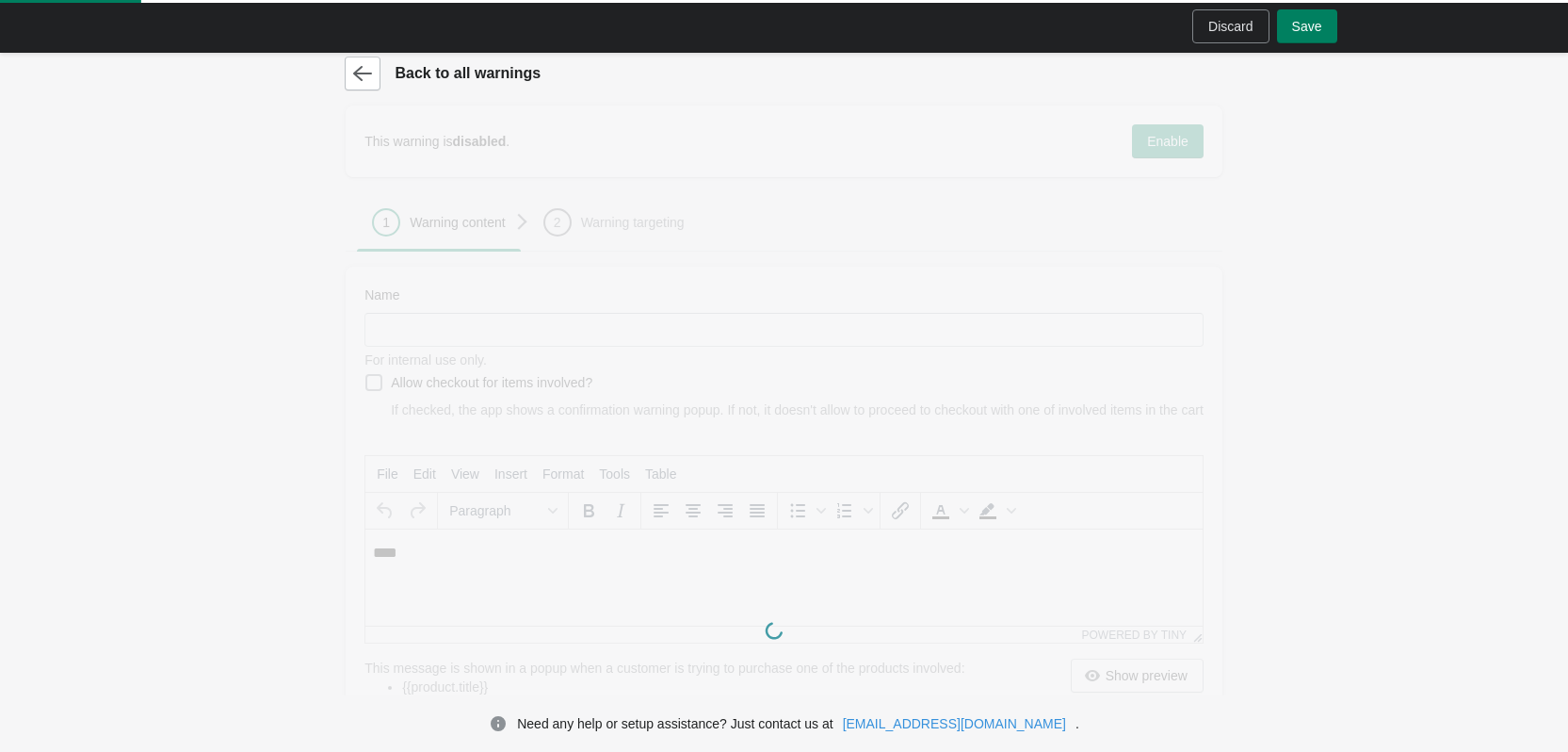 scroll, scrollTop: 0, scrollLeft: 0, axis: both 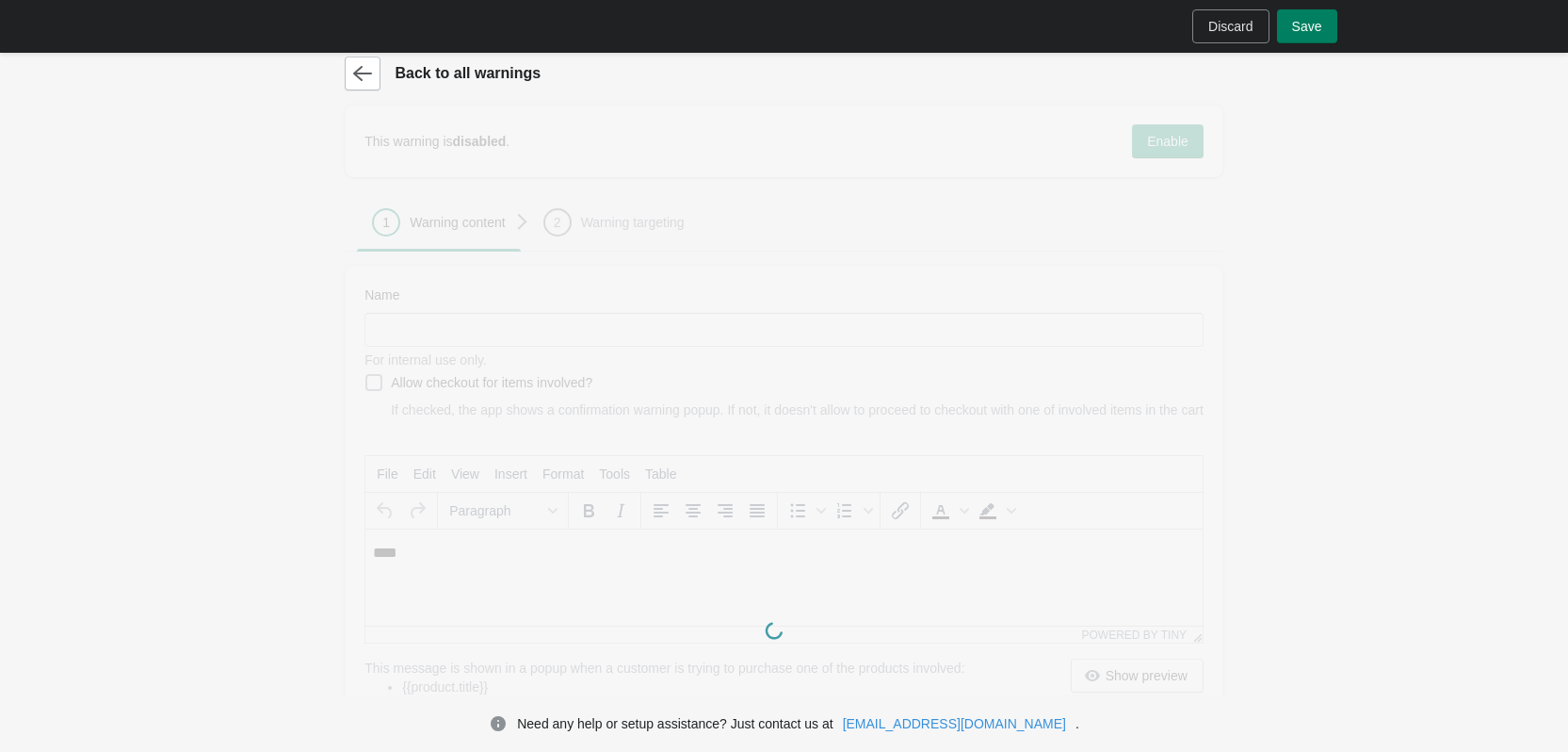 type on "**********" 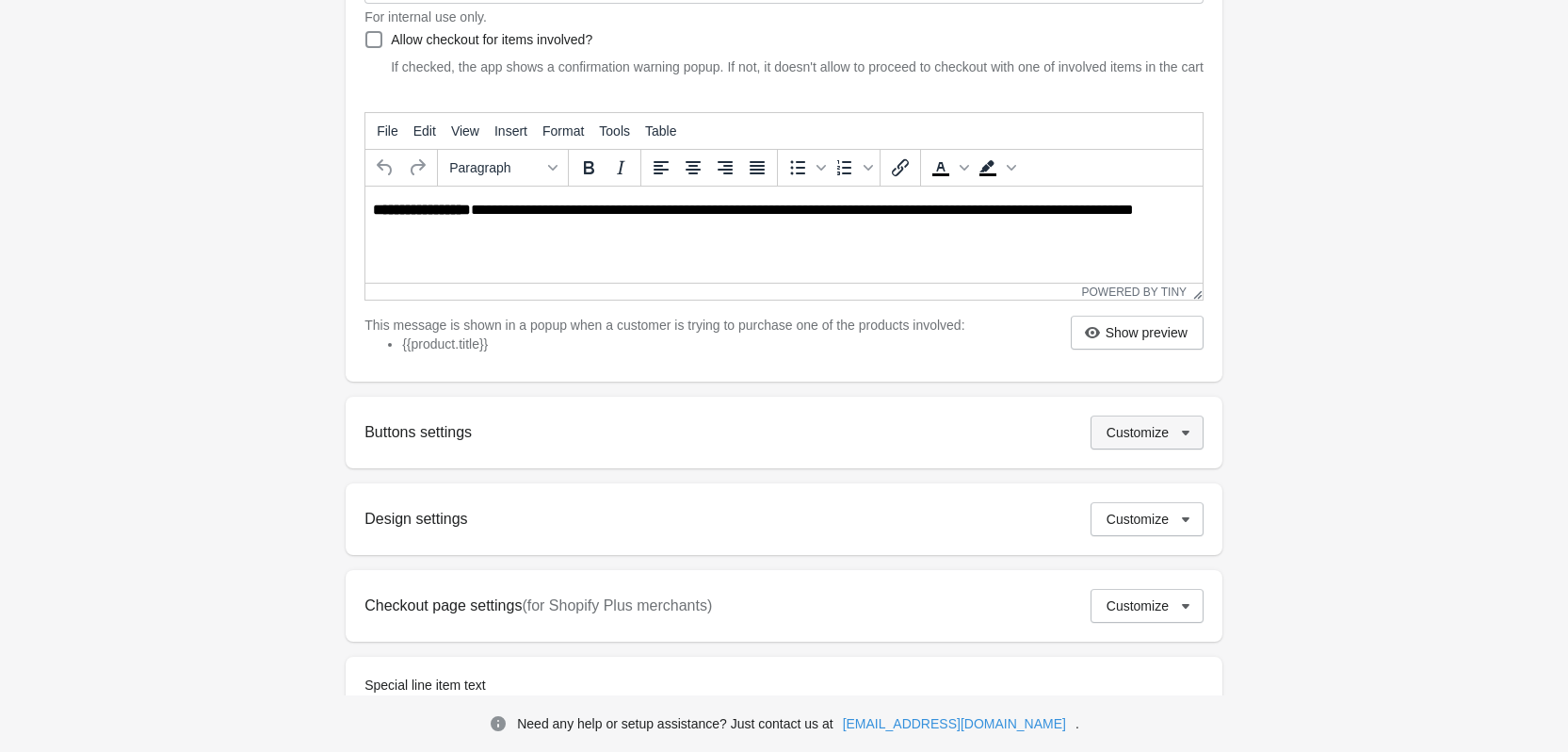 scroll, scrollTop: 377, scrollLeft: 0, axis: vertical 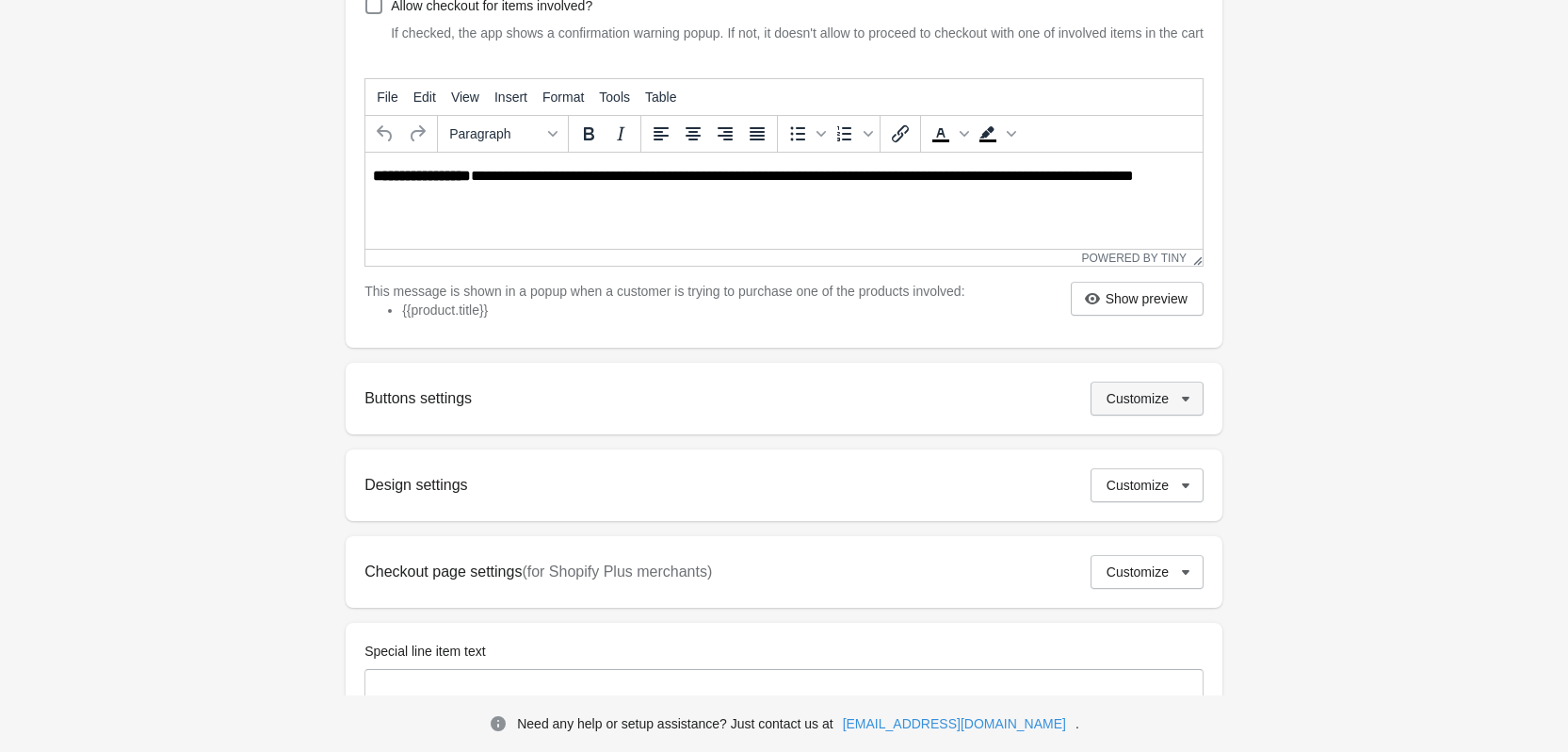 click on "Customize" at bounding box center (1147, 399) 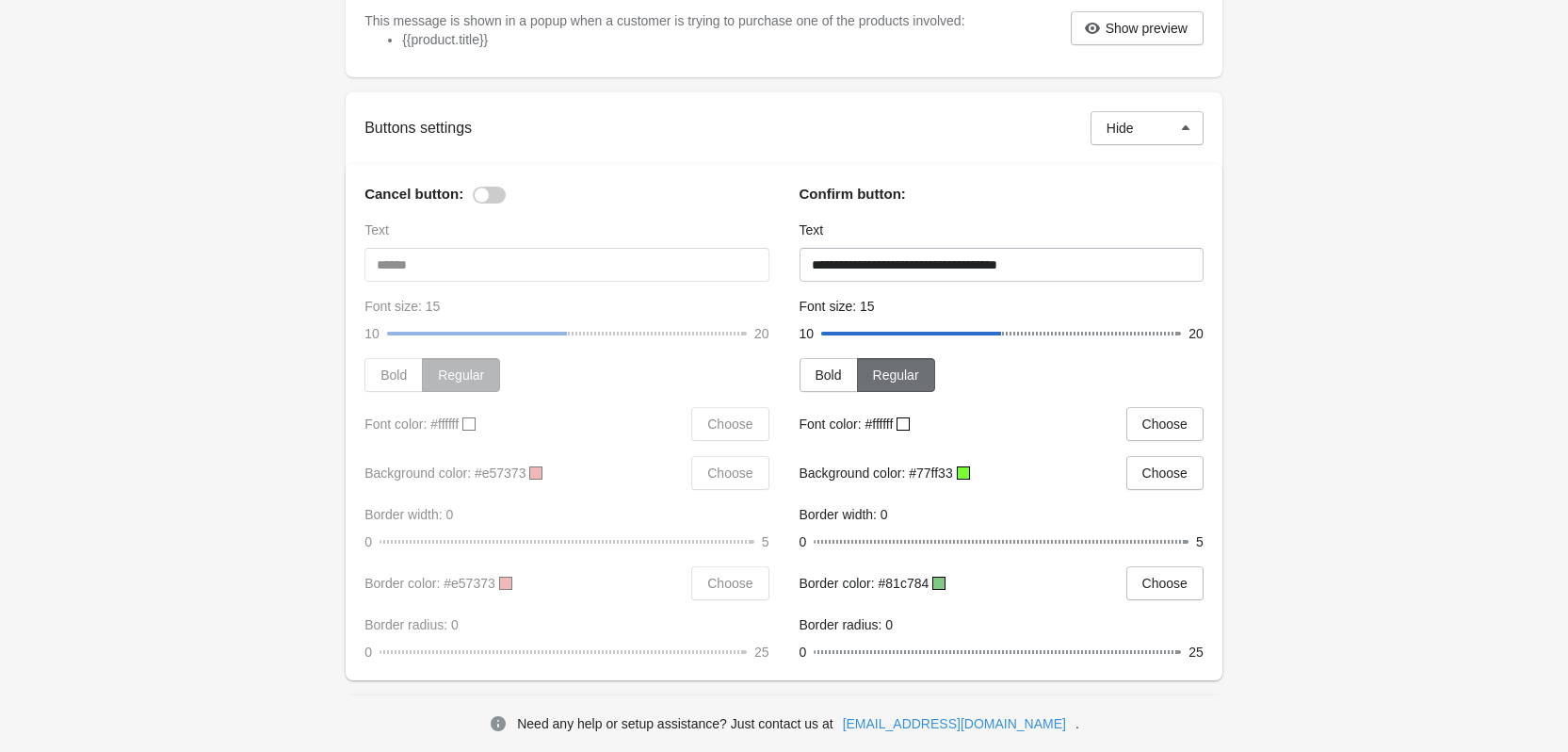 scroll, scrollTop: 754, scrollLeft: 0, axis: vertical 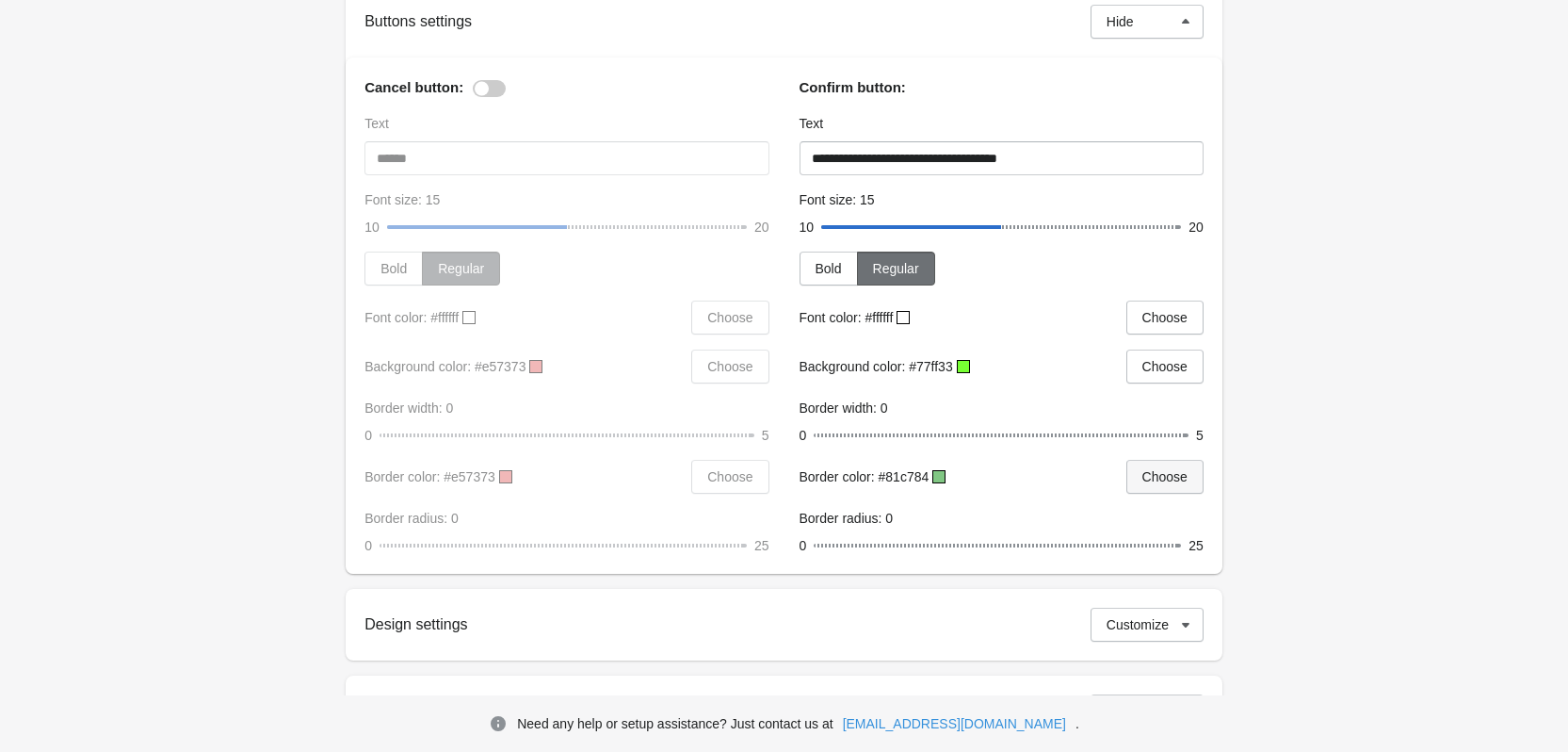 click on "Choose" at bounding box center [1165, 477] 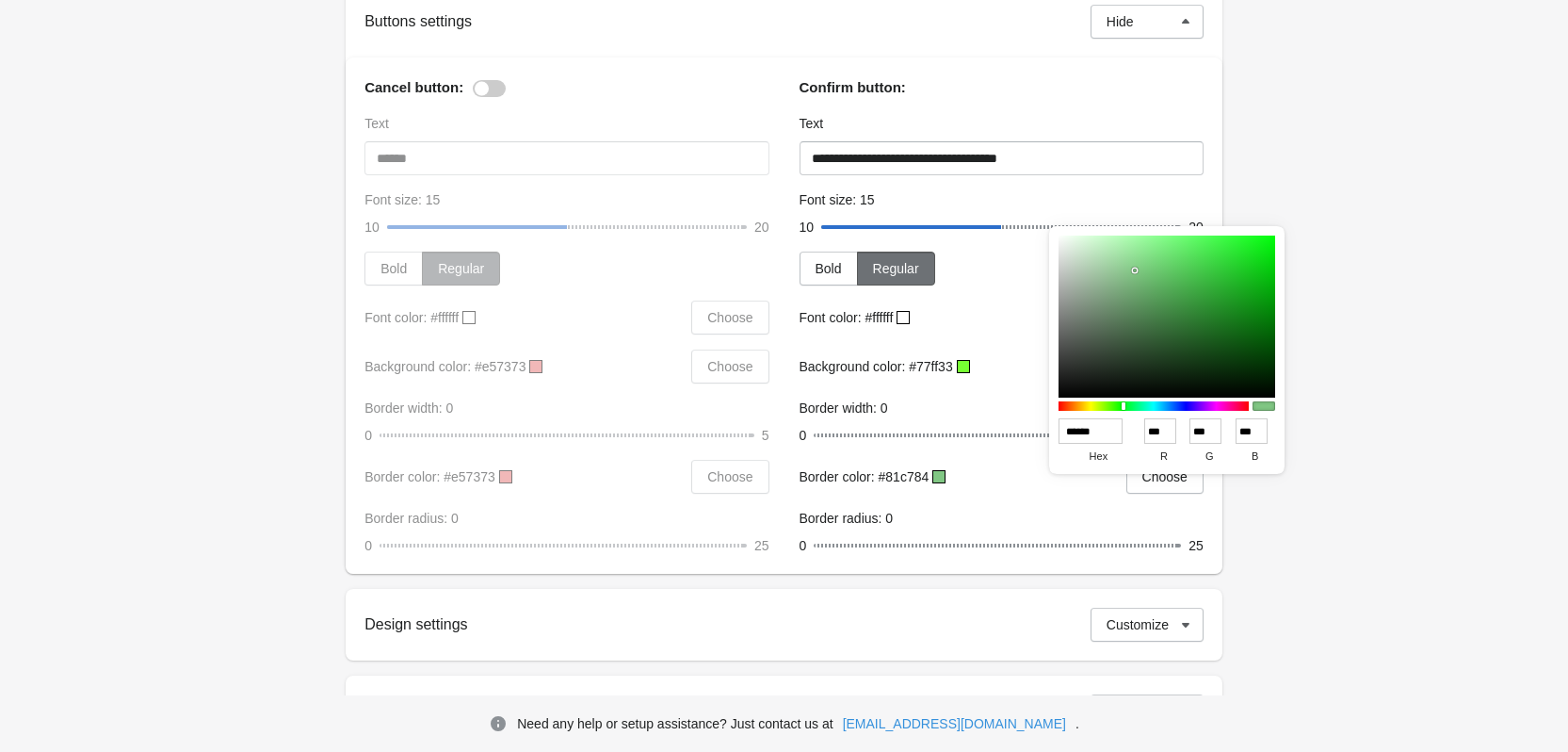 drag, startPoint x: 1111, startPoint y: 432, endPoint x: 1039, endPoint y: 431, distance: 72.00694 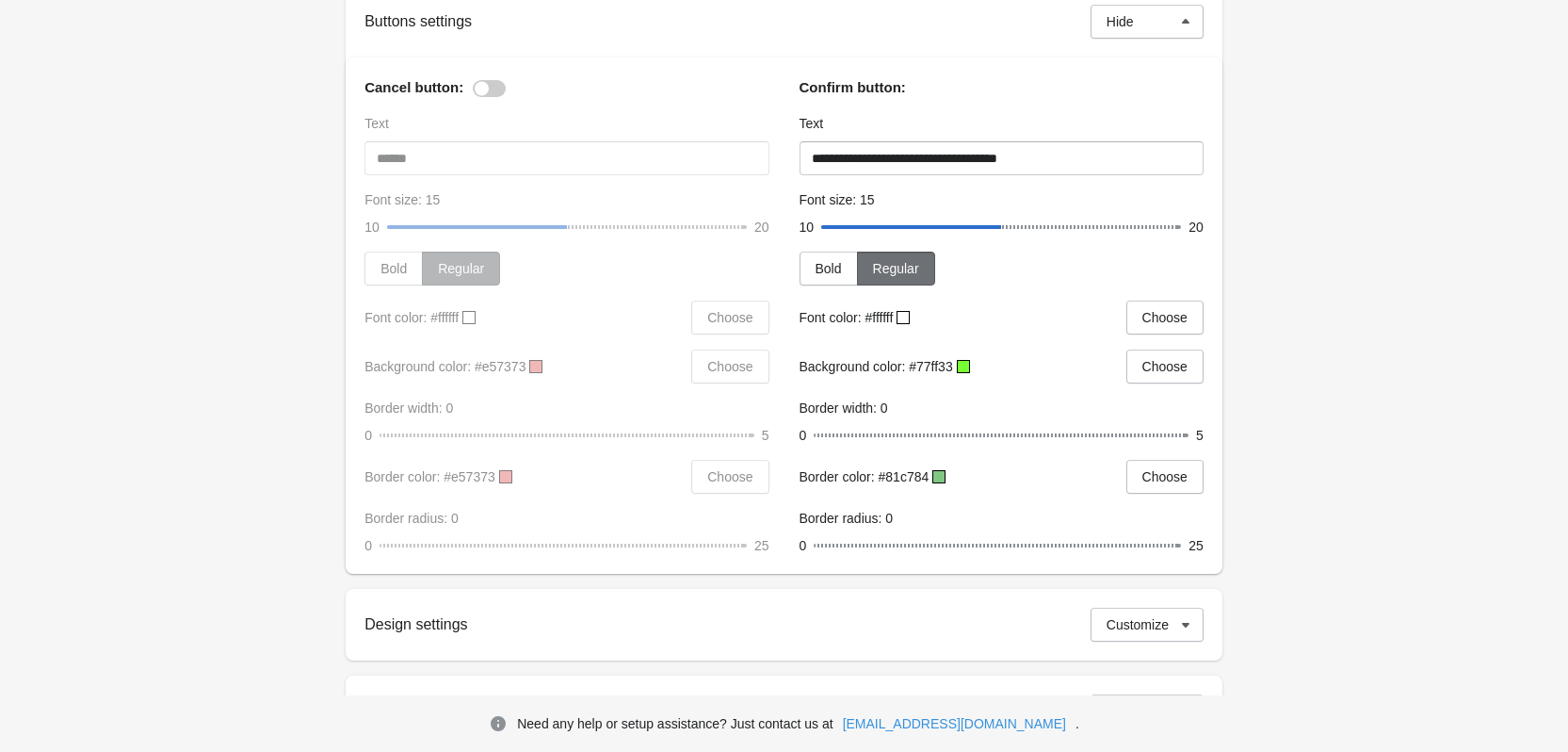 click at bounding box center (963, 367) 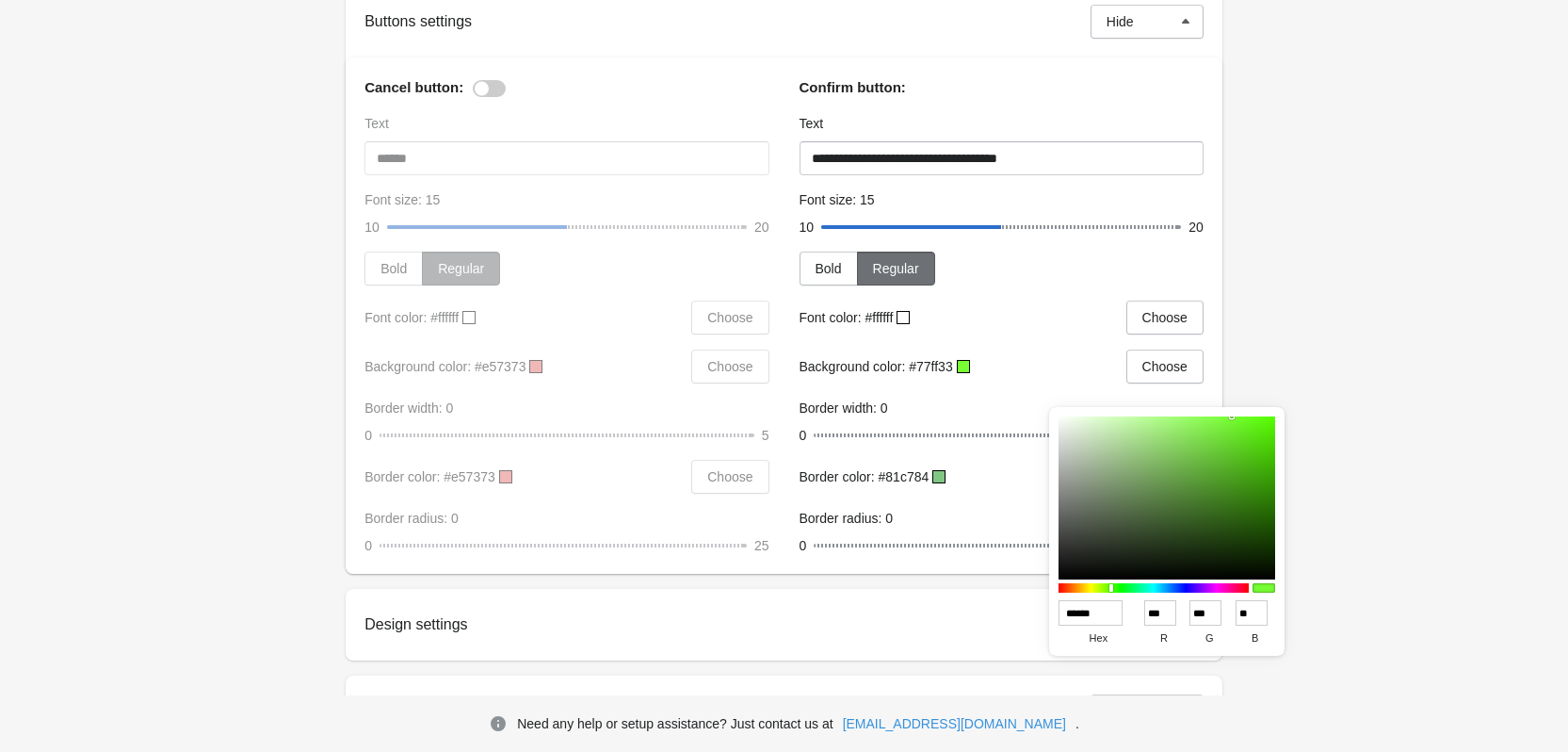 click on "******" at bounding box center (1091, 613) 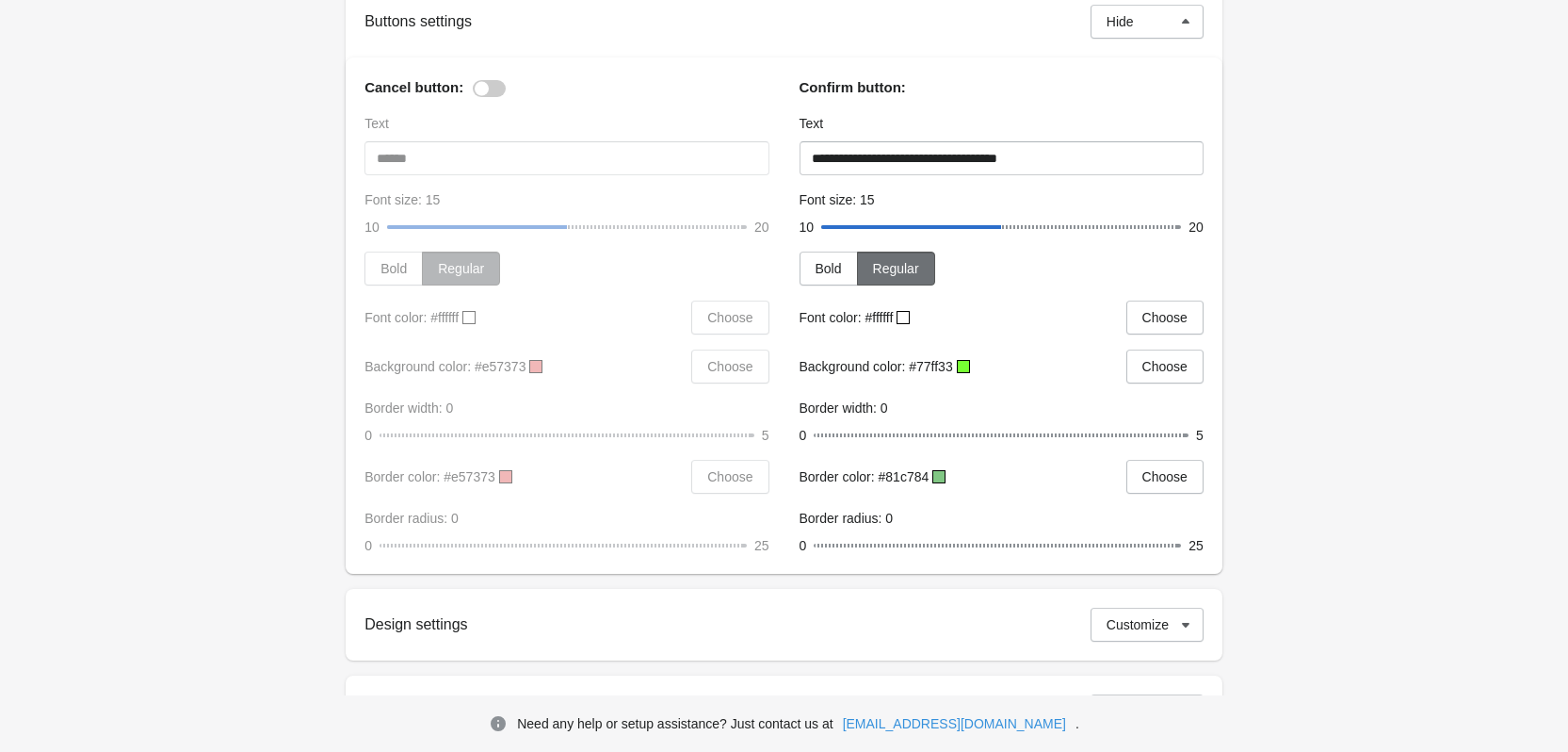 click on "Background color:   #77ff33" at bounding box center [882, 365] 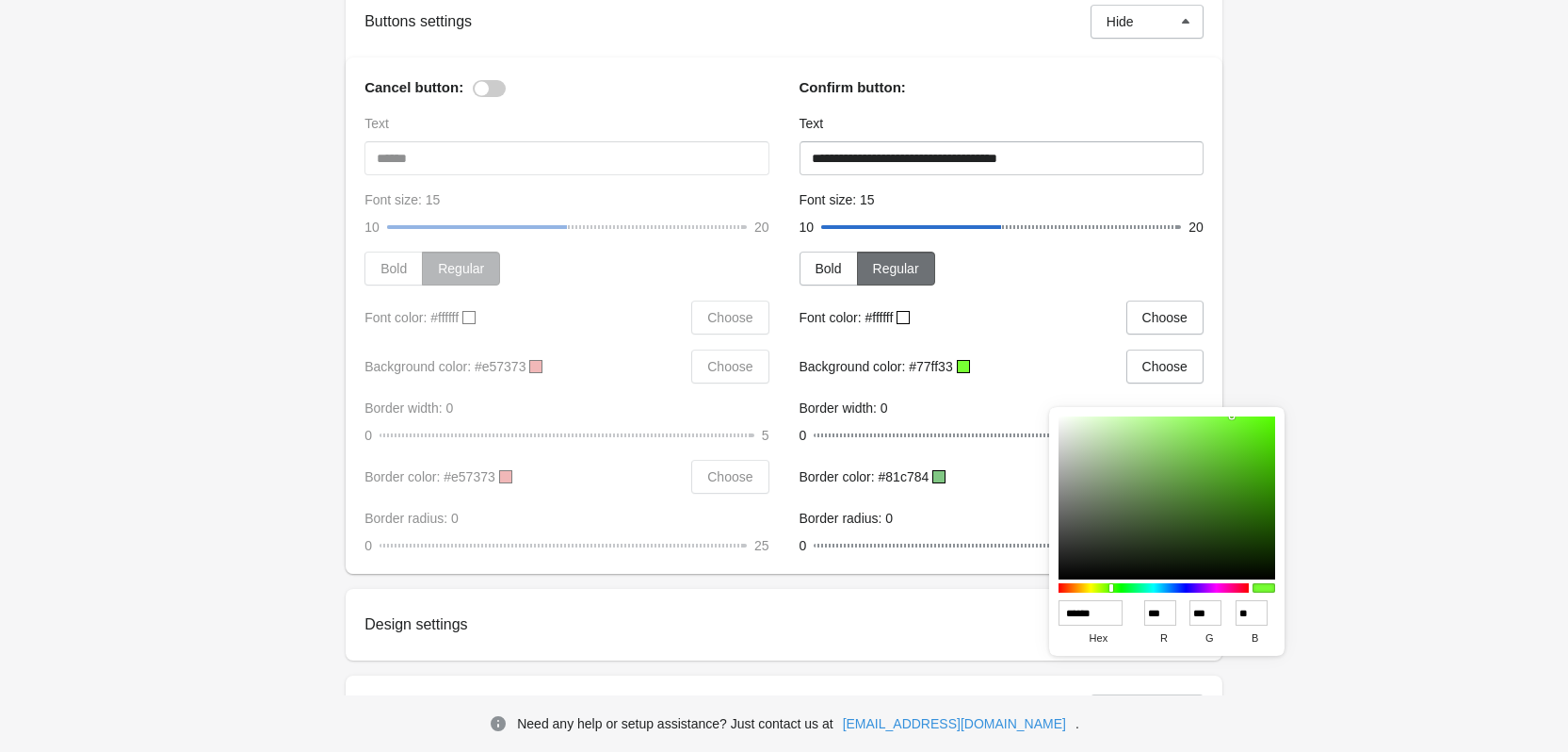 drag, startPoint x: 1107, startPoint y: 615, endPoint x: 1068, endPoint y: 613, distance: 39.051248 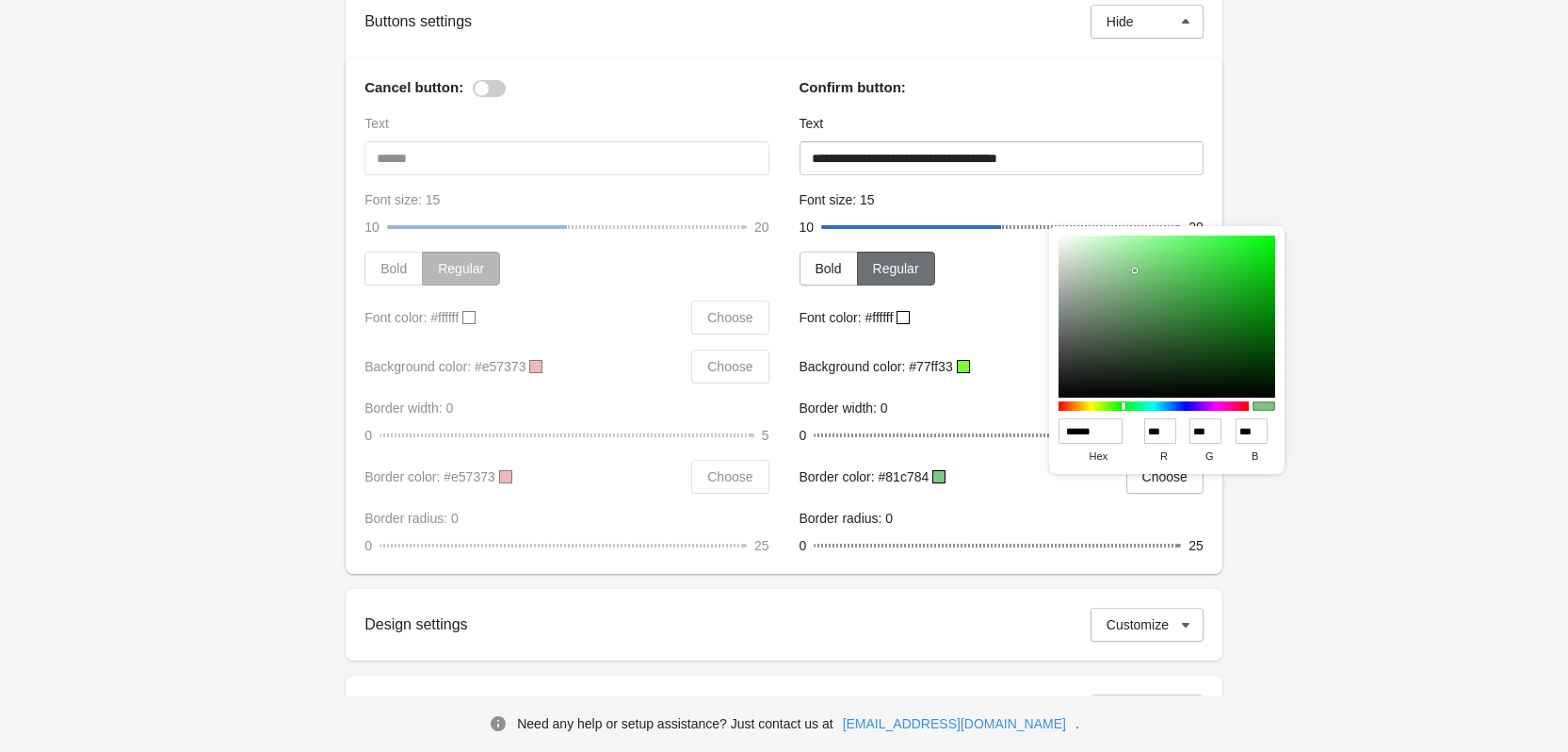 drag, startPoint x: 1109, startPoint y: 429, endPoint x: 1069, endPoint y: 429, distance: 40 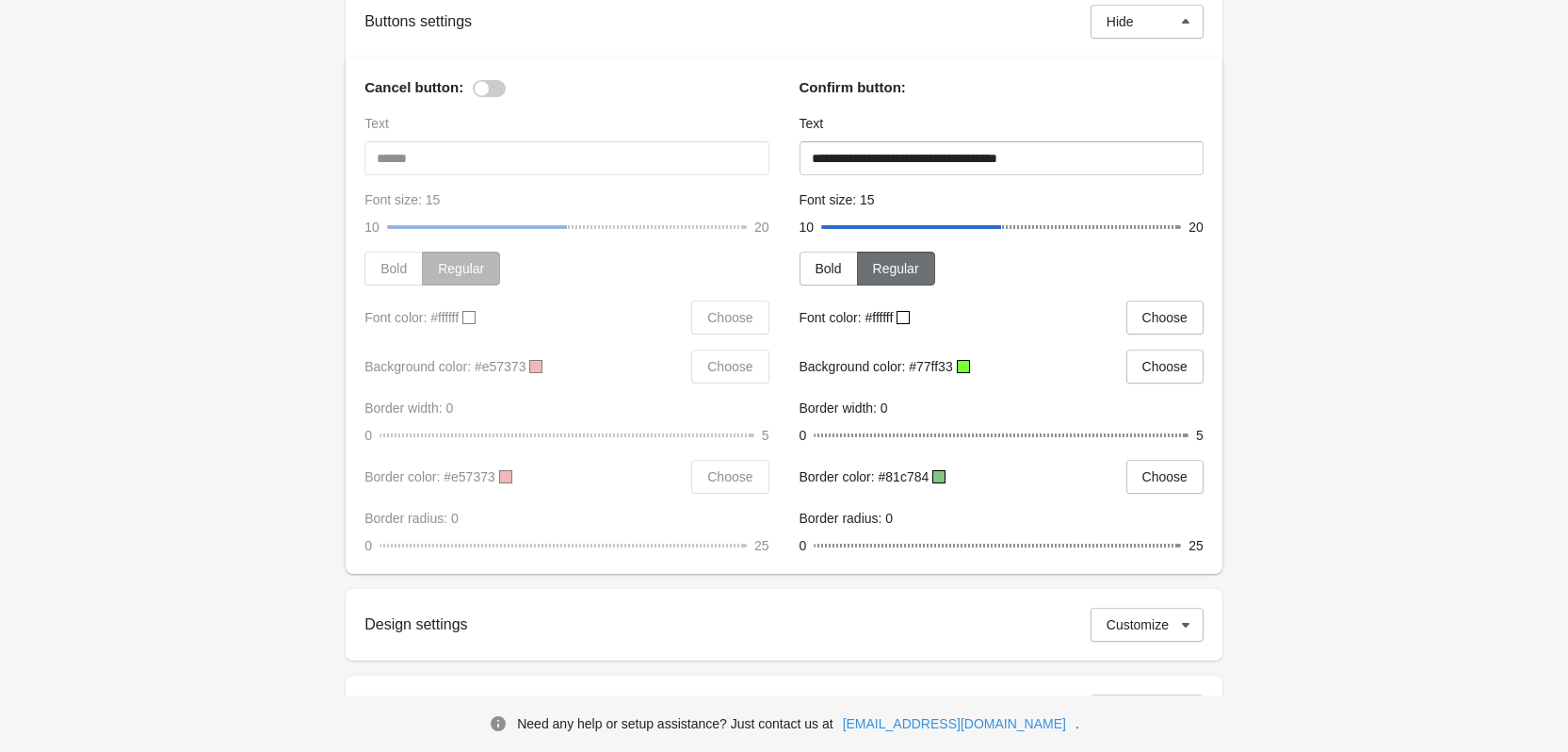 click at bounding box center (963, 367) 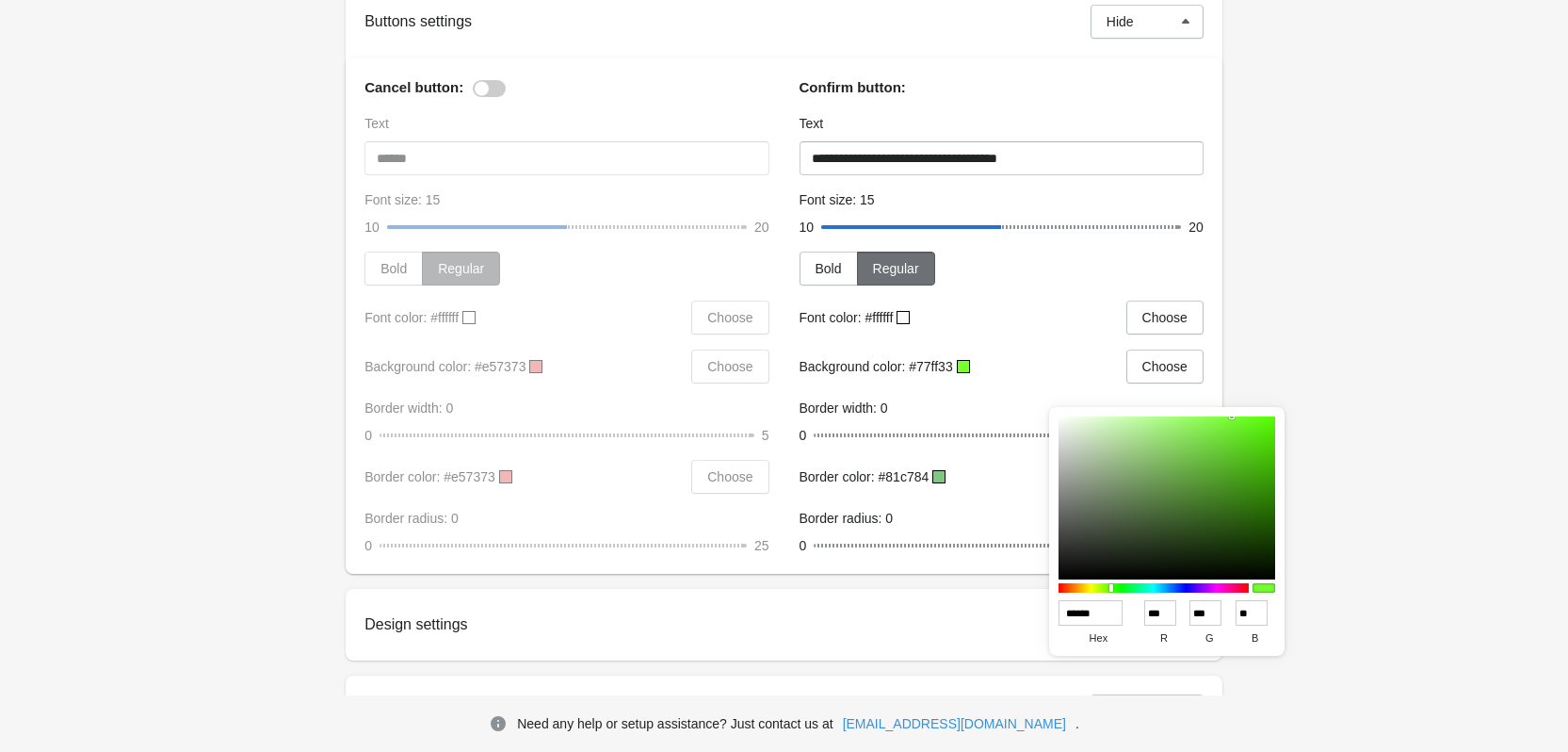 drag, startPoint x: 1099, startPoint y: 614, endPoint x: 1067, endPoint y: 614, distance: 32 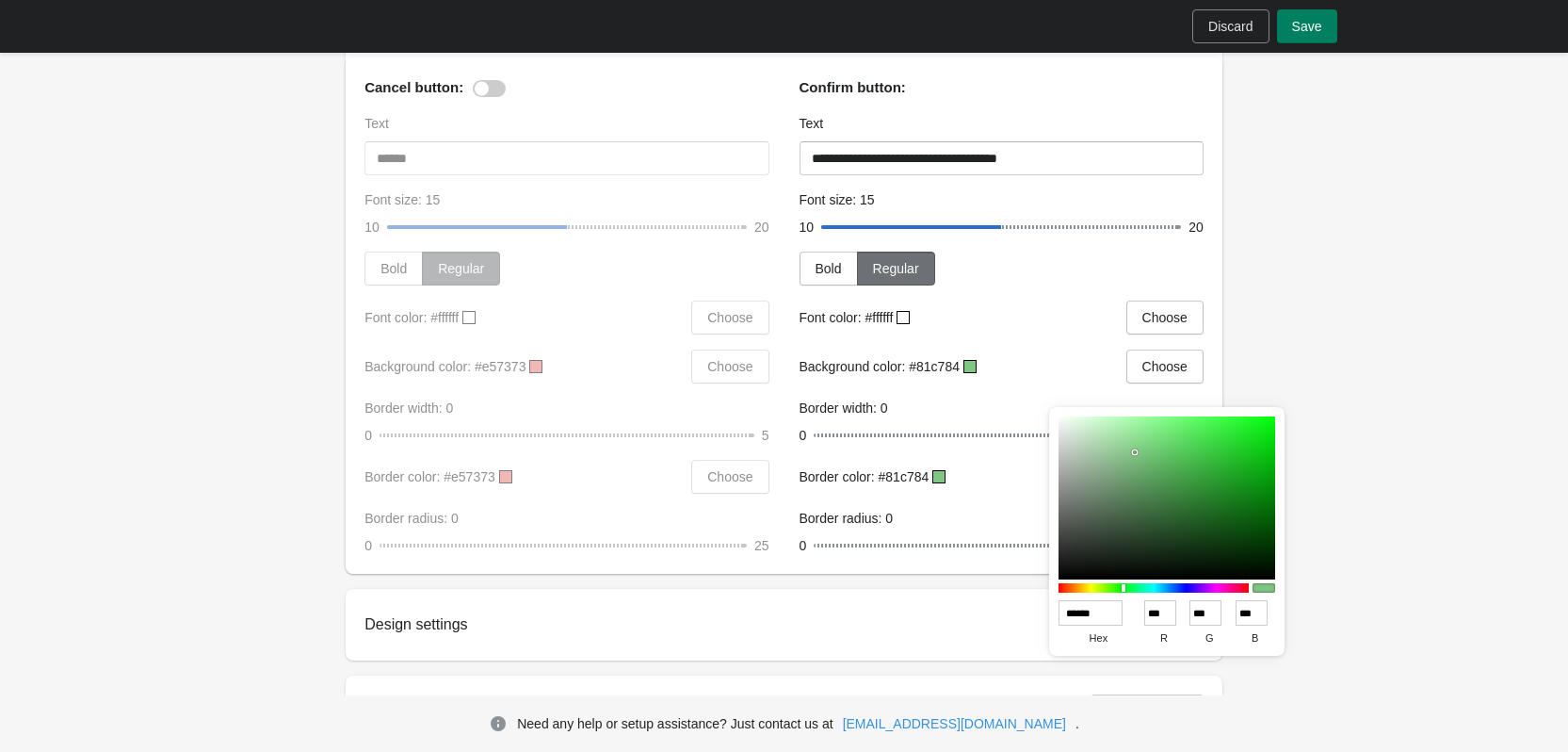 type on "******" 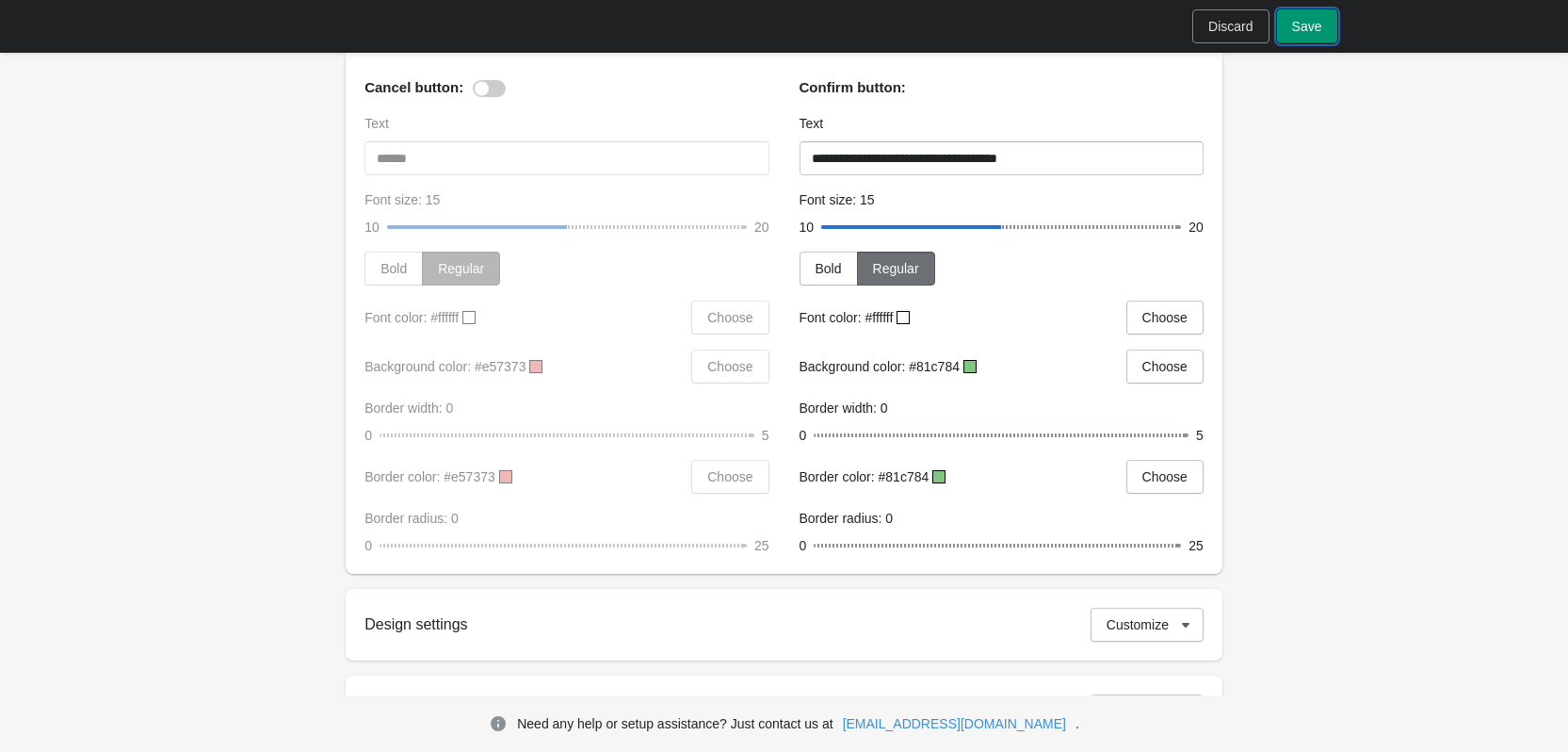 click on "Save" at bounding box center [1307, 26] 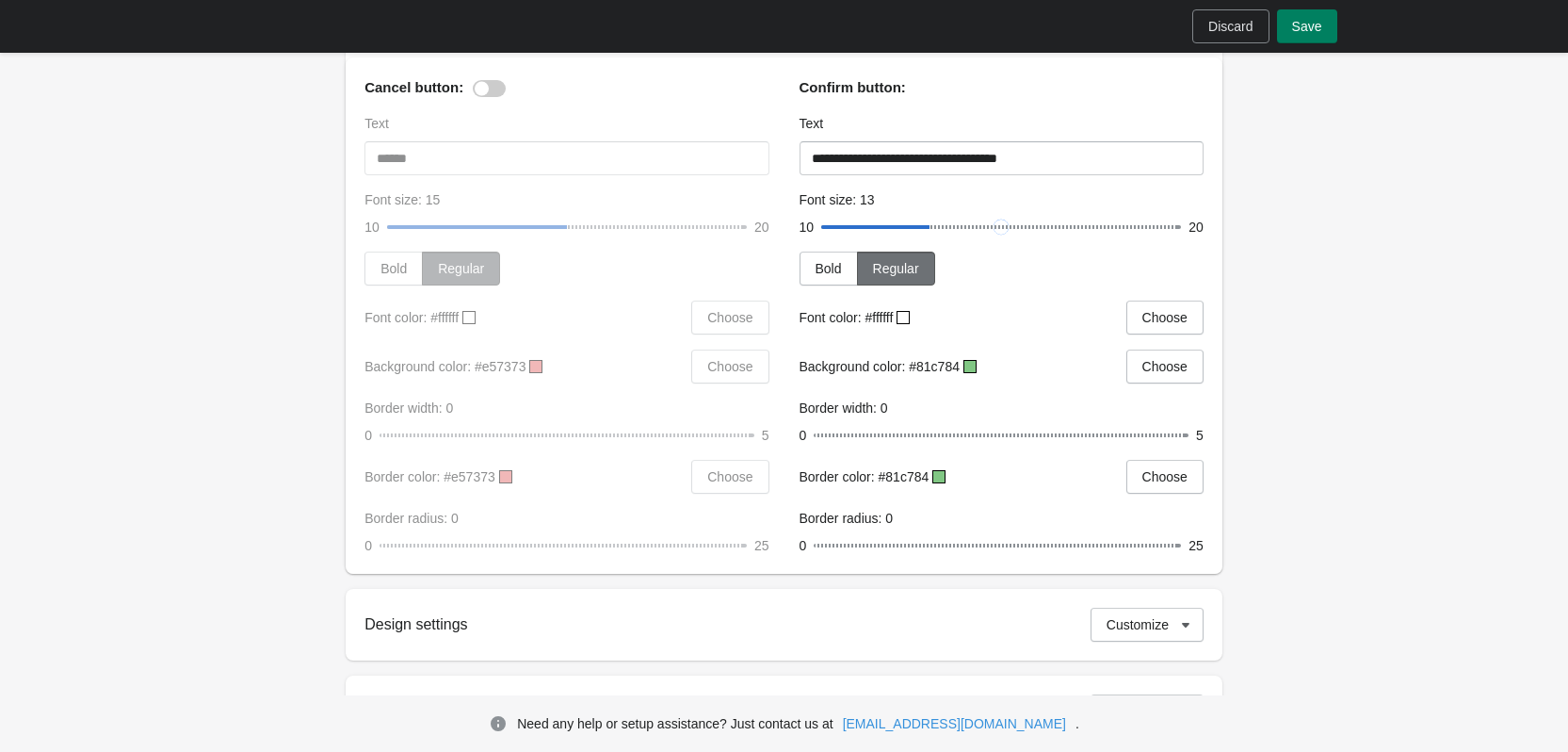 drag, startPoint x: 995, startPoint y: 245, endPoint x: 933, endPoint y: 255, distance: 62.801274 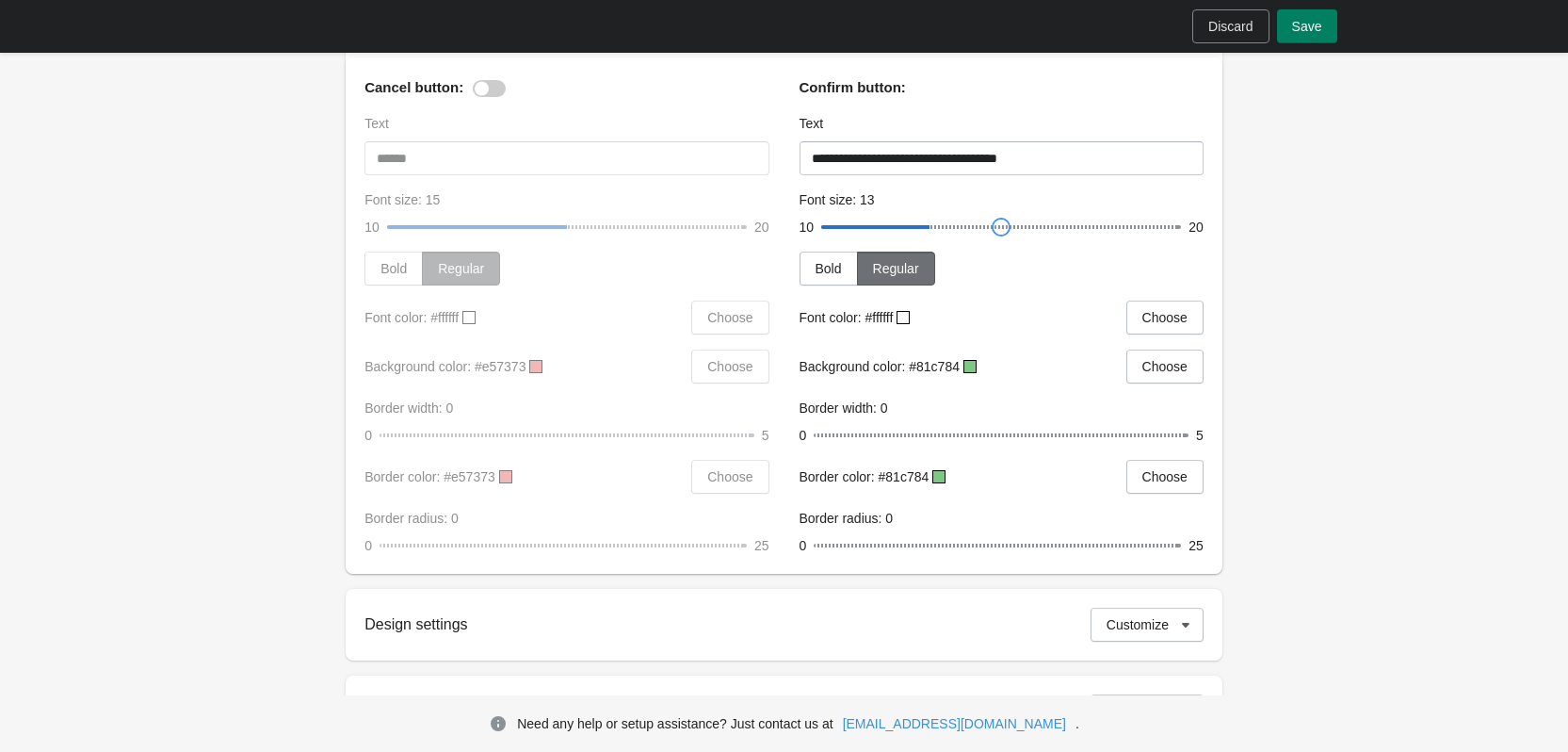 type on "**" 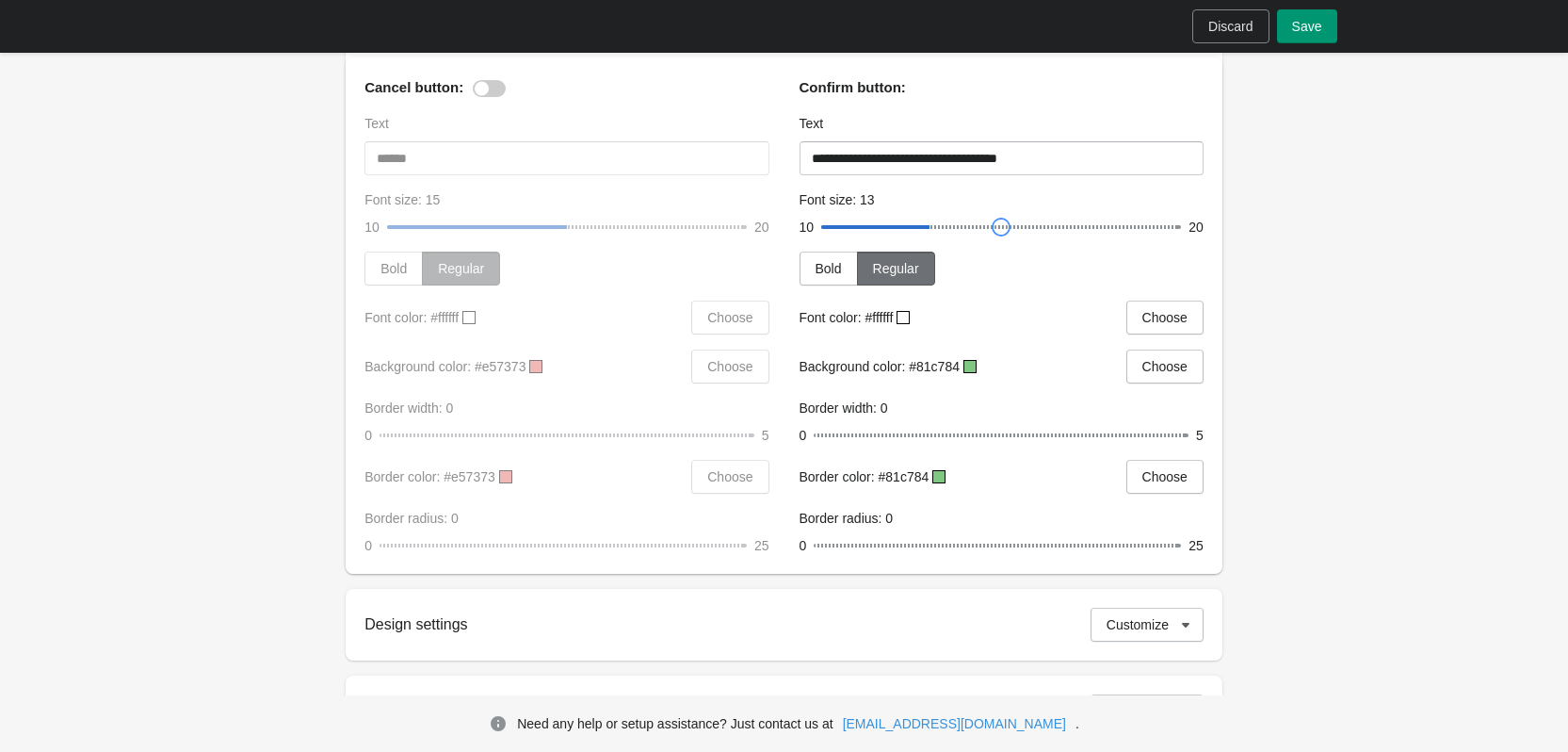 click on "Save" at bounding box center (1307, 26) 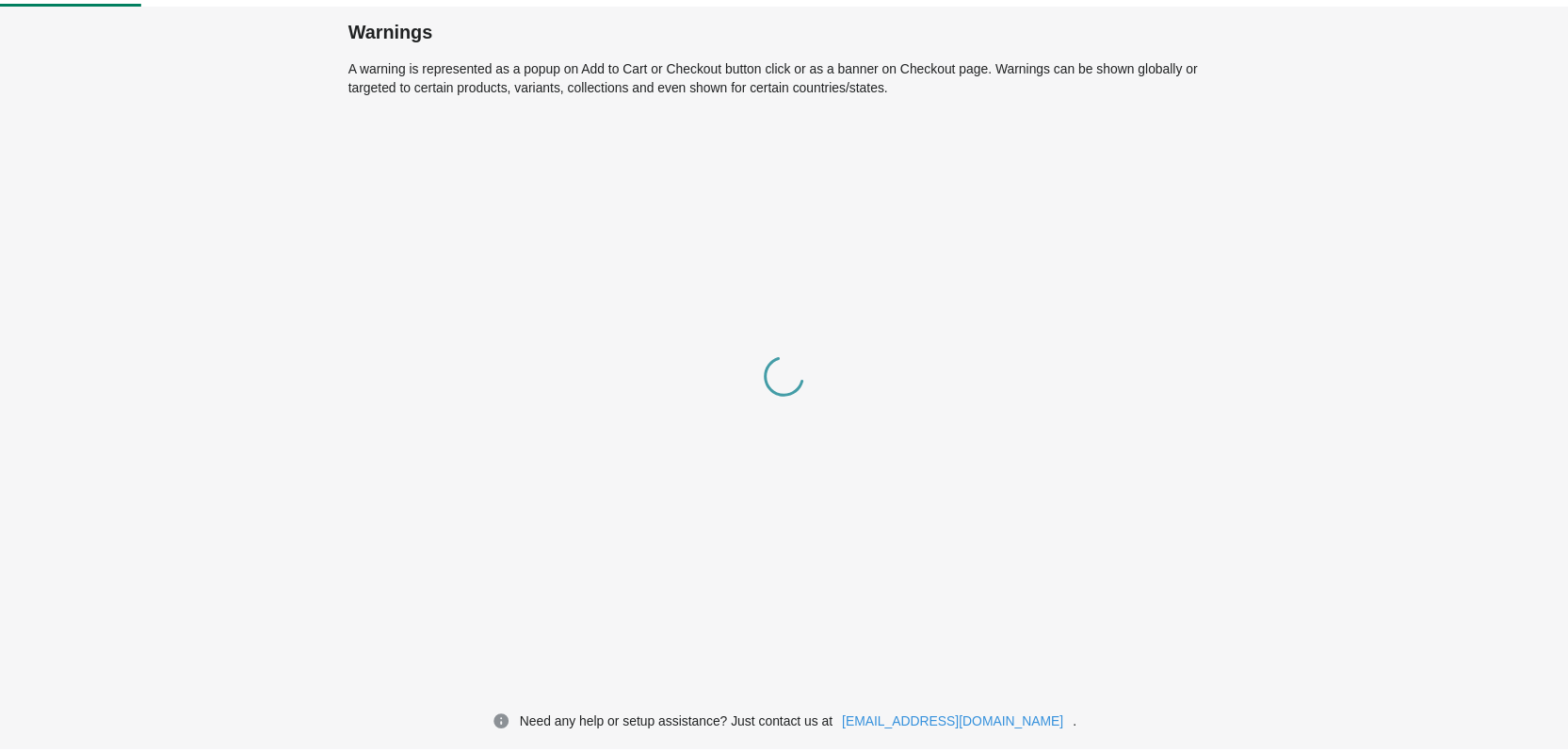 scroll, scrollTop: 0, scrollLeft: 0, axis: both 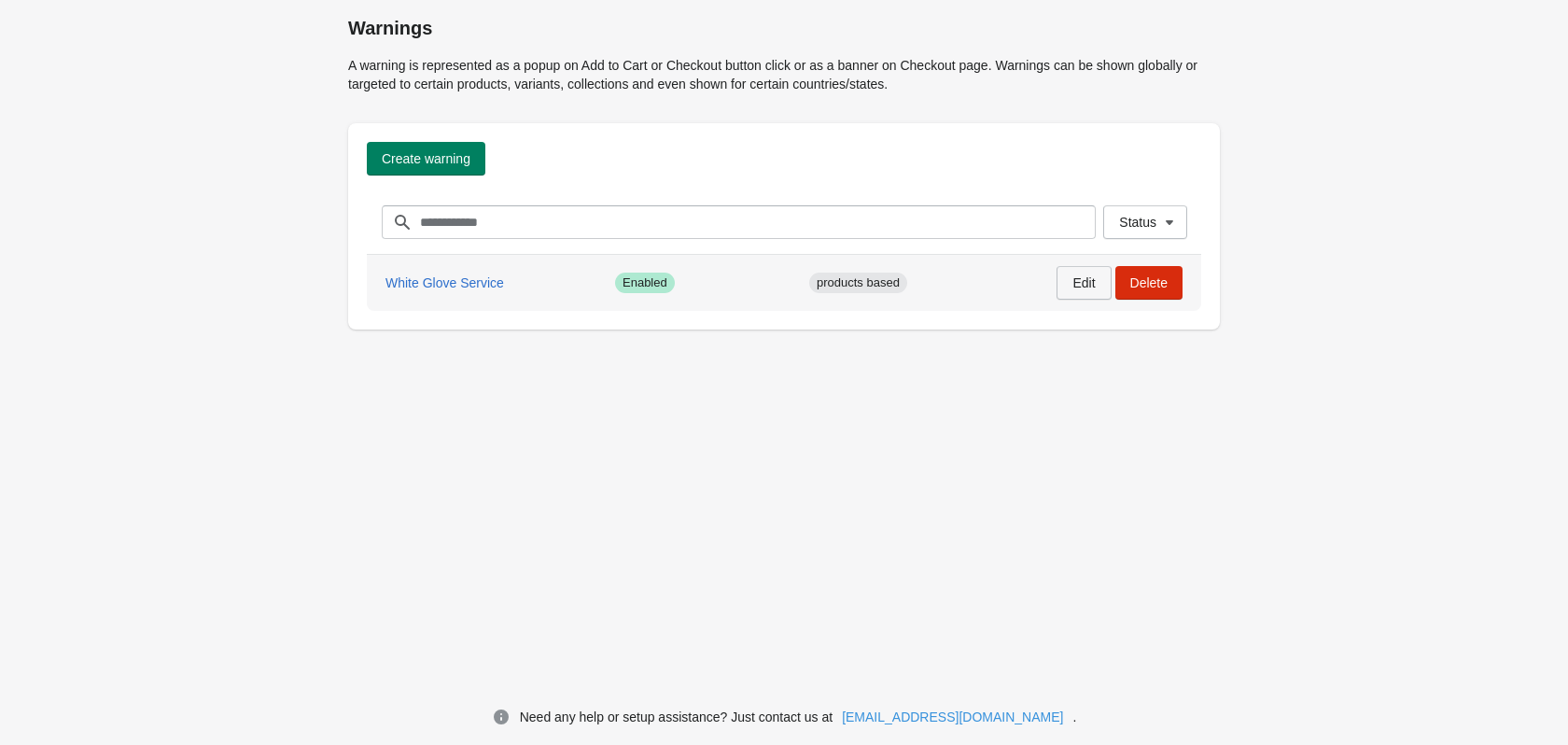 click on "Edit" at bounding box center (1084, 283) 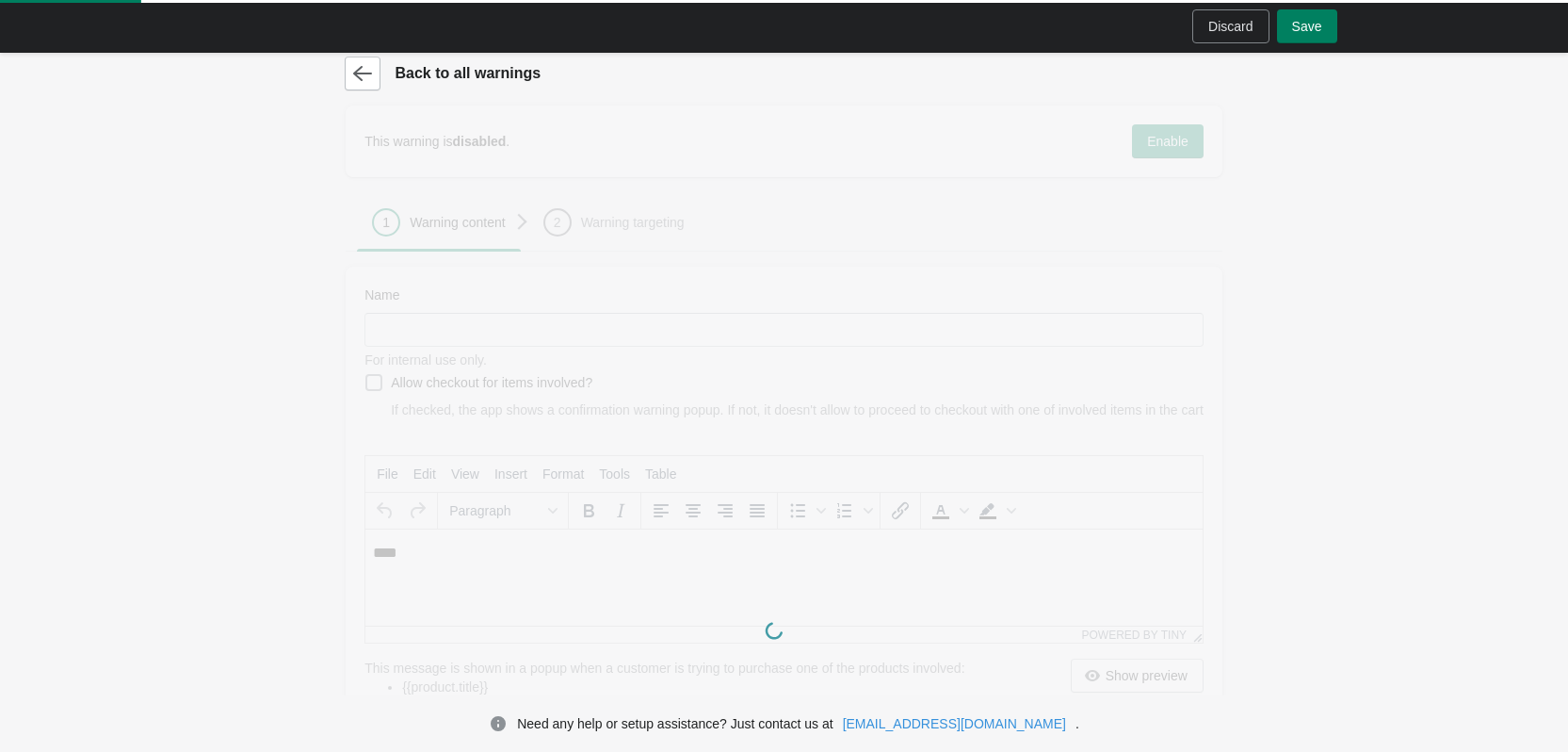 scroll, scrollTop: 0, scrollLeft: 0, axis: both 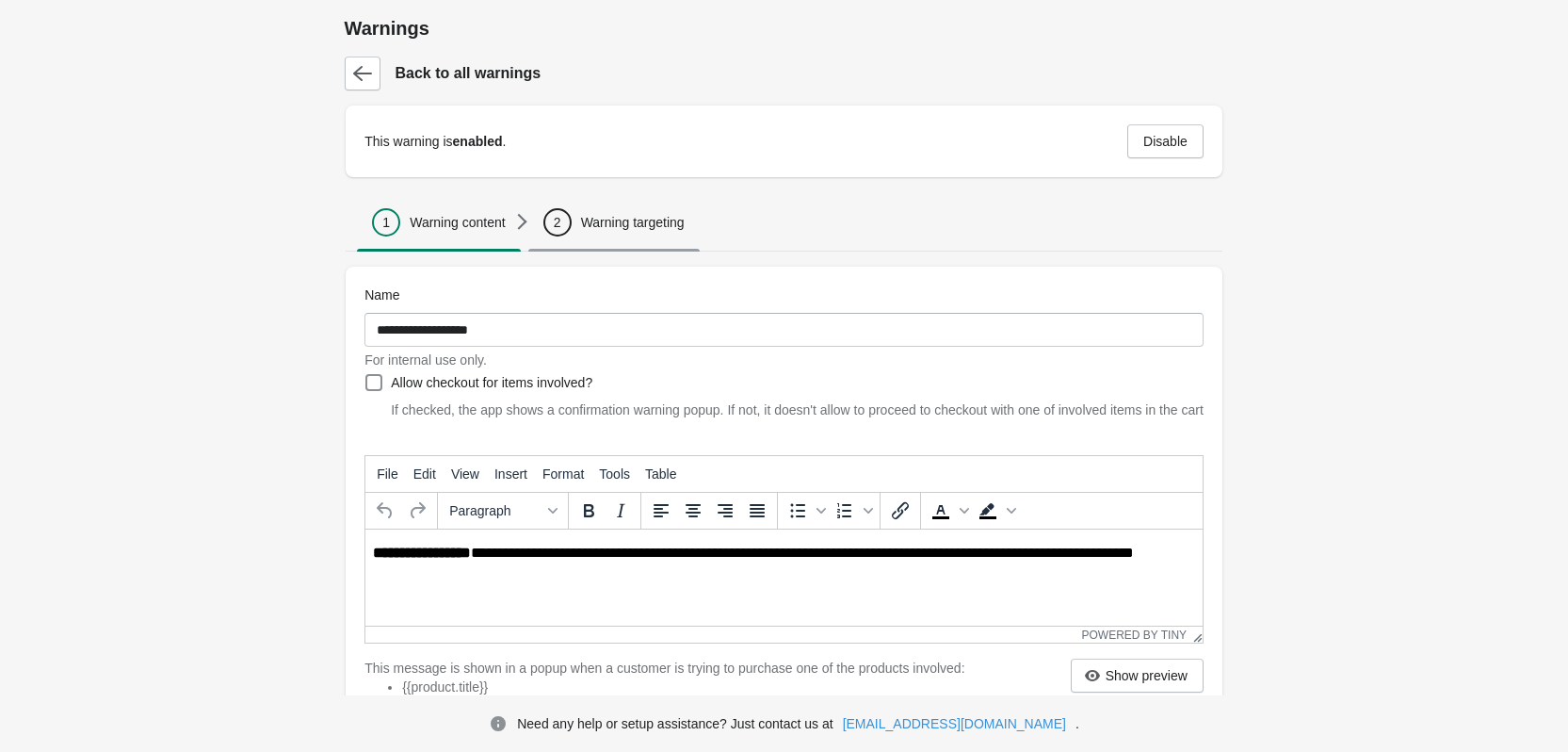 click on "2 Warning targeting" at bounding box center (614, 222) 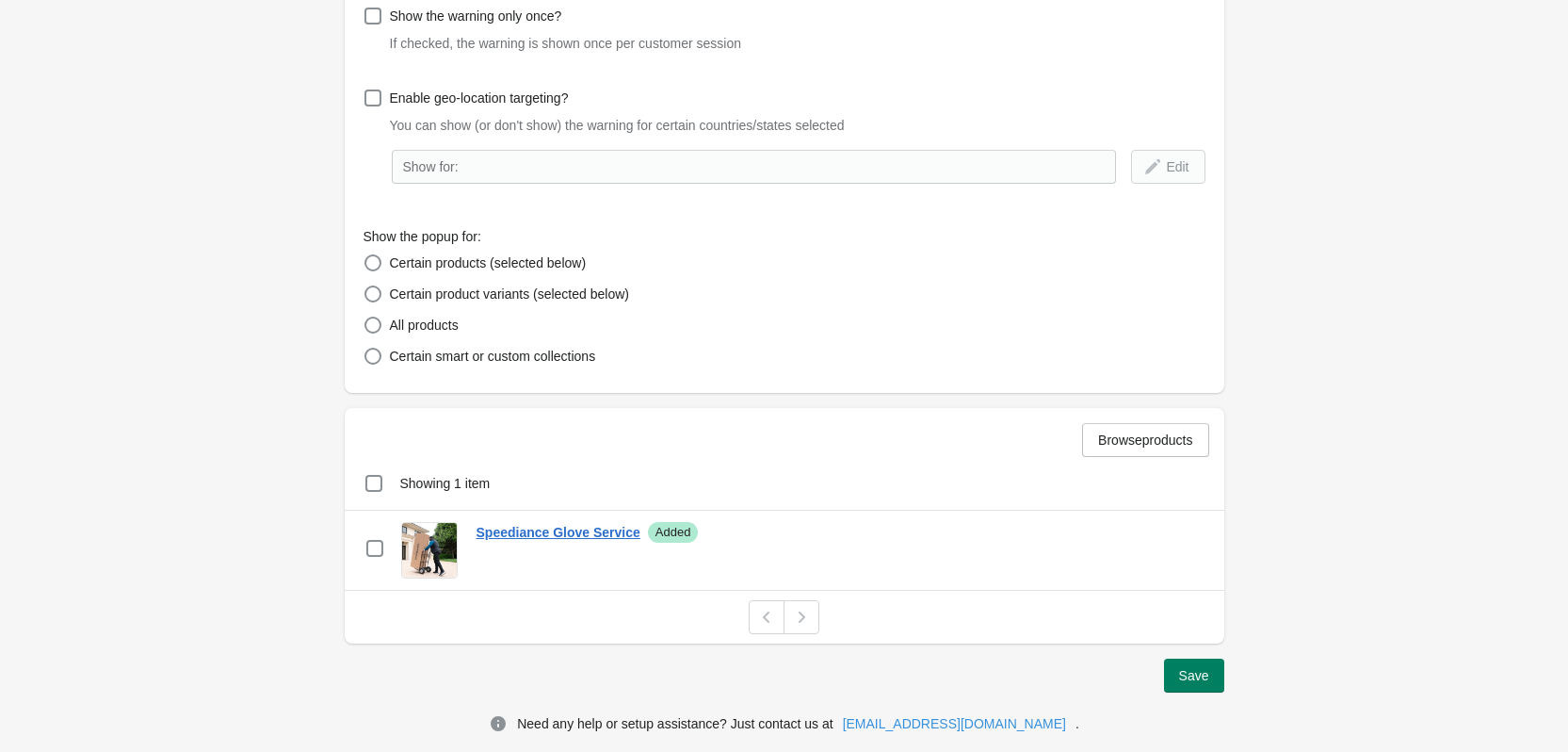 scroll, scrollTop: 0, scrollLeft: 0, axis: both 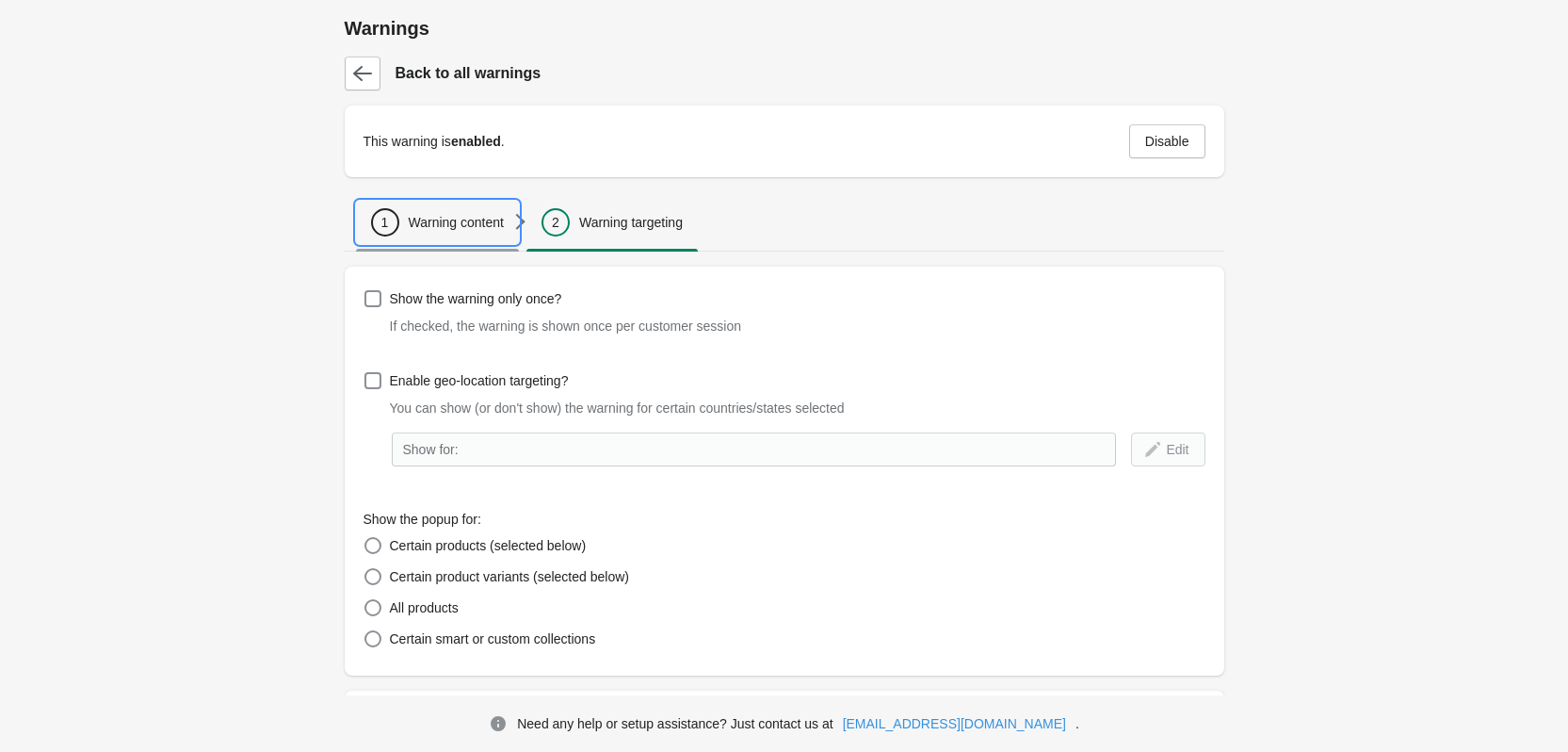click on "Warning content" at bounding box center [456, 222] 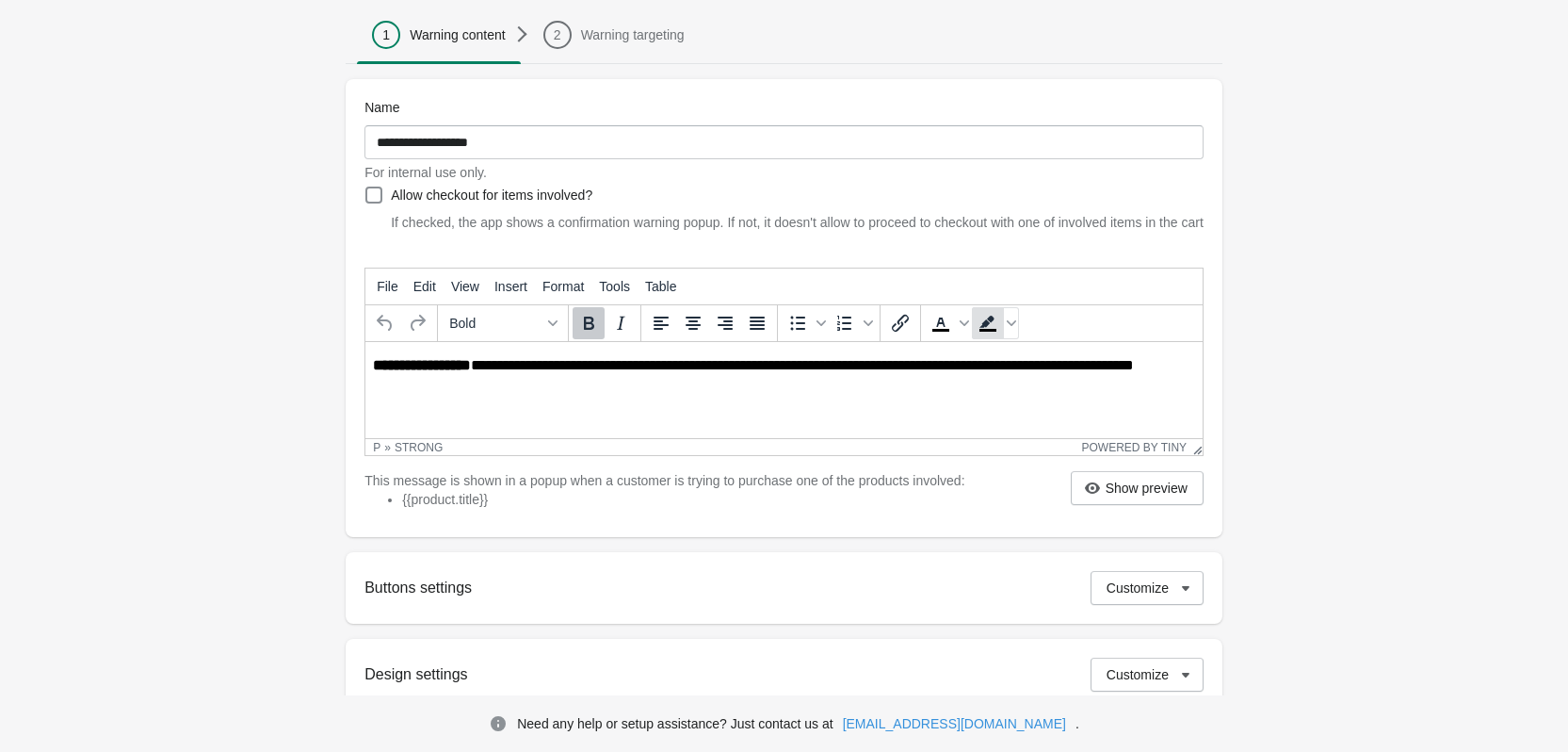 scroll, scrollTop: 377, scrollLeft: 0, axis: vertical 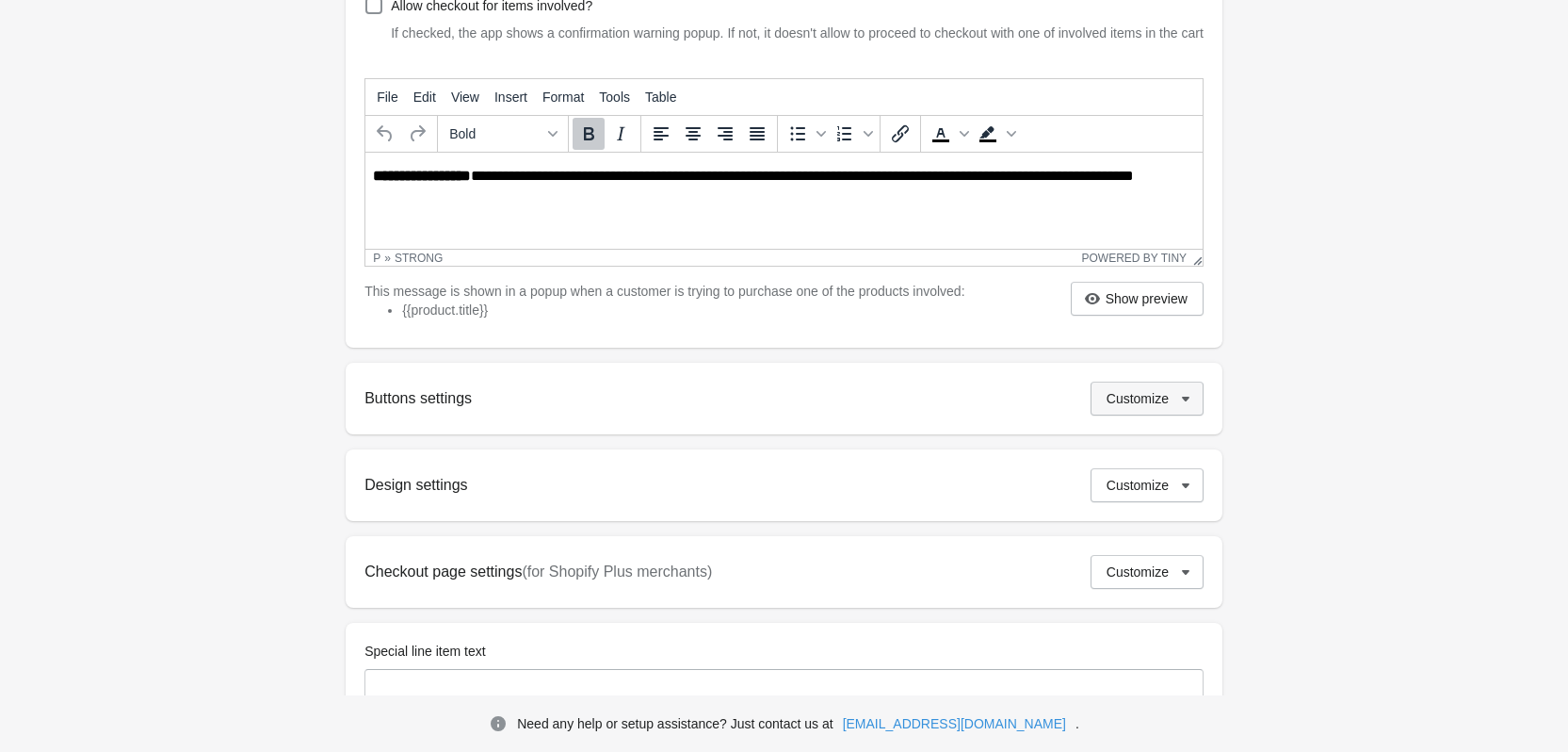 click on "Customize" at bounding box center (1138, 399) 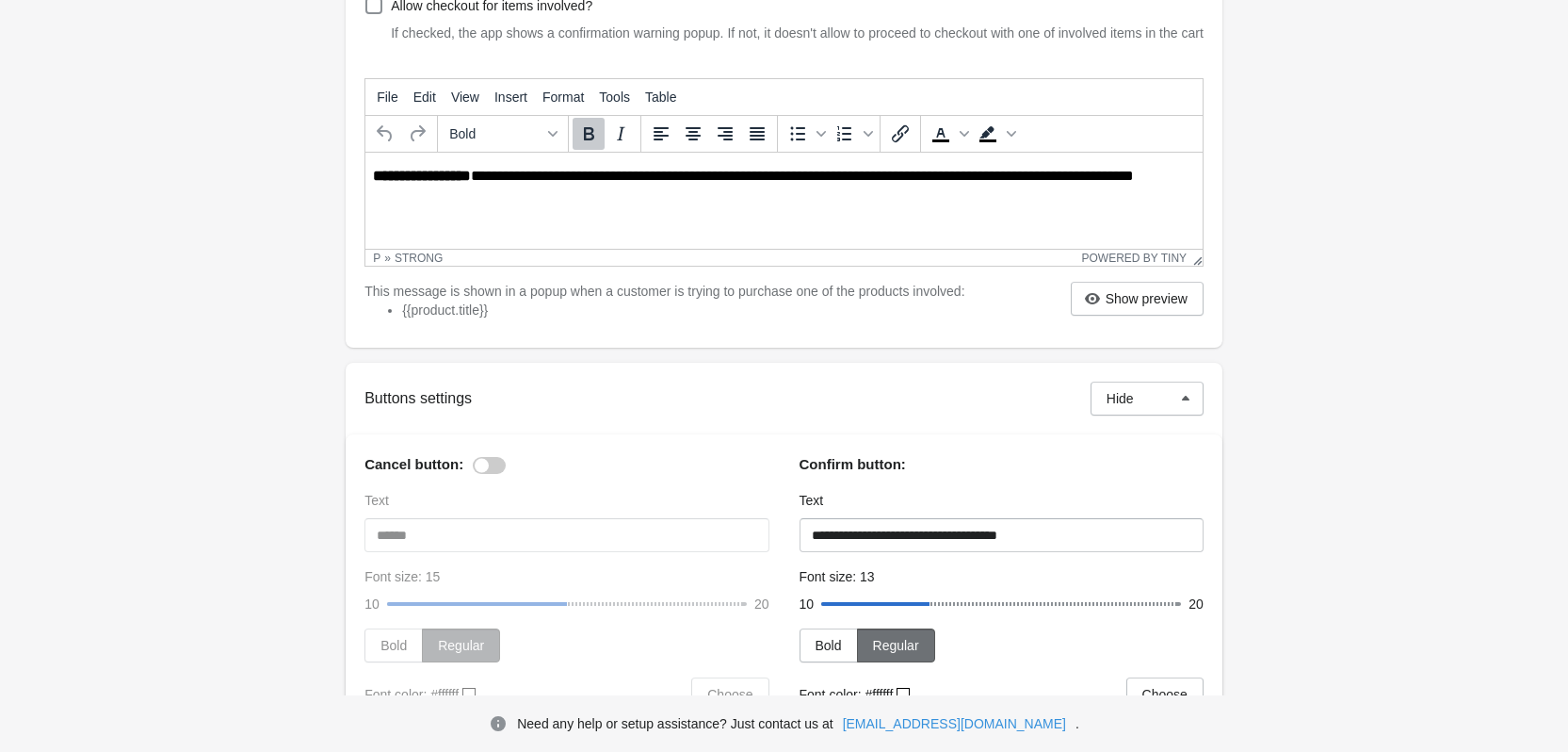 scroll, scrollTop: 565, scrollLeft: 0, axis: vertical 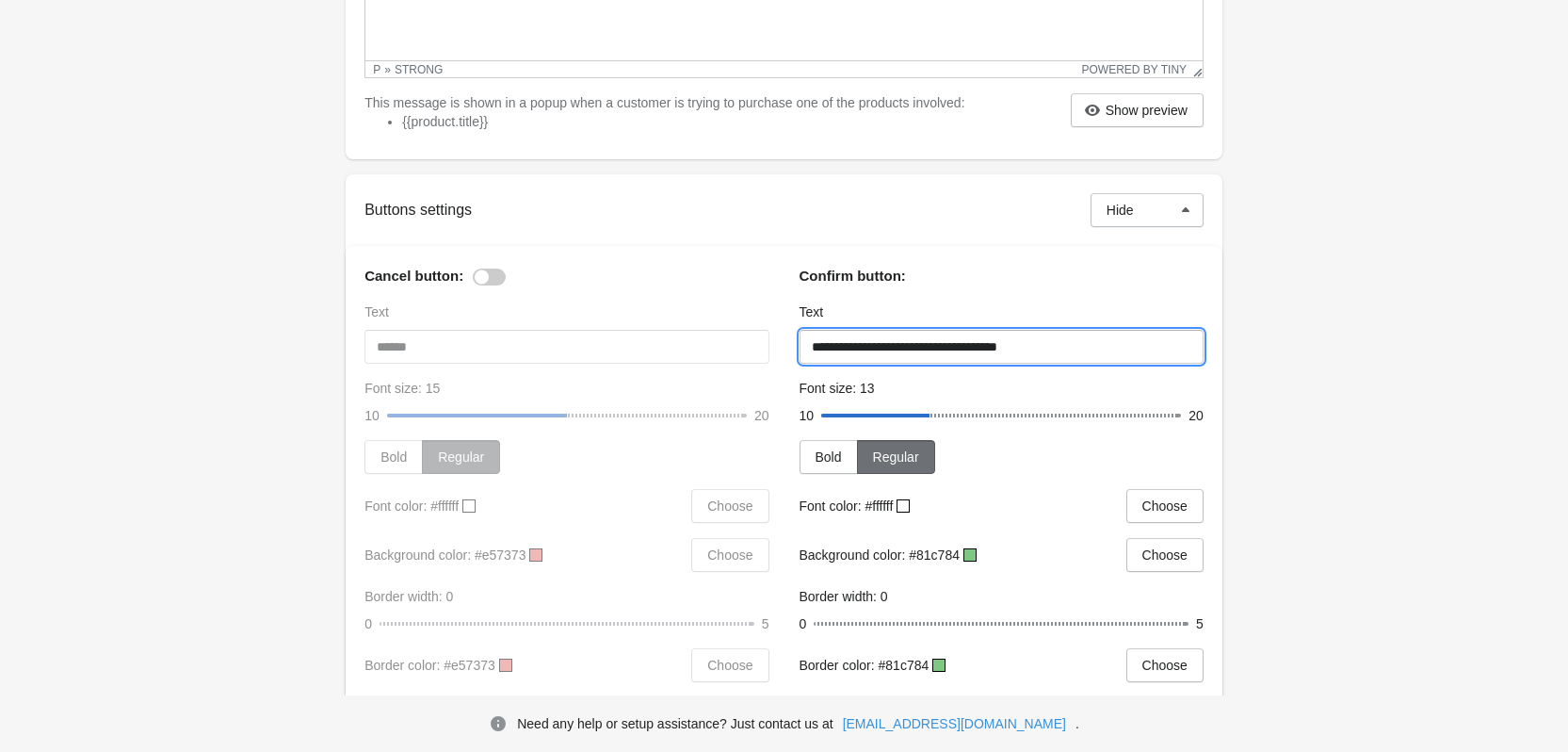 drag, startPoint x: 1060, startPoint y: 368, endPoint x: 783, endPoint y: 372, distance: 277.02888 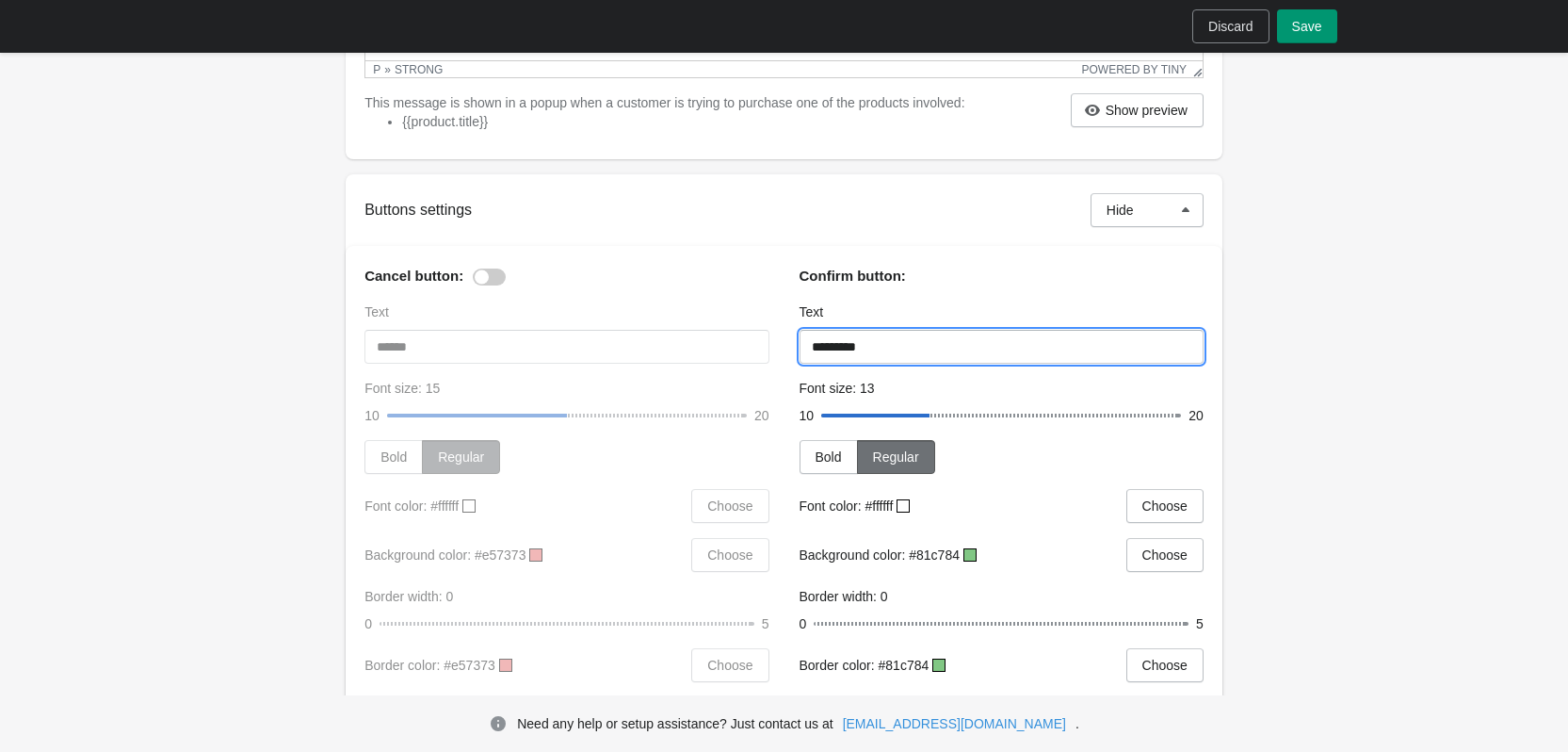 type on "*********" 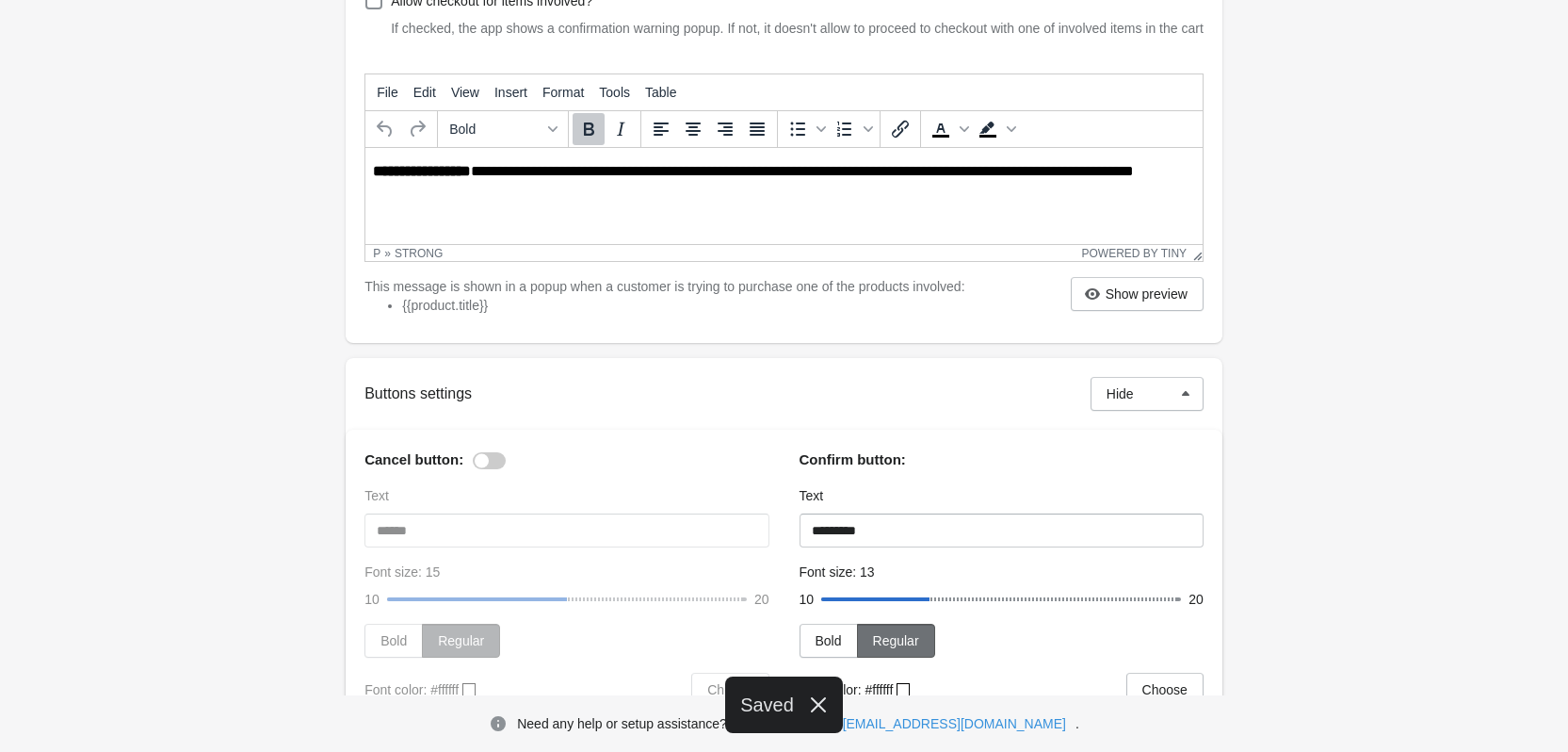 scroll, scrollTop: 377, scrollLeft: 0, axis: vertical 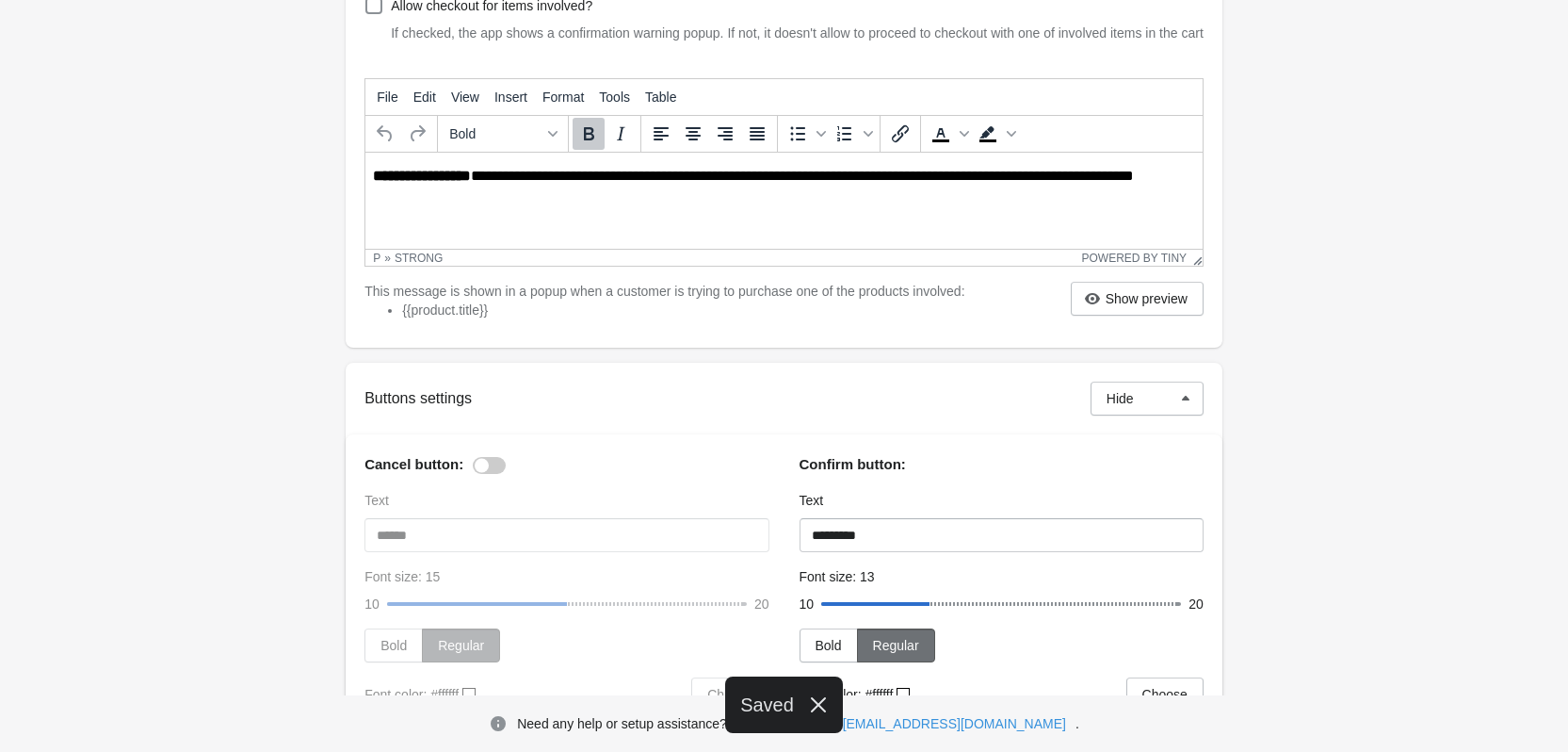 click on "**********" at bounding box center (785, 190) 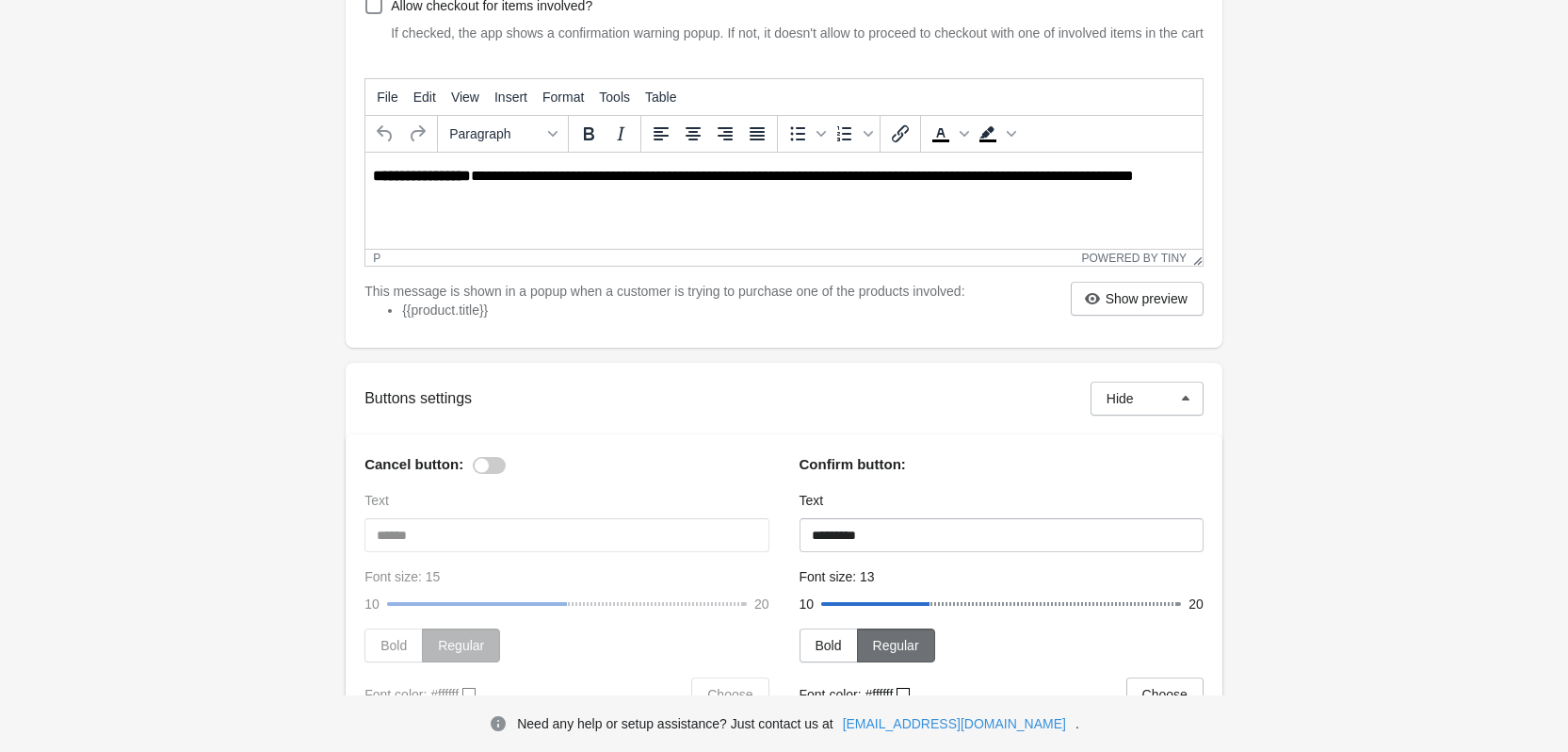 click on "**********" at bounding box center [784, 474] 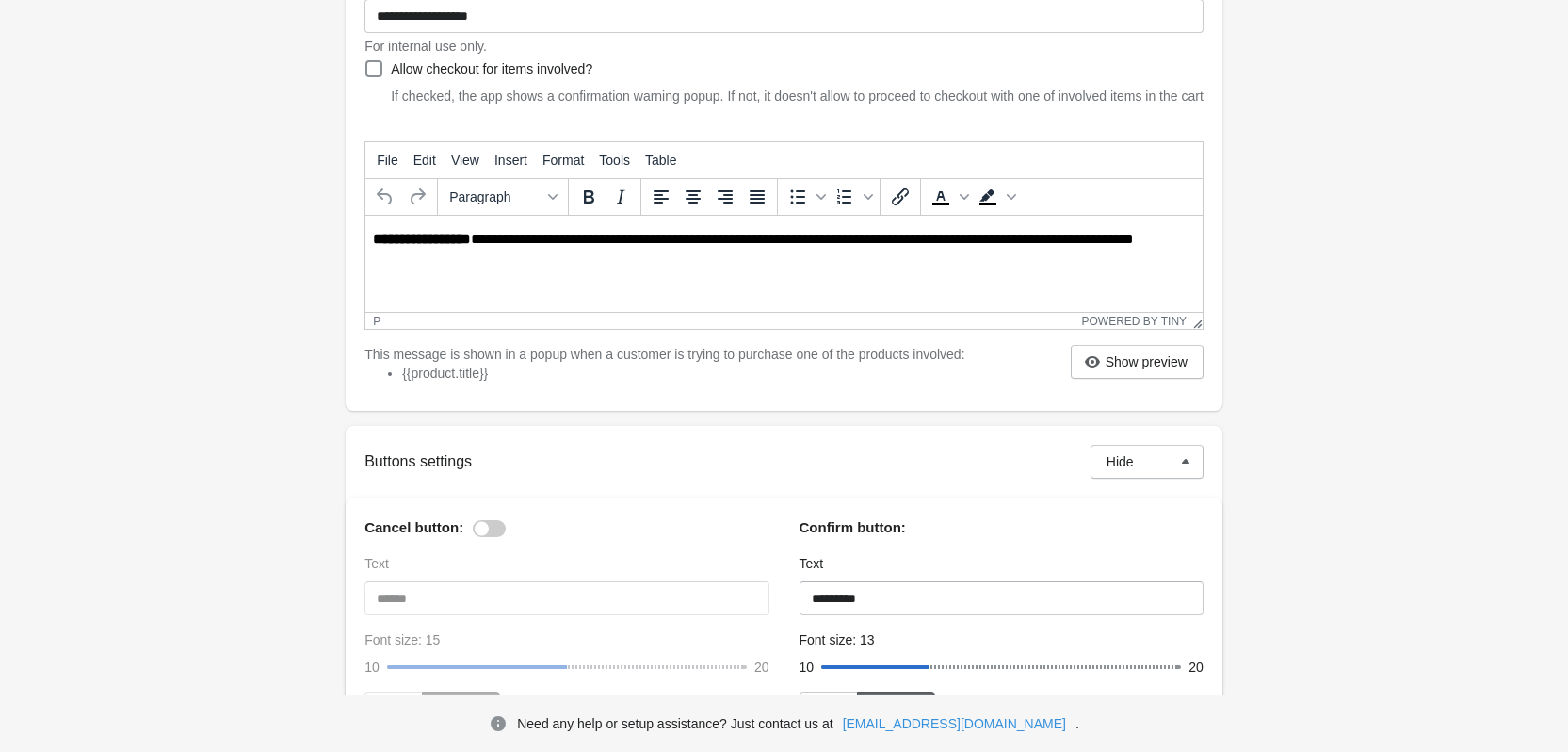 scroll, scrollTop: 283, scrollLeft: 0, axis: vertical 